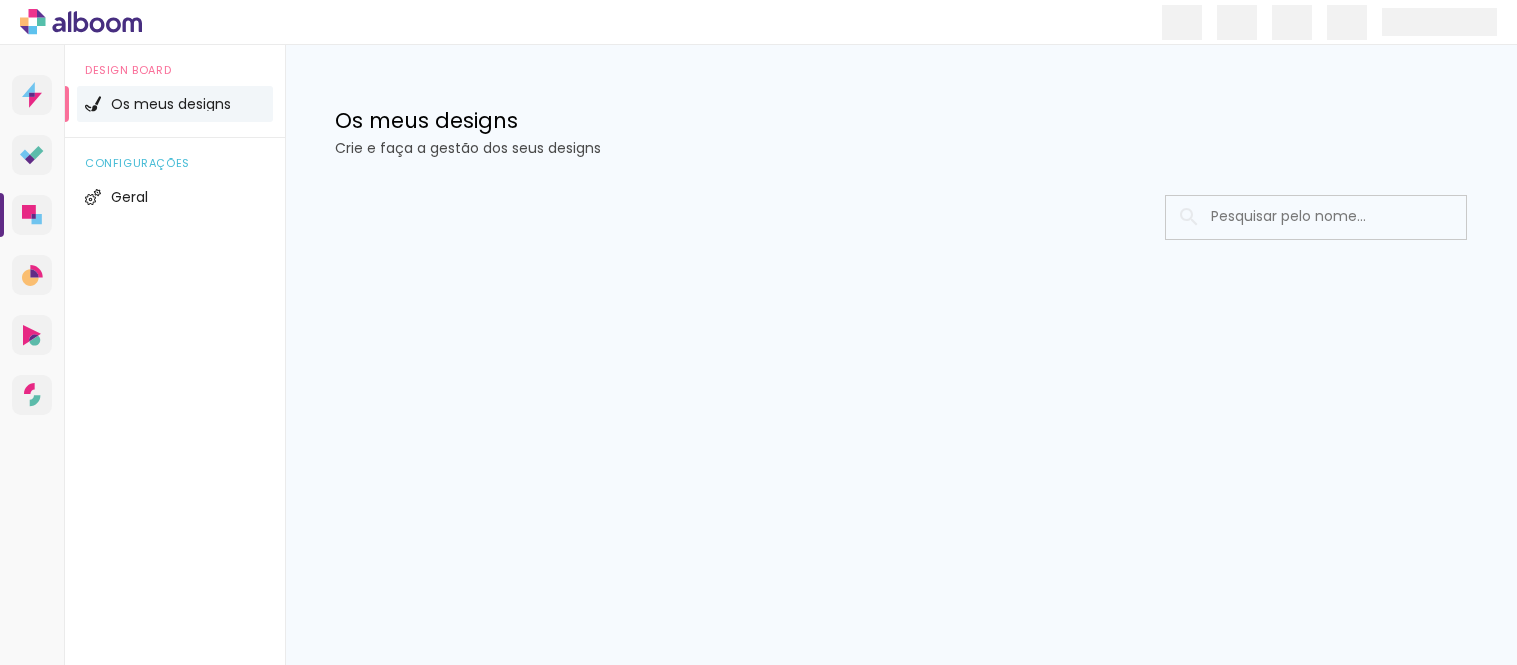 scroll, scrollTop: 0, scrollLeft: 0, axis: both 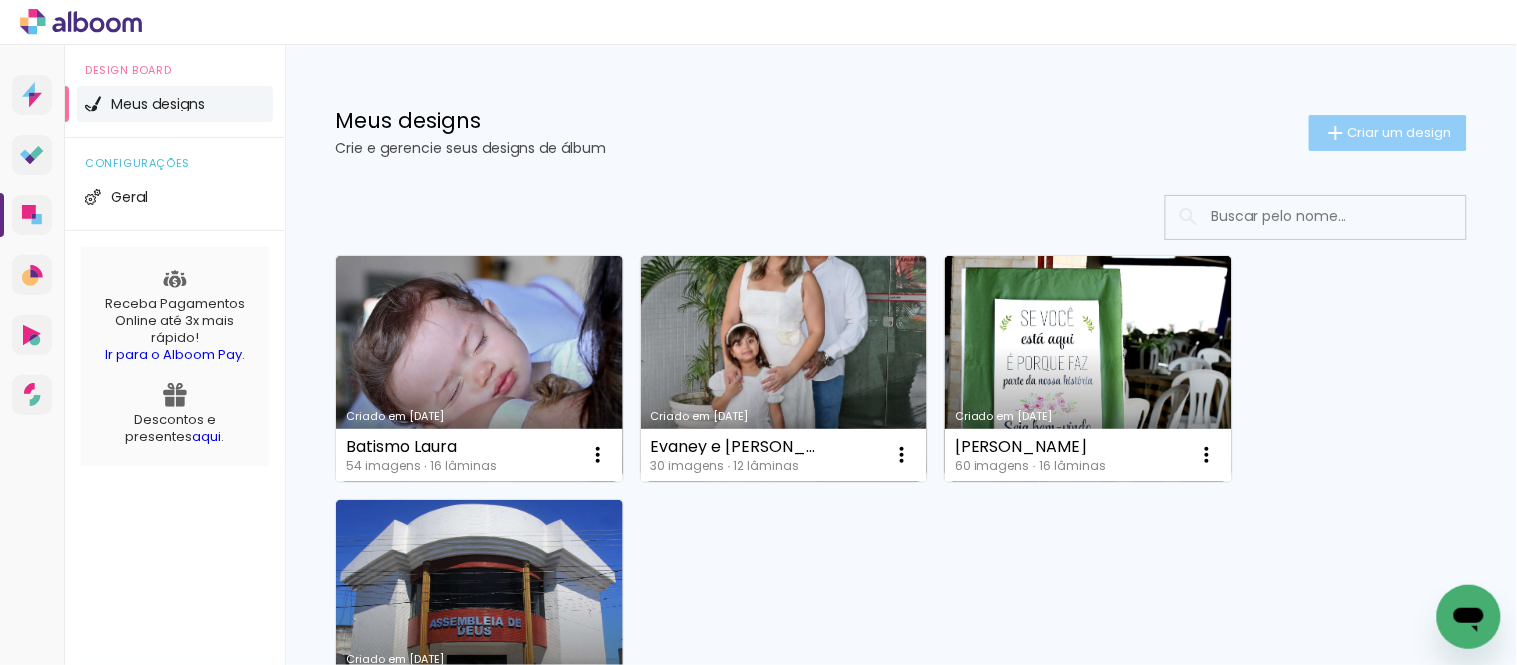 click on "Criar um design" 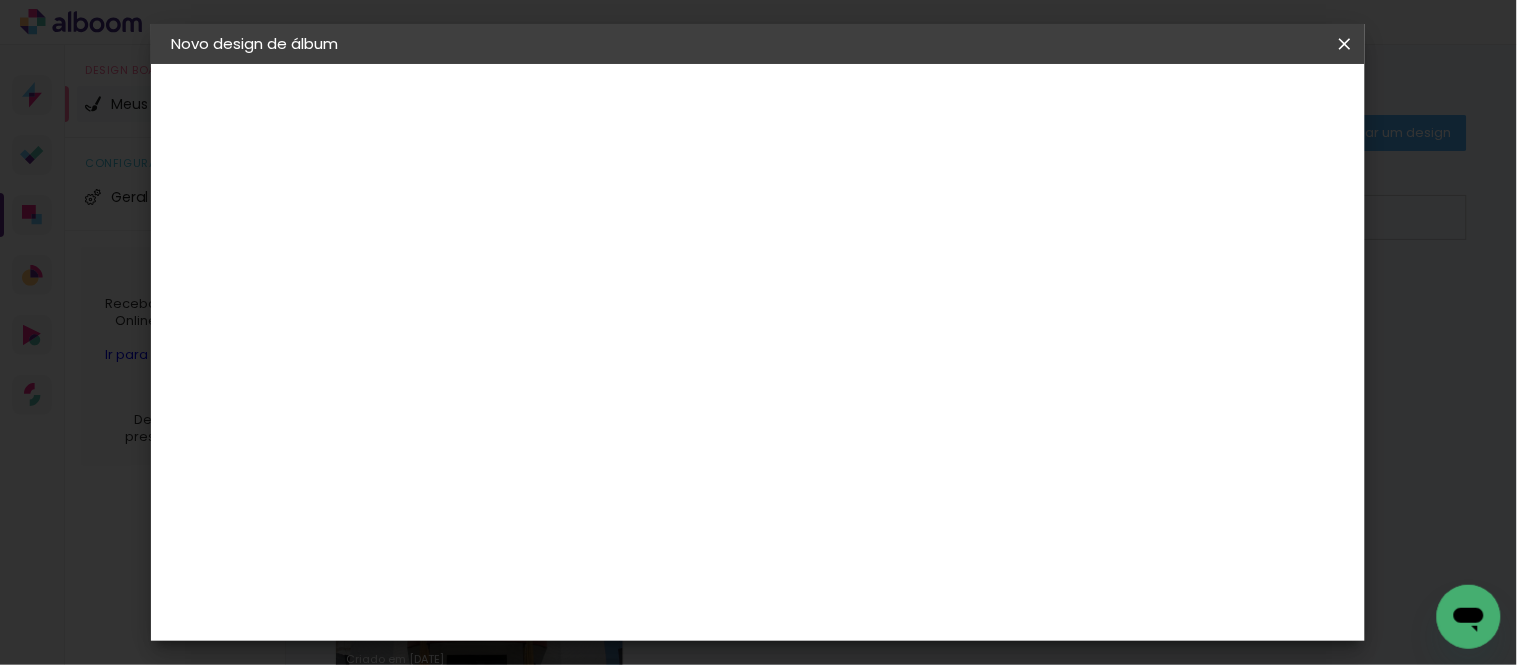 click at bounding box center [498, 268] 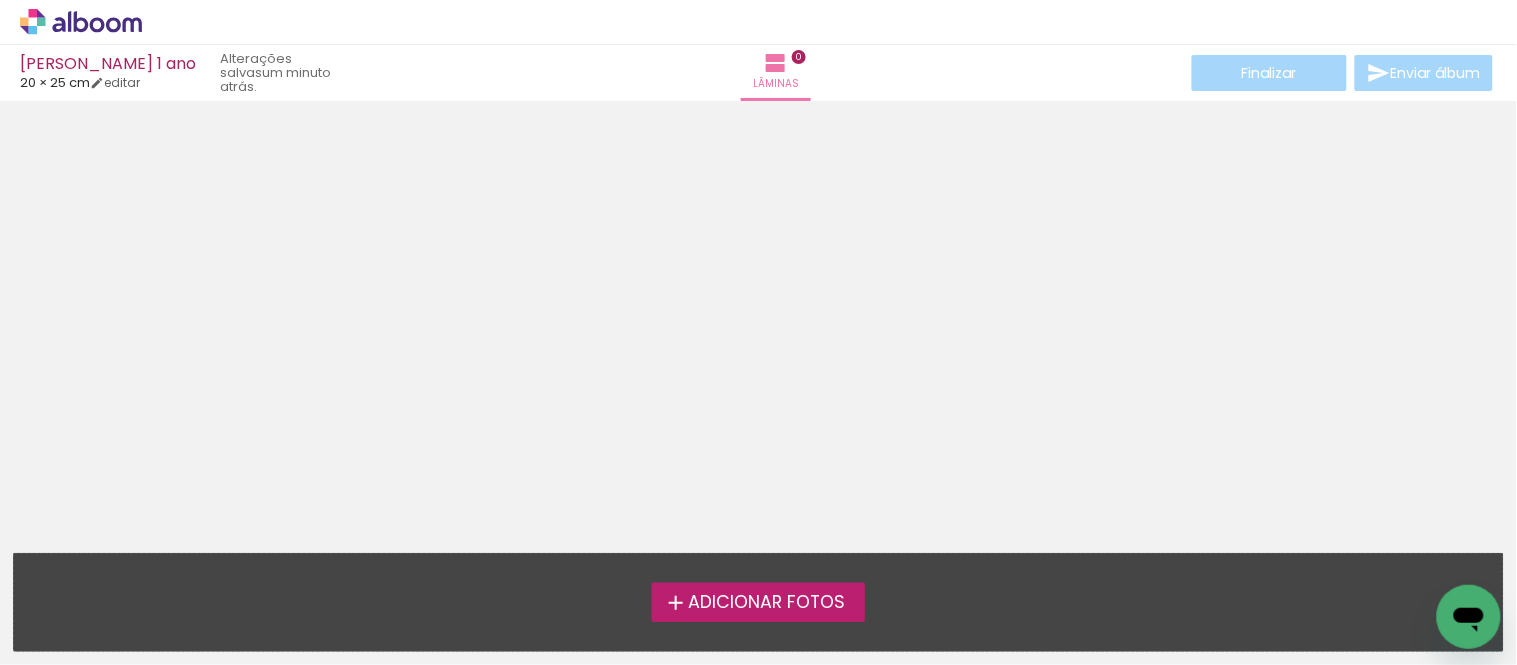 click on "Adicionar Fotos" at bounding box center (758, 602) 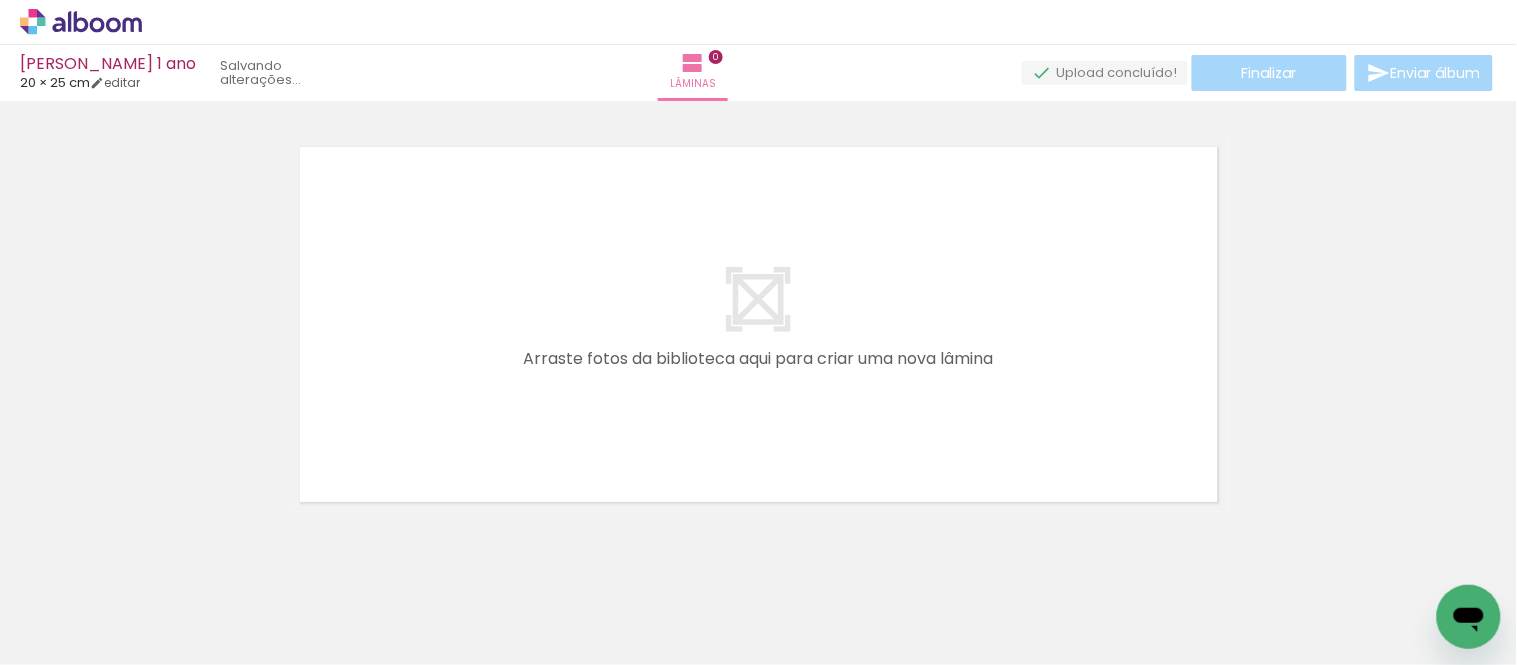 scroll, scrollTop: 25, scrollLeft: 0, axis: vertical 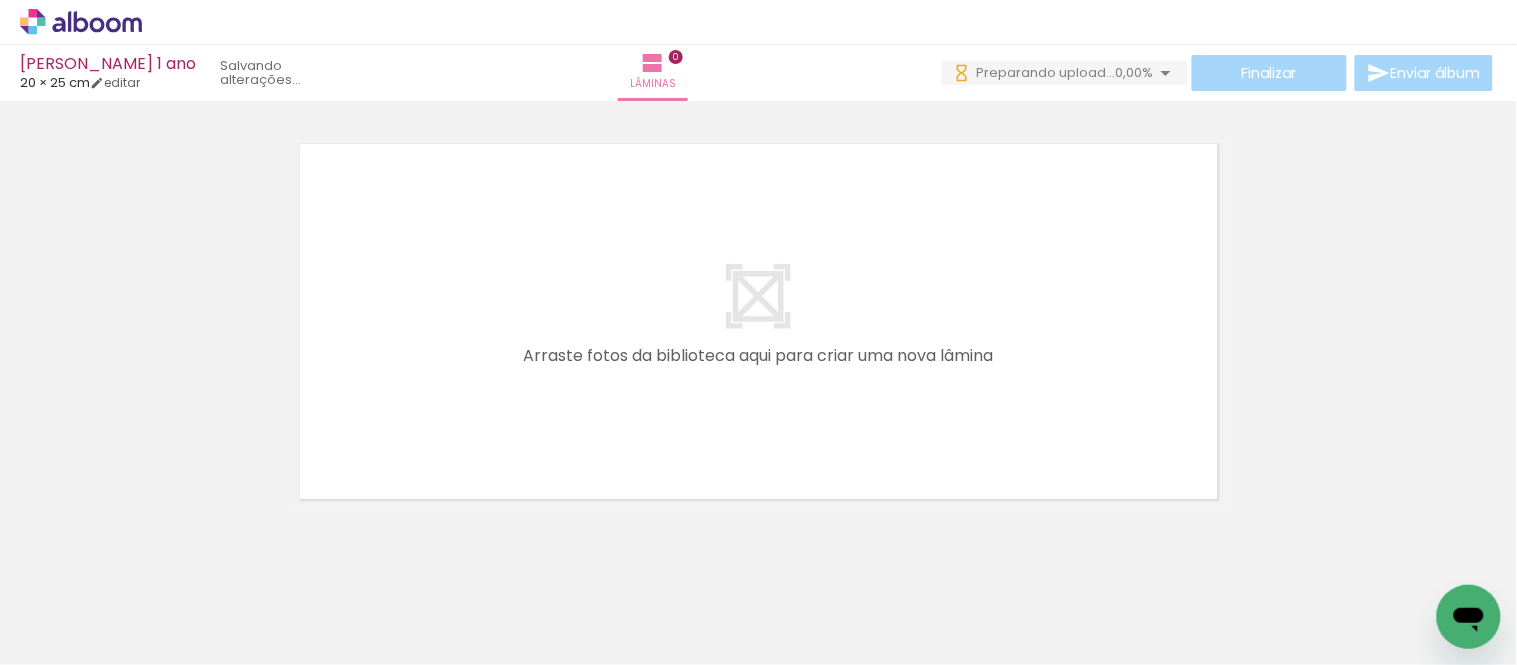 click at bounding box center (759, 321) 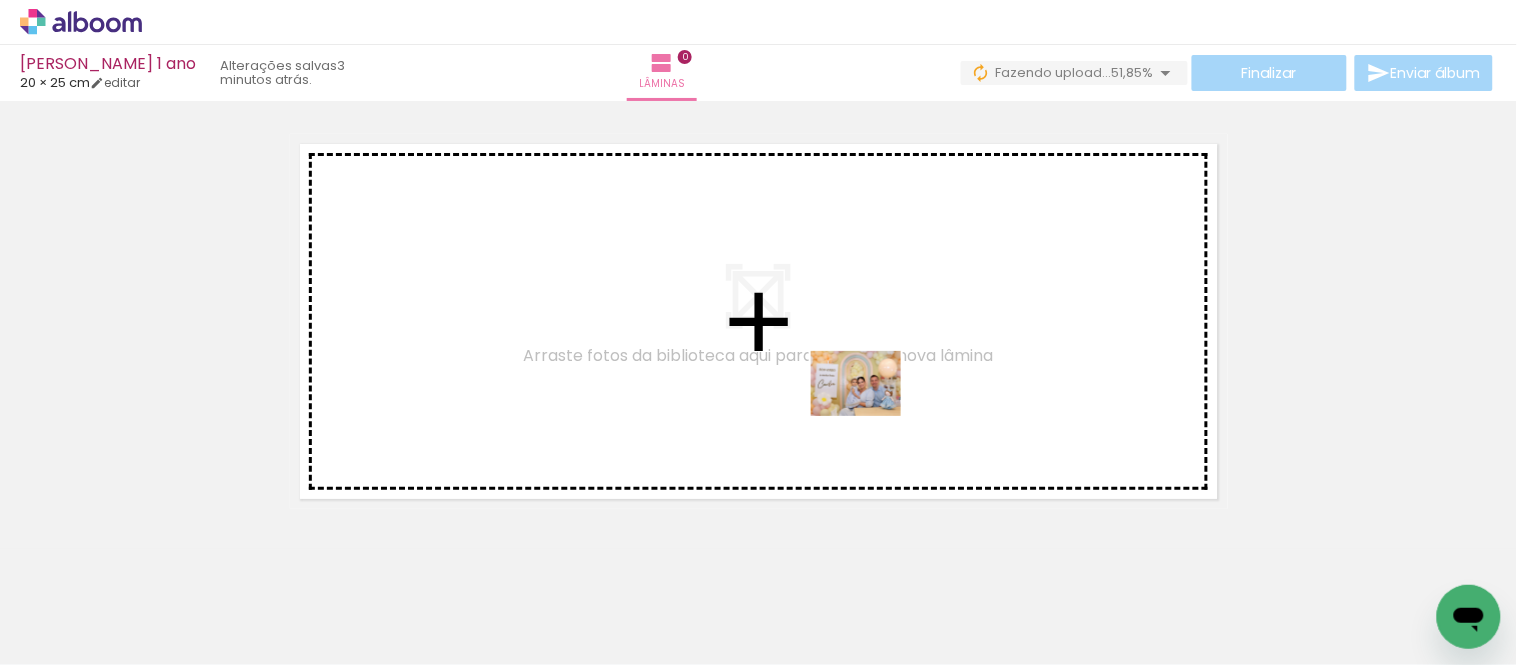 drag, startPoint x: 888, startPoint y: 604, endPoint x: 871, endPoint y: 411, distance: 193.74725 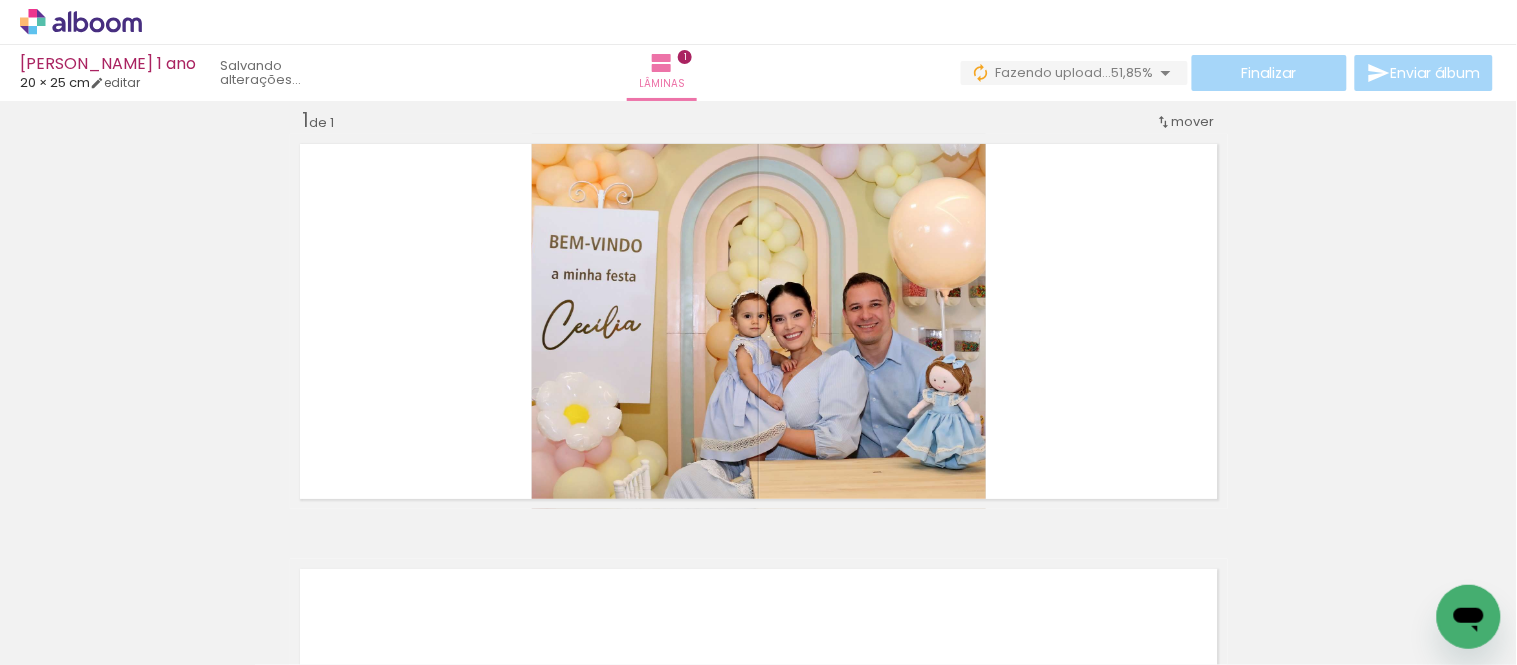 scroll, scrollTop: 25, scrollLeft: 0, axis: vertical 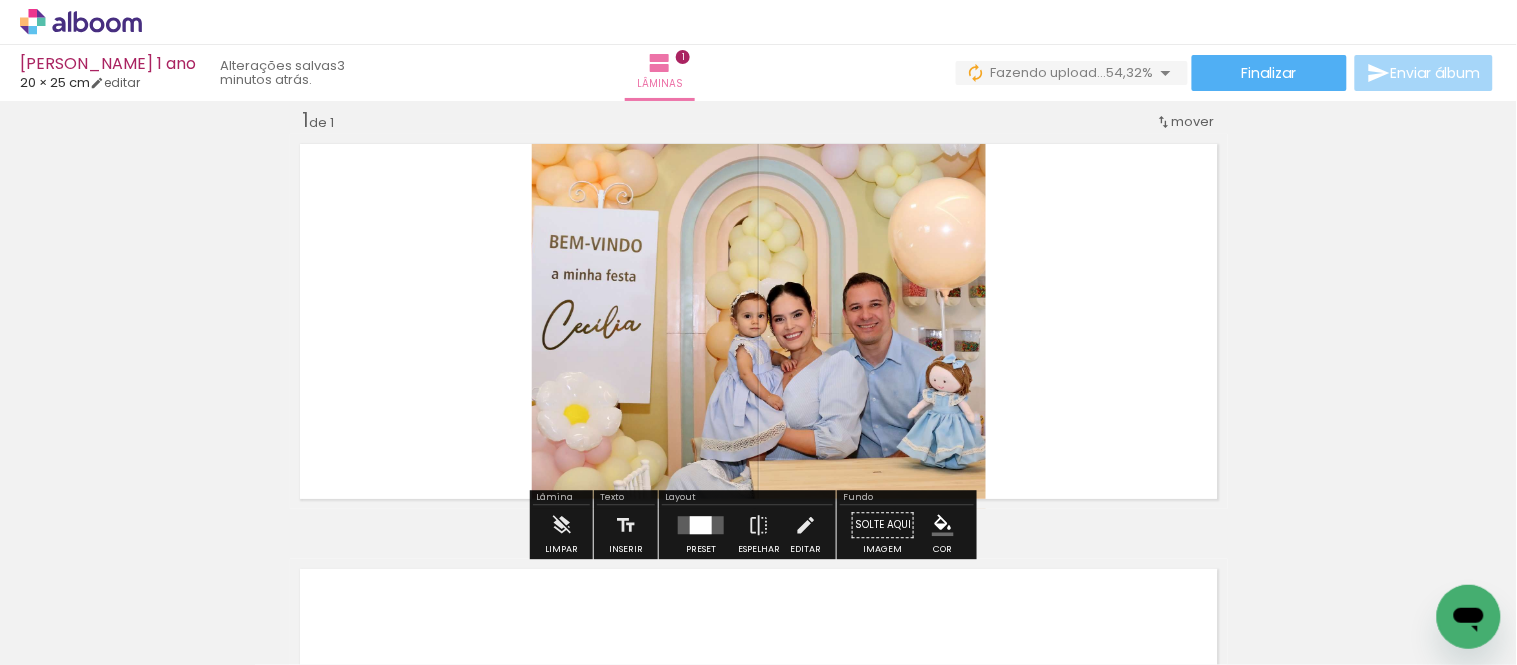 click at bounding box center (701, 525) 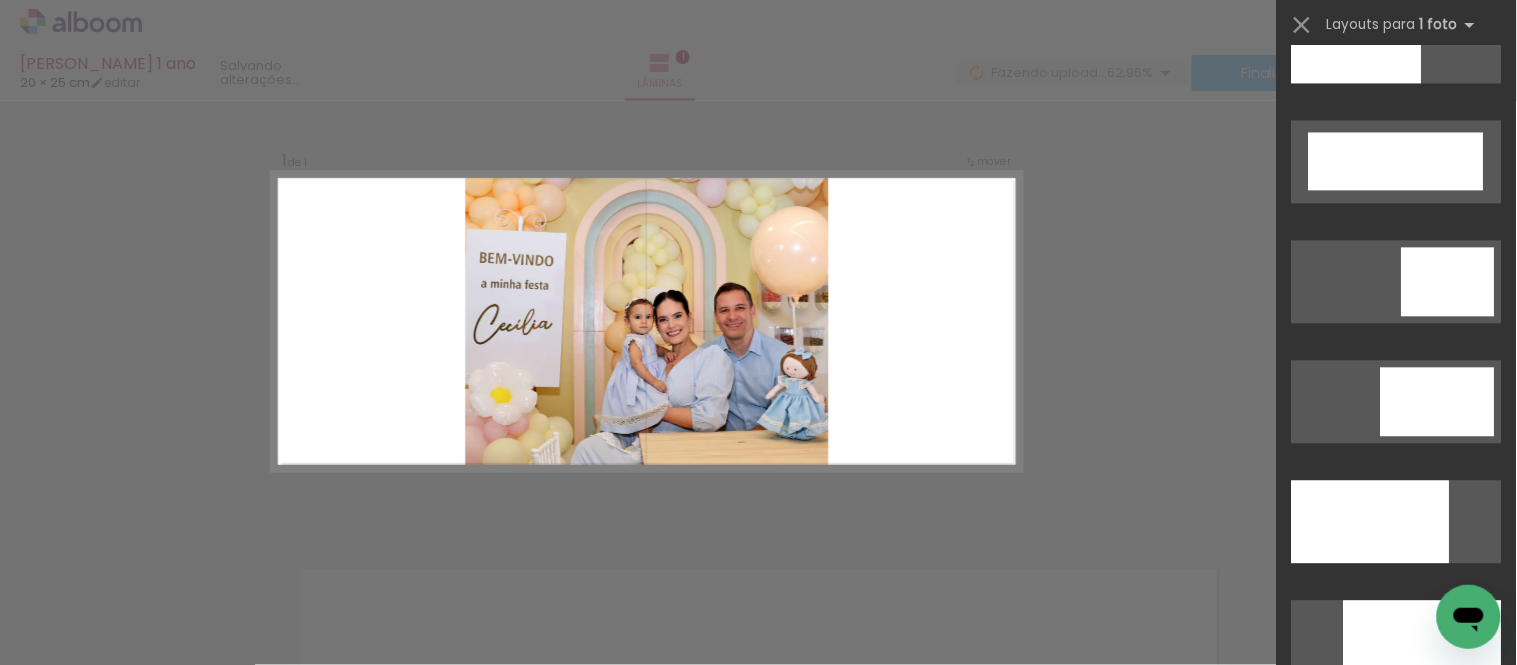 scroll, scrollTop: 5428, scrollLeft: 0, axis: vertical 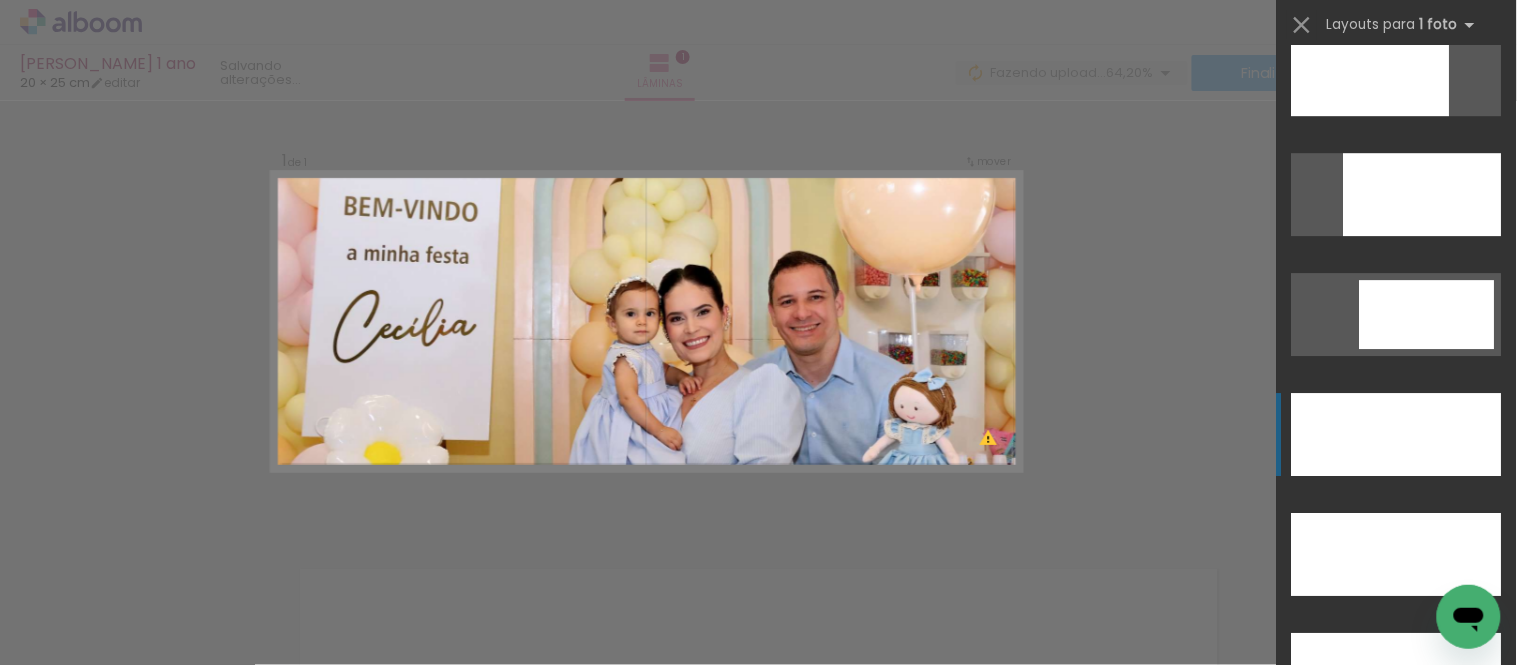 click at bounding box center (1397, -15326) 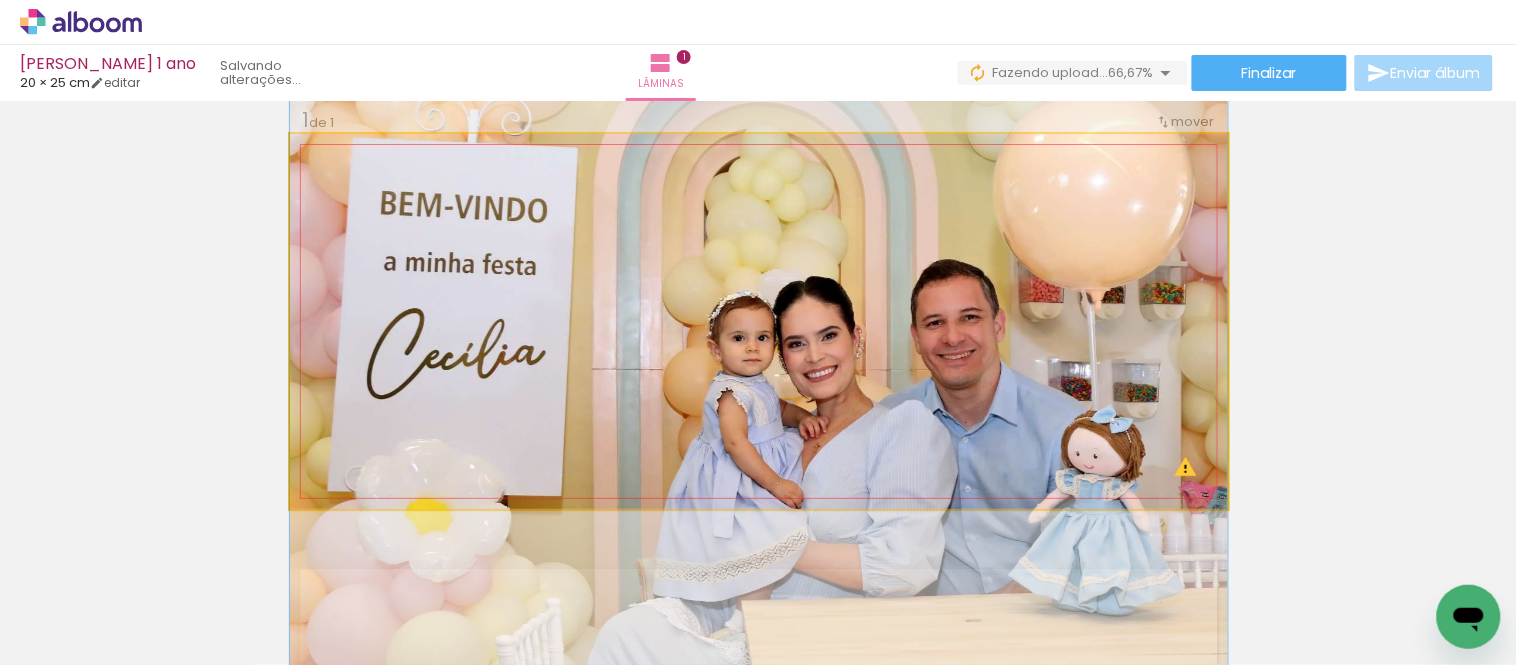 drag, startPoint x: 935, startPoint y: 241, endPoint x: 925, endPoint y: 267, distance: 27.856777 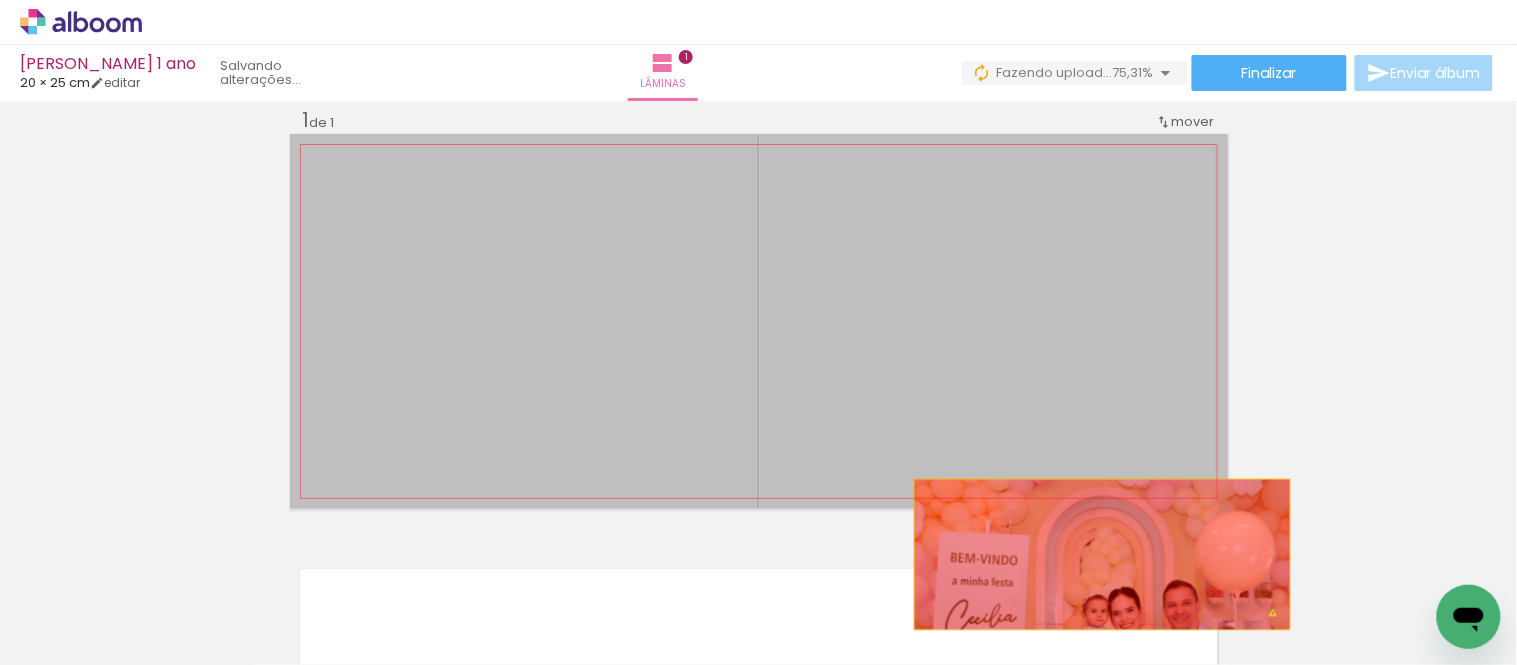 drag, startPoint x: 1104, startPoint y: 290, endPoint x: 1094, endPoint y: 573, distance: 283.17664 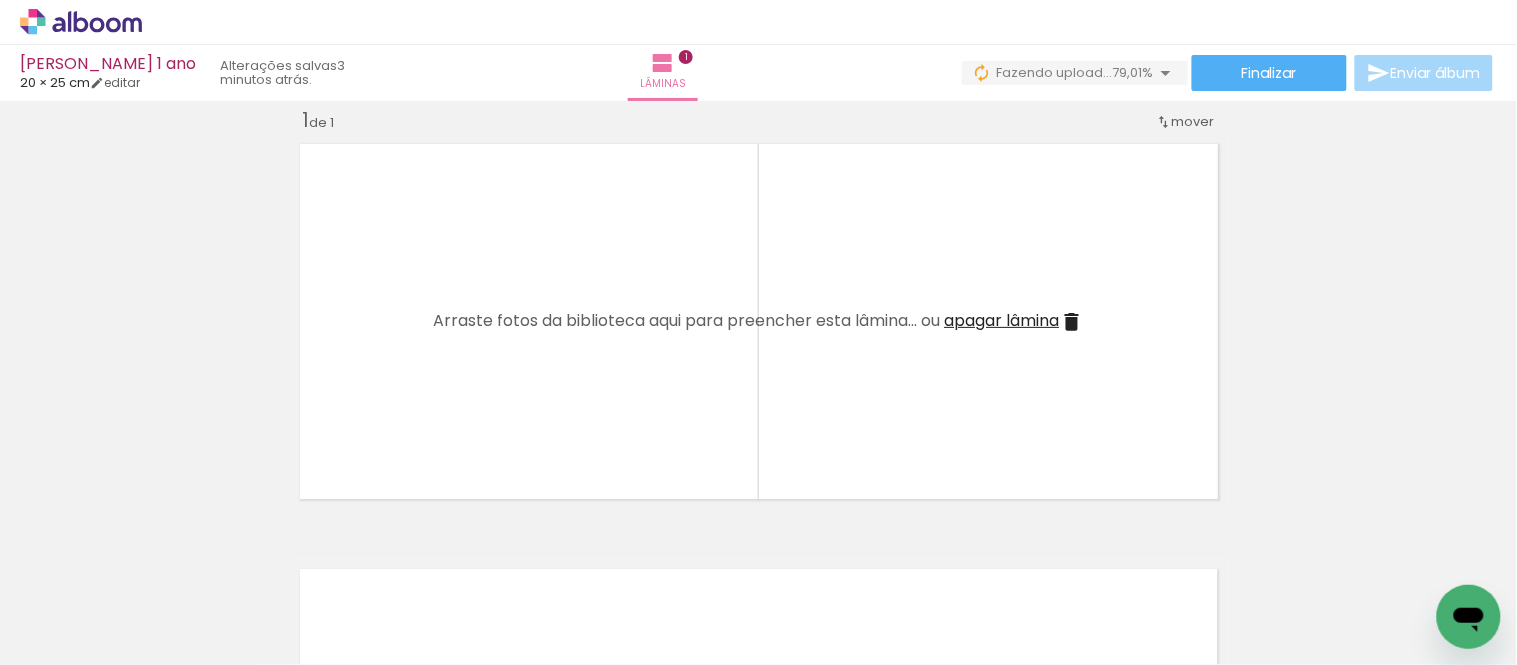 scroll, scrollTop: 0, scrollLeft: 367, axis: horizontal 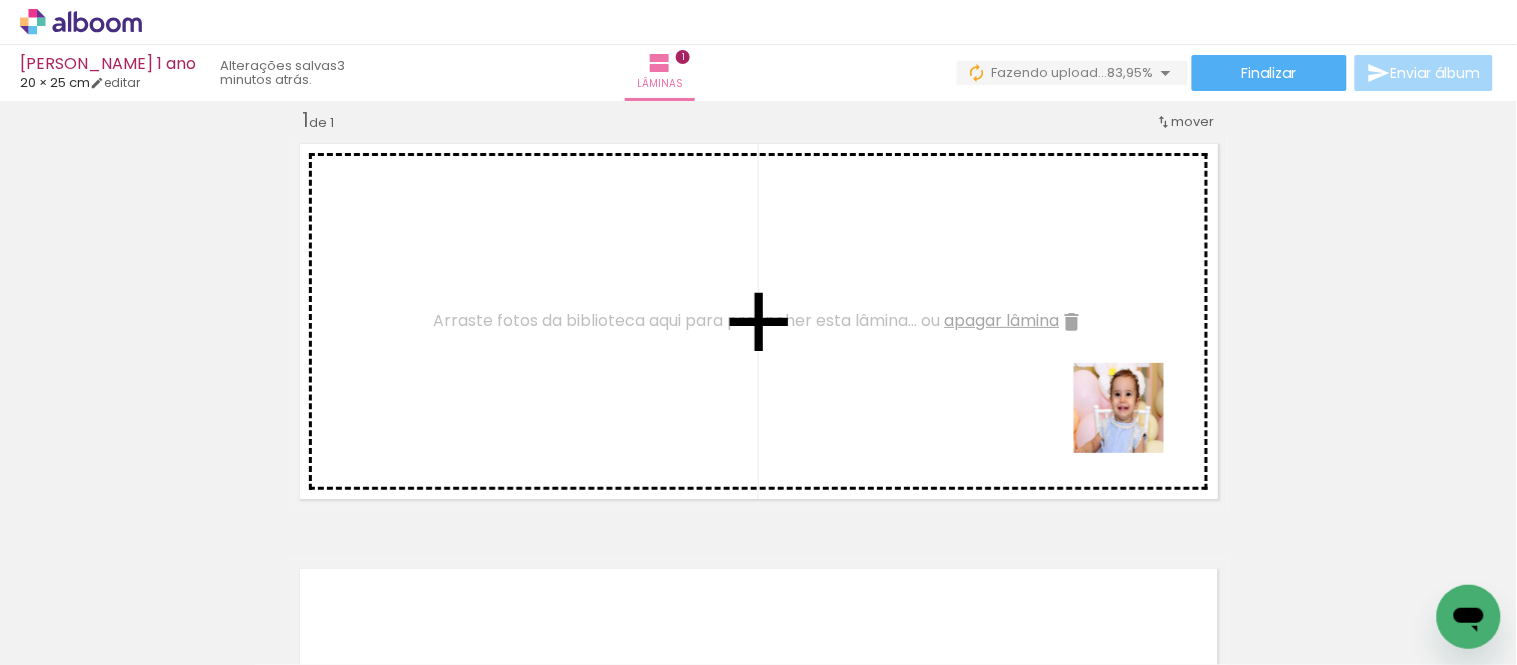 drag, startPoint x: 1398, startPoint y: 590, endPoint x: 1121, endPoint y: 416, distance: 327.11618 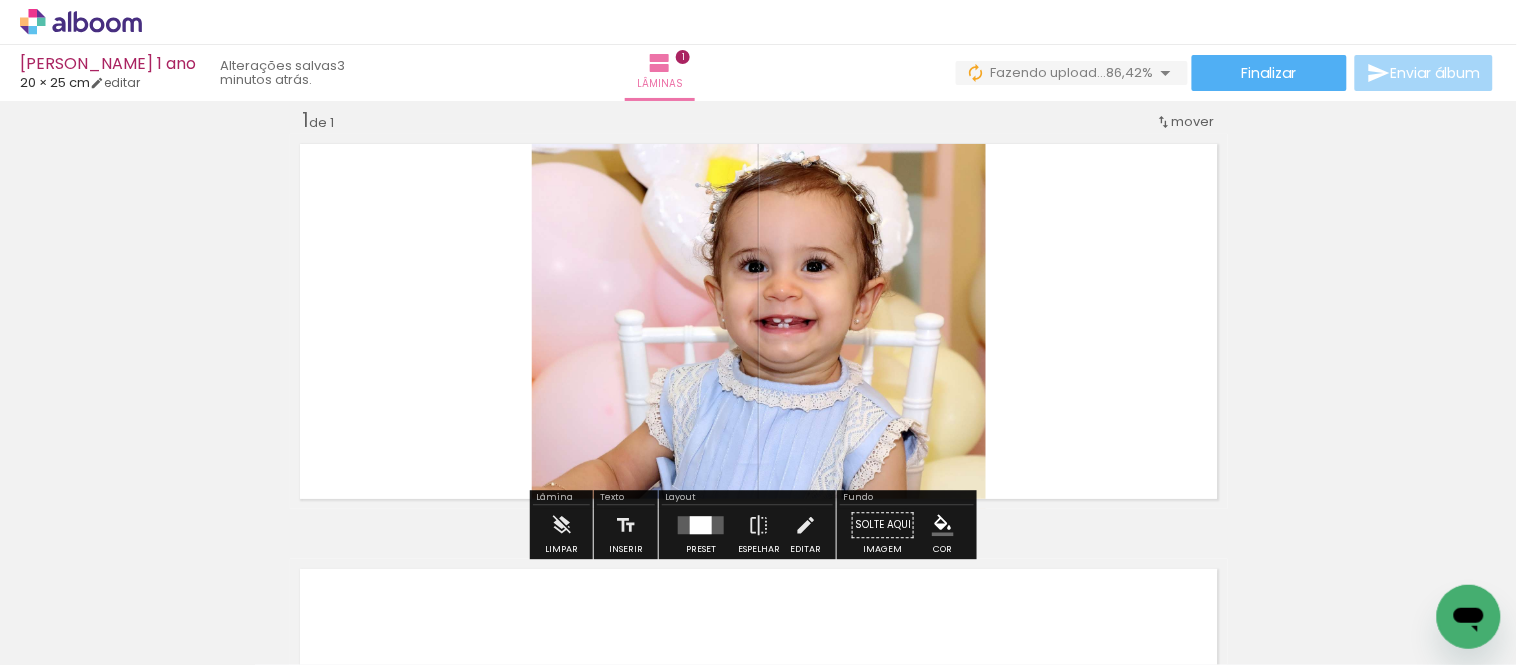 click at bounding box center [701, 525] 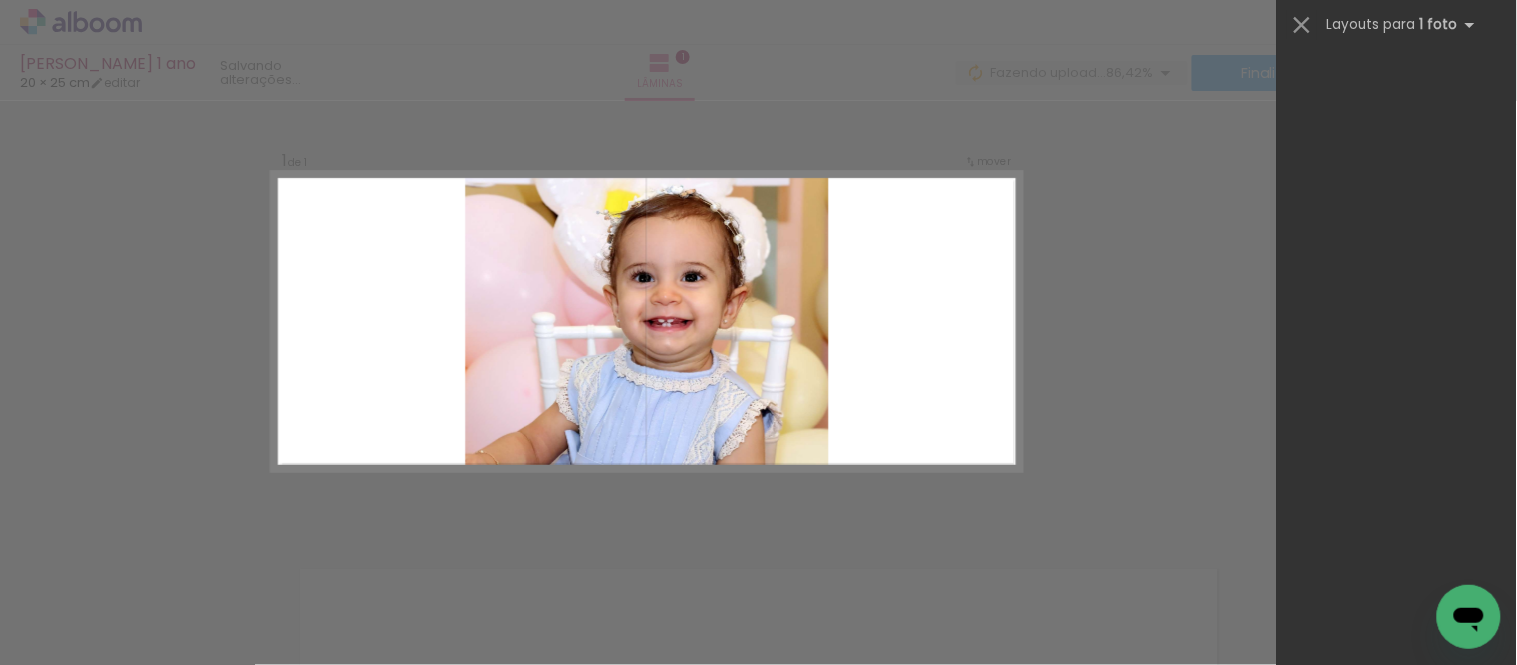 scroll, scrollTop: 0, scrollLeft: 0, axis: both 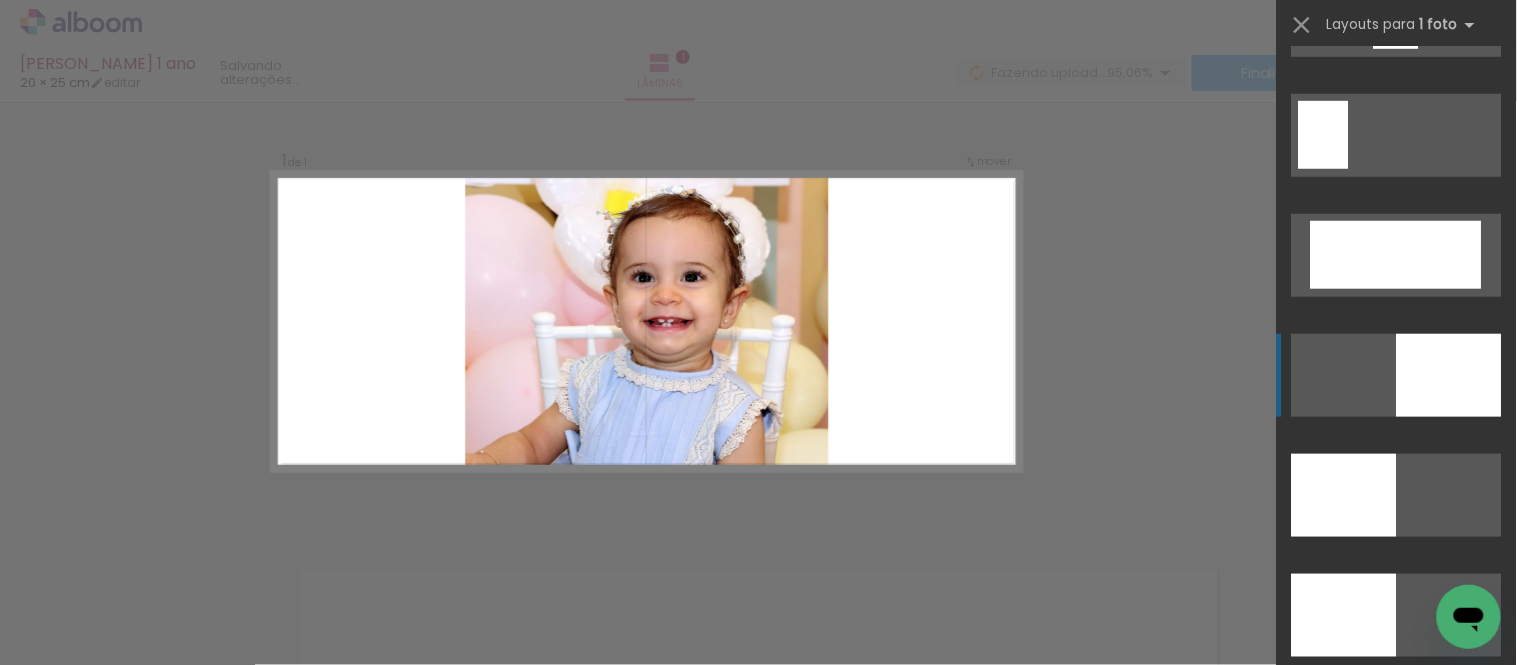 click at bounding box center [1448, -225] 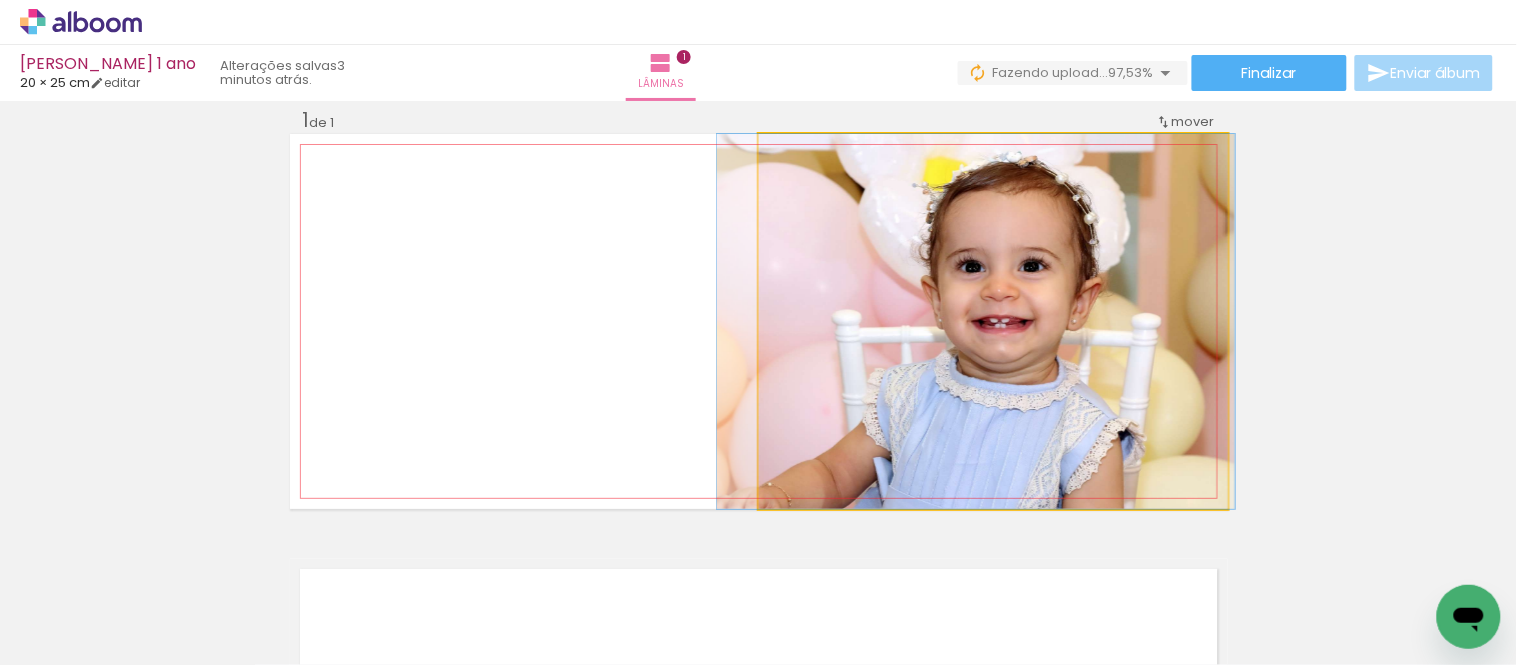 drag, startPoint x: 1092, startPoint y: 342, endPoint x: 1075, endPoint y: 363, distance: 27.018513 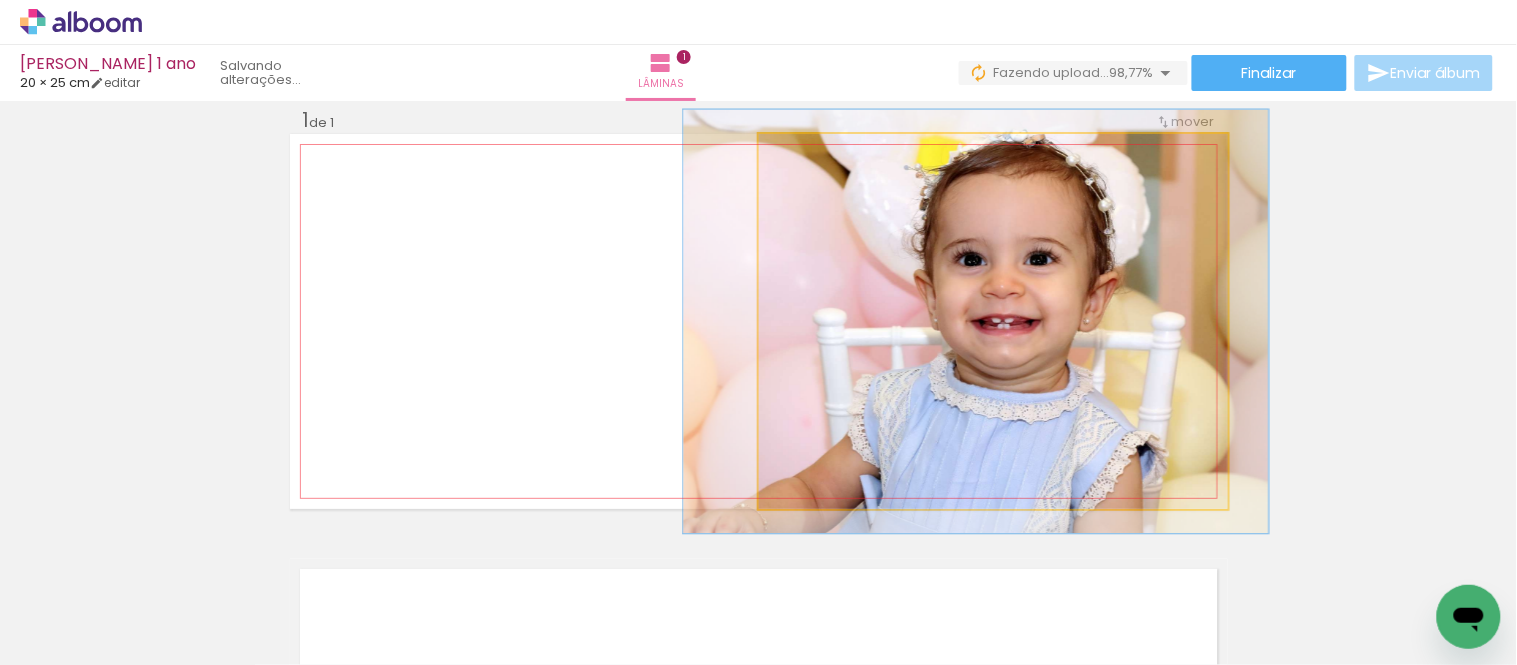 drag, startPoint x: 807, startPoint y: 154, endPoint x: 815, endPoint y: 161, distance: 10.630146 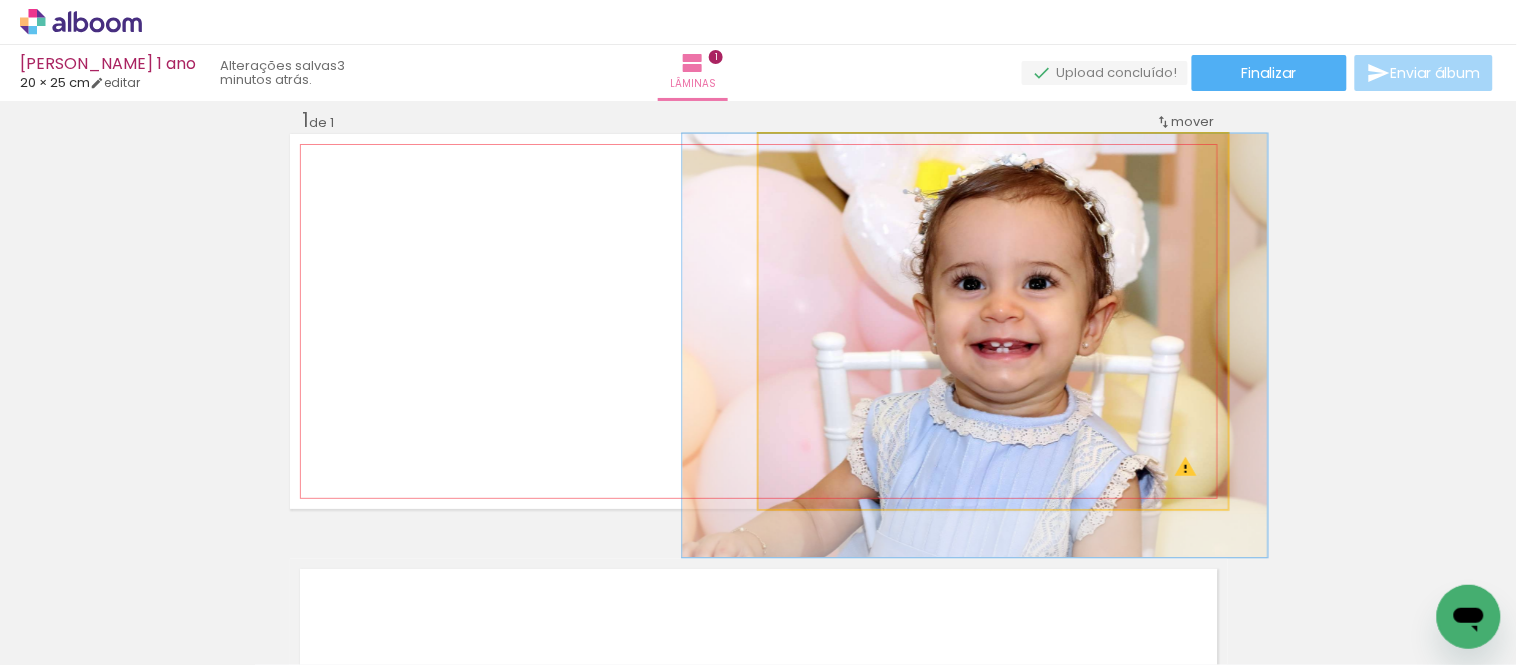 drag, startPoint x: 1052, startPoint y: 264, endPoint x: 1052, endPoint y: 305, distance: 41 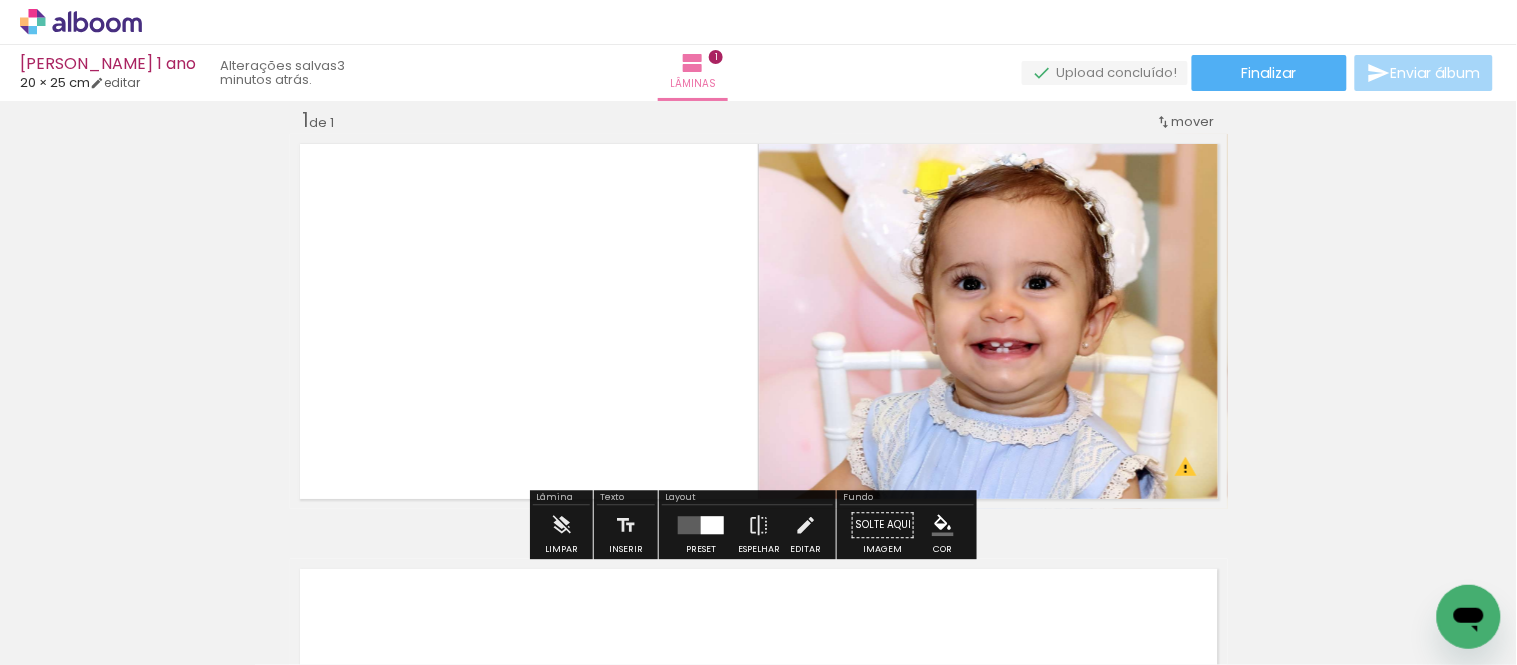 click at bounding box center (943, 525) 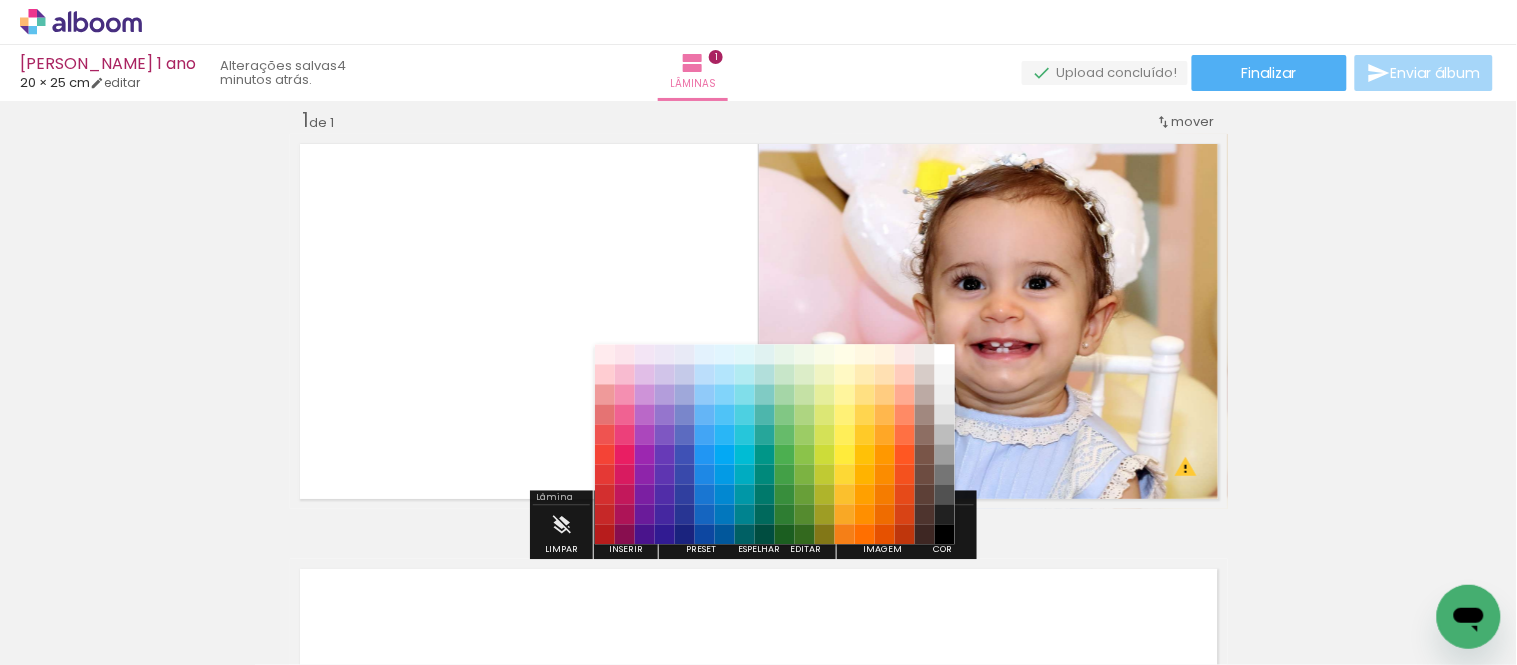 click on "#fce4ec" at bounding box center [625, 355] 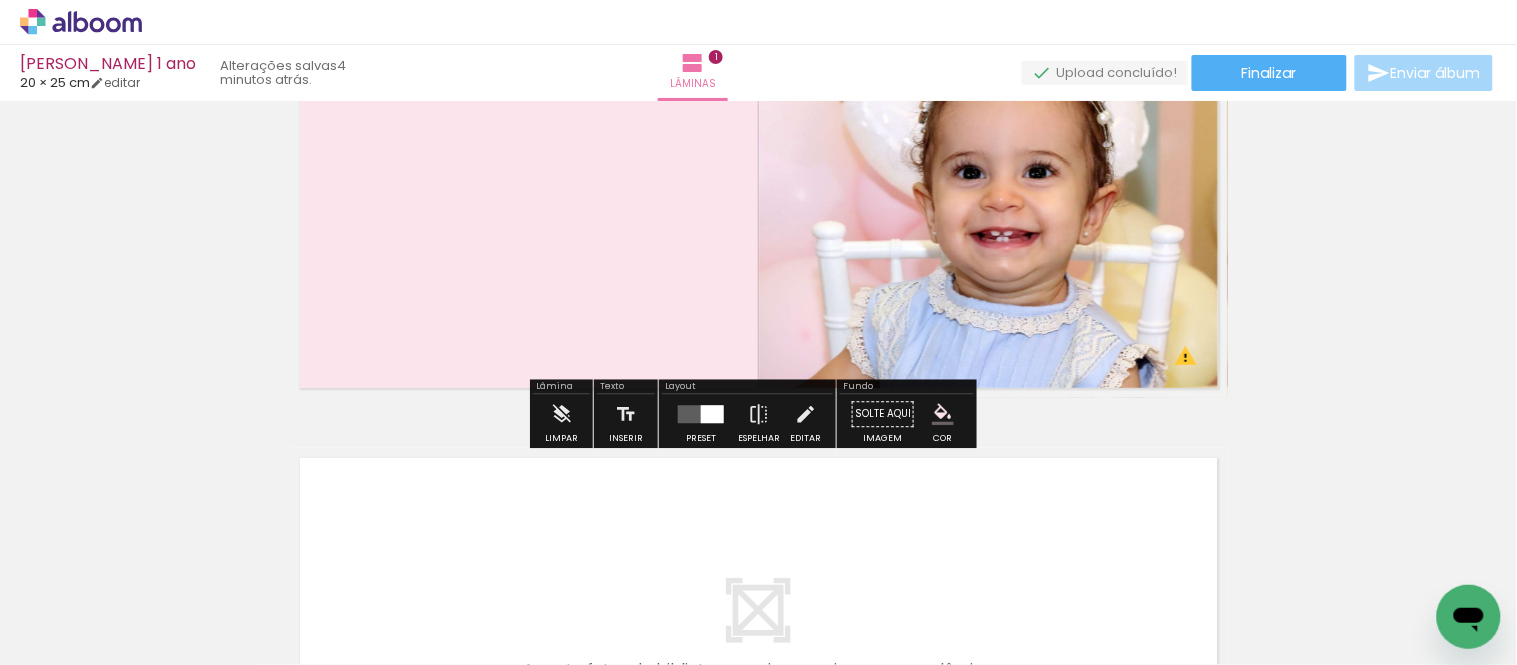 scroll, scrollTop: 247, scrollLeft: 0, axis: vertical 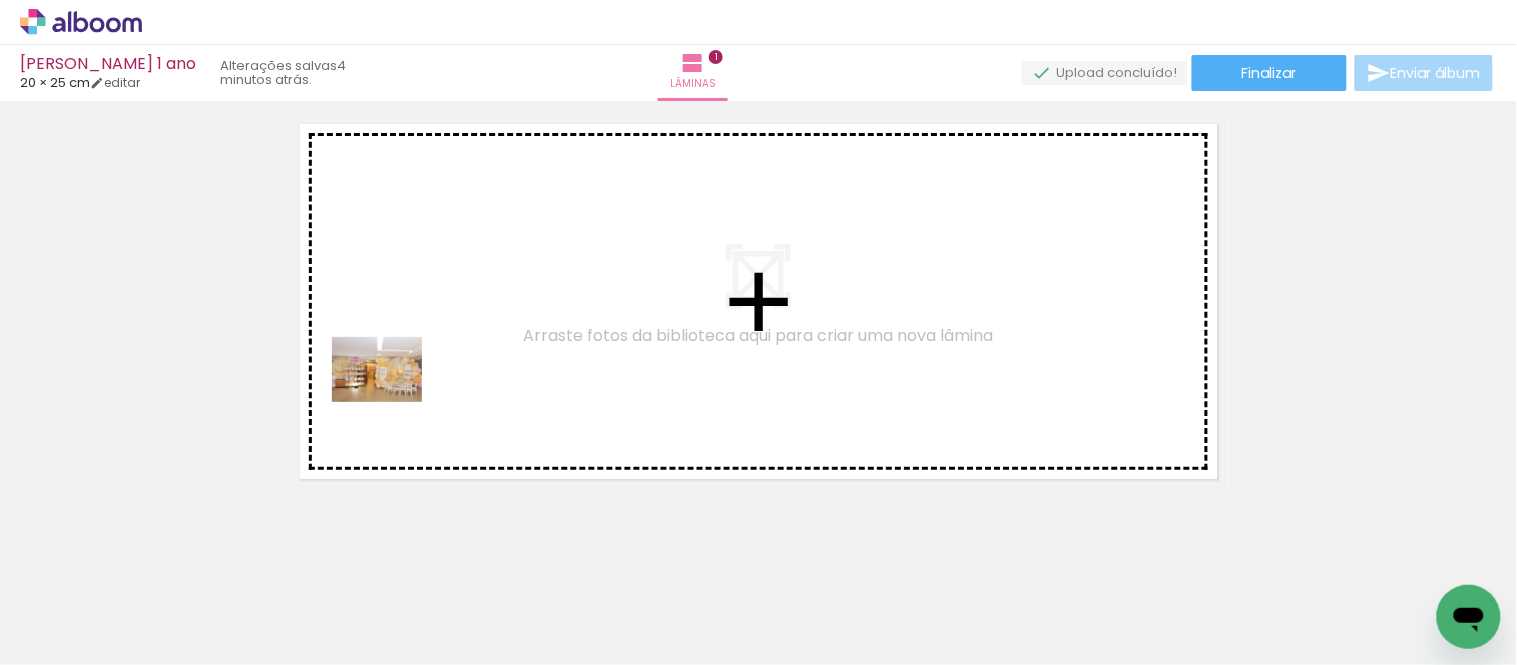 drag, startPoint x: 228, startPoint y: 560, endPoint x: 397, endPoint y: 550, distance: 169.2956 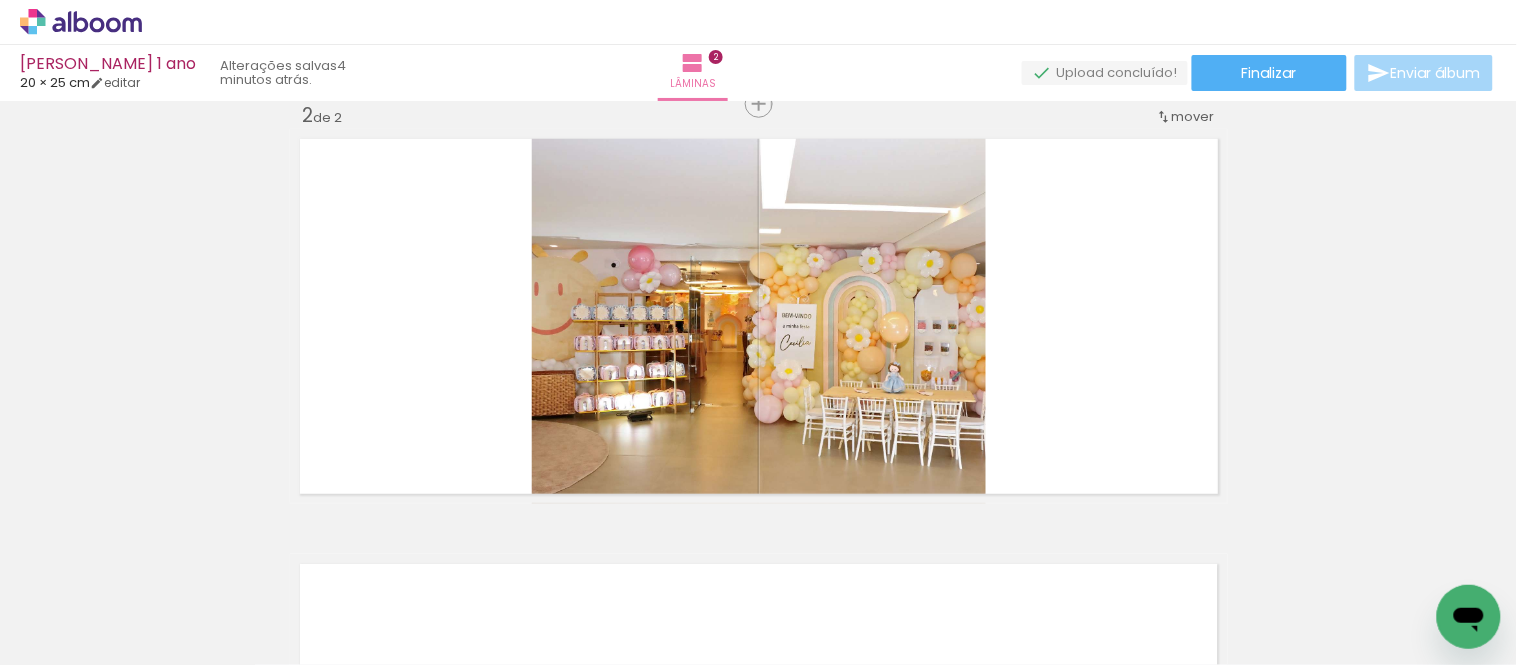 scroll, scrollTop: 451, scrollLeft: 0, axis: vertical 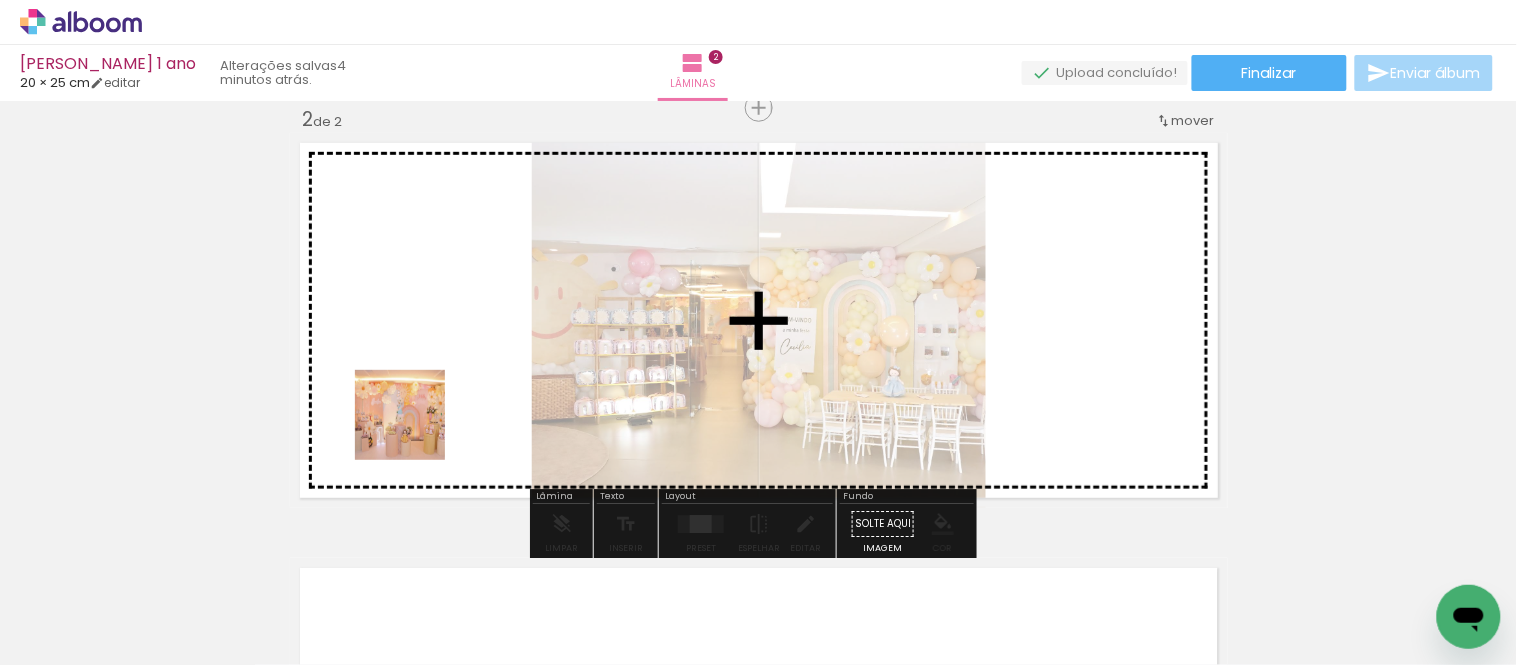 drag, startPoint x: 351, startPoint y: 574, endPoint x: 460, endPoint y: 517, distance: 123.00407 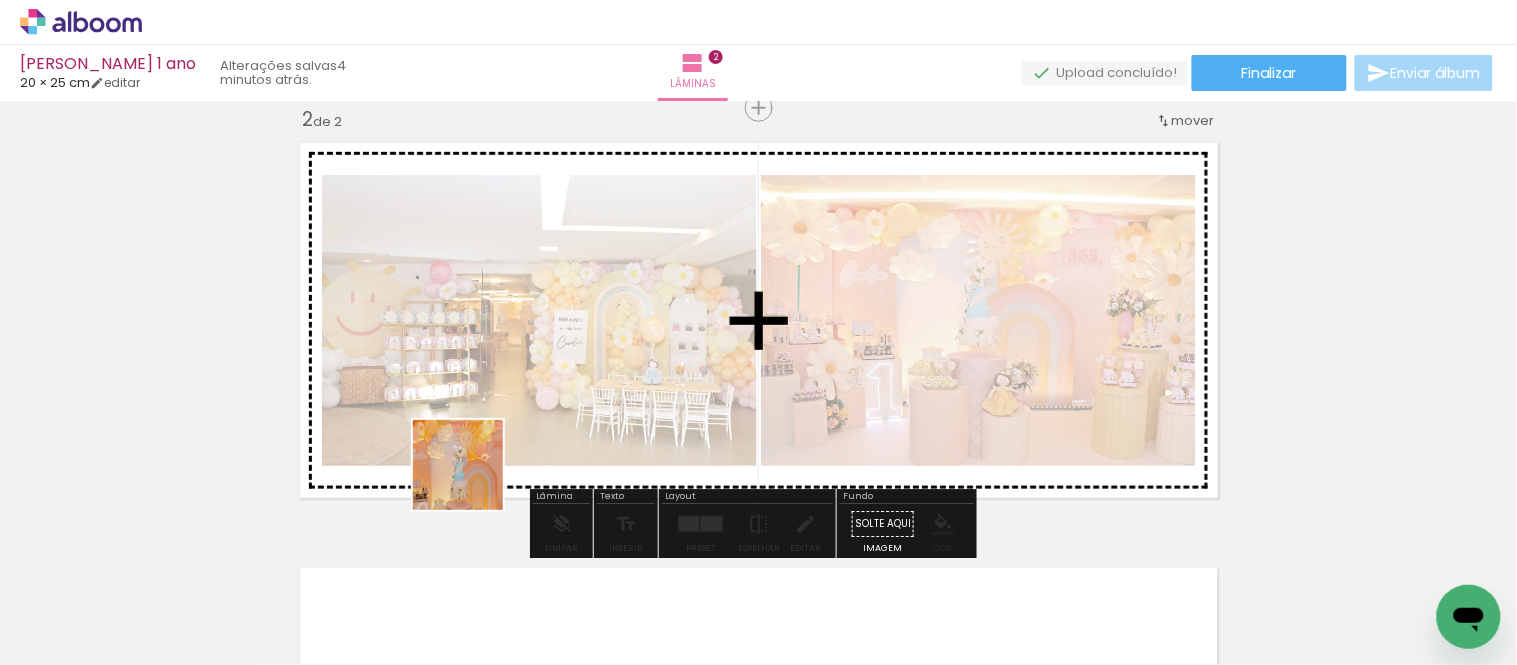 drag, startPoint x: 461, startPoint y: 555, endPoint x: 510, endPoint y: 442, distance: 123.16656 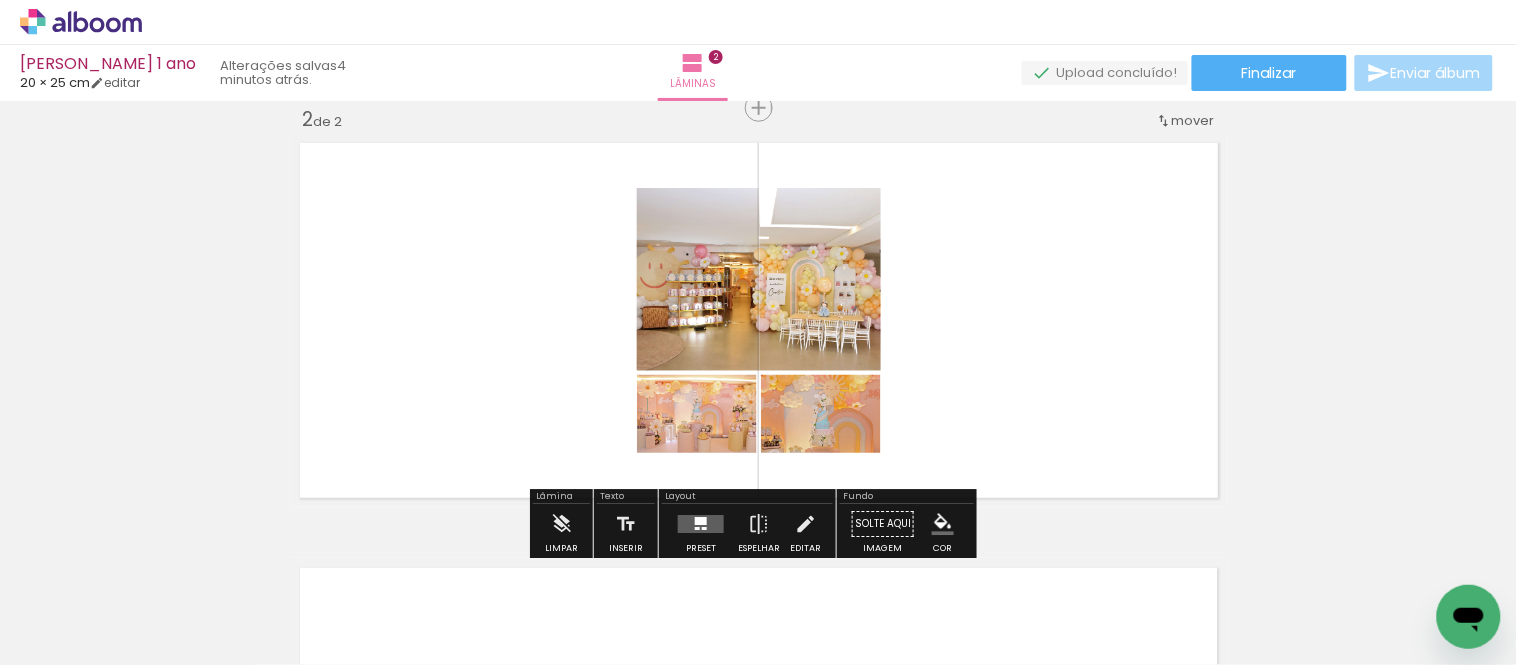 click at bounding box center (701, 524) 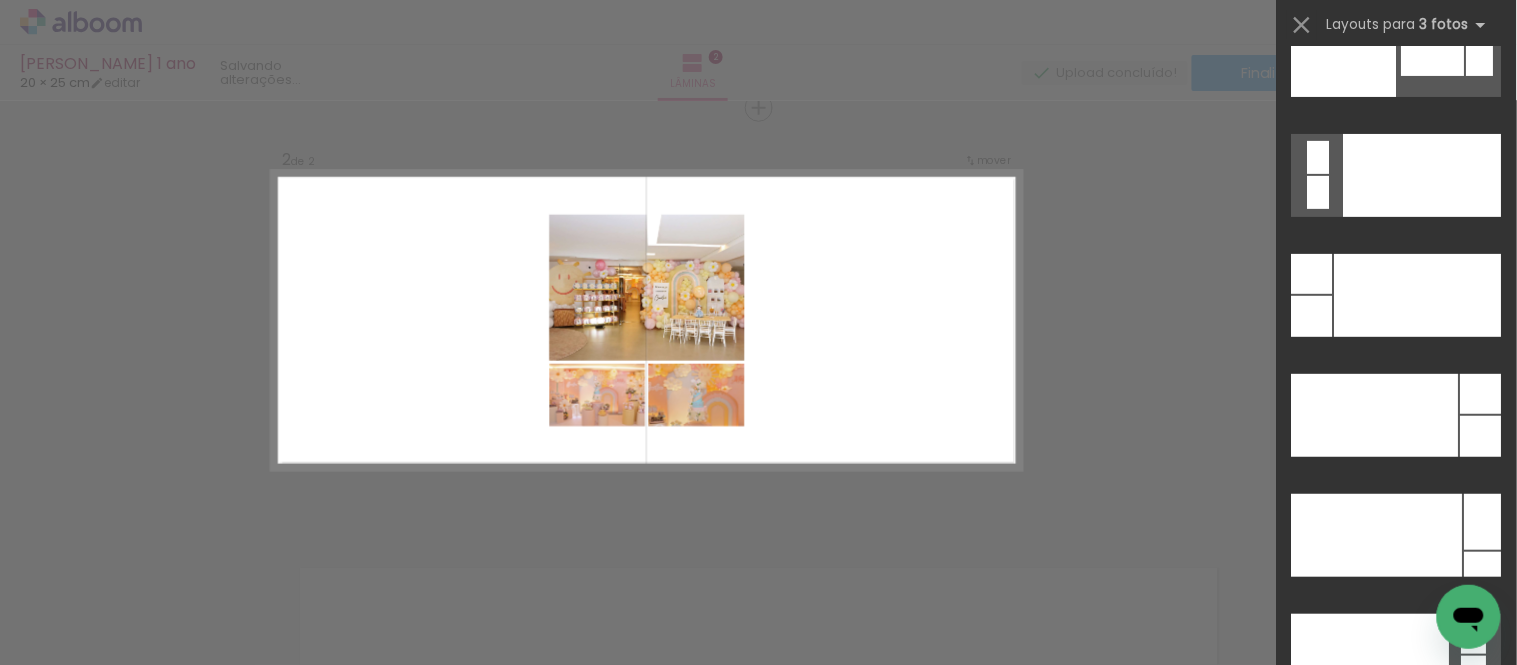 scroll, scrollTop: 23163, scrollLeft: 0, axis: vertical 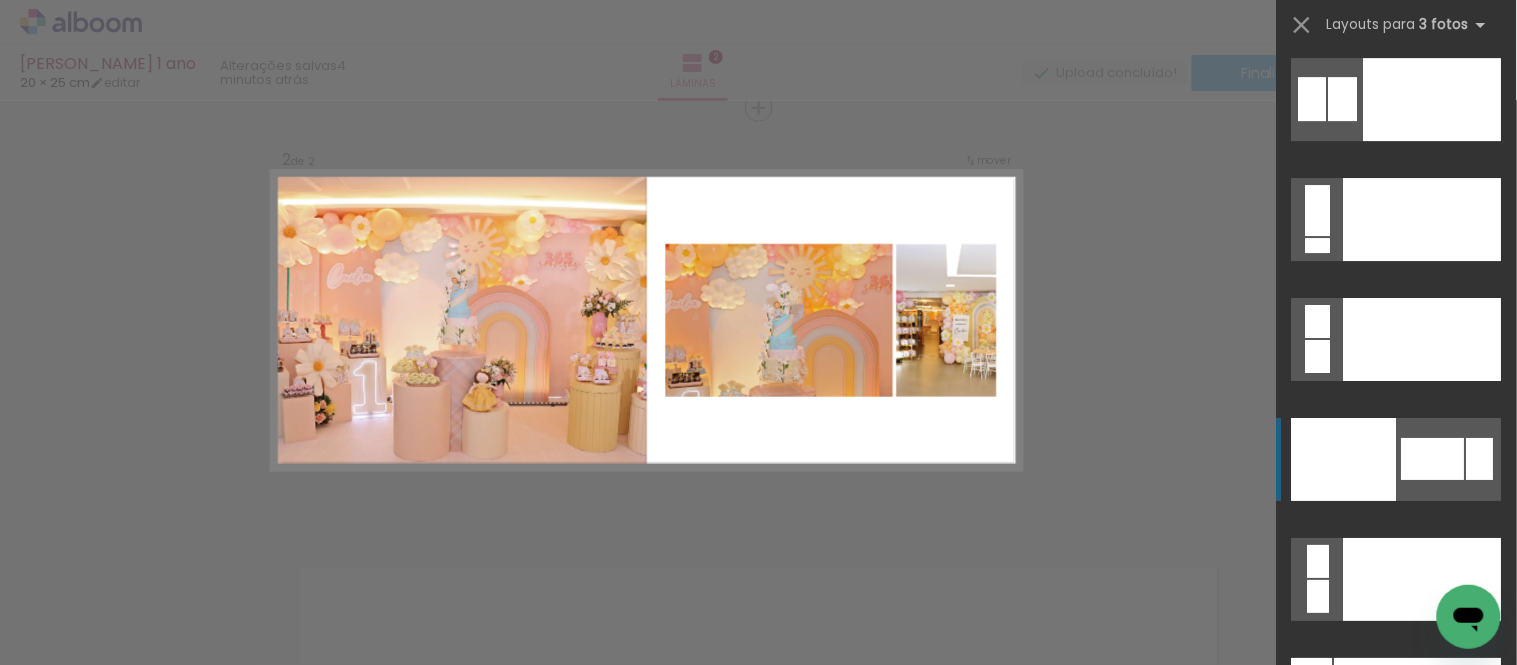 click at bounding box center (1397, 99) 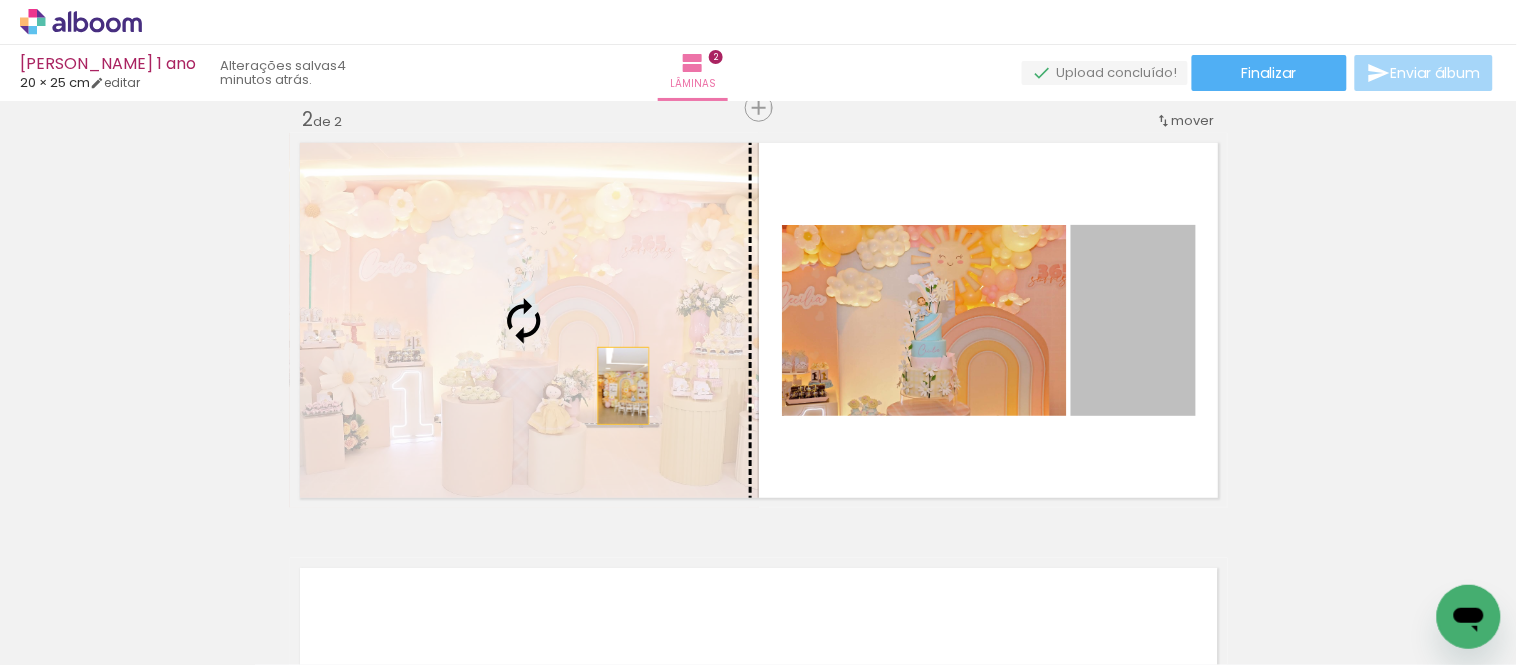 drag, startPoint x: 1125, startPoint y: 363, endPoint x: 615, endPoint y: 386, distance: 510.51837 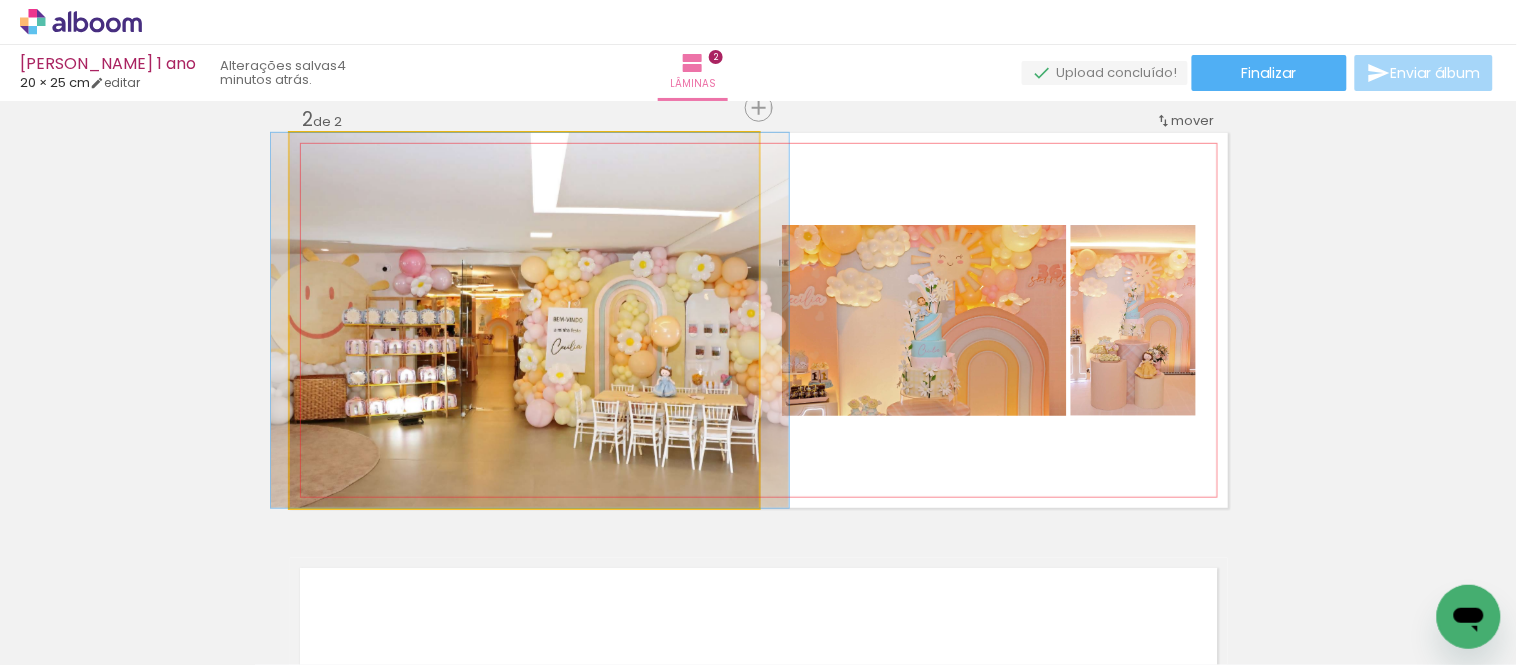 drag, startPoint x: 606, startPoint y: 403, endPoint x: 613, endPoint y: 387, distance: 17.464249 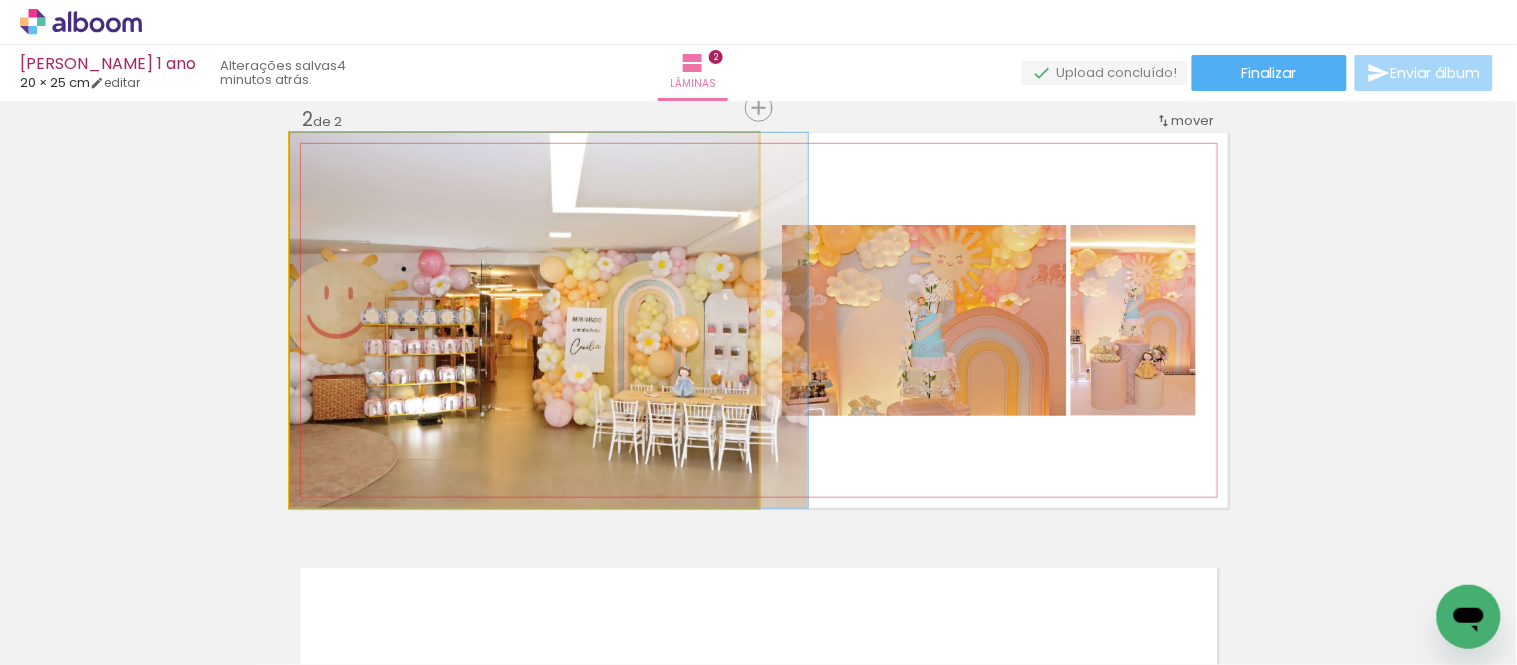 drag, startPoint x: 648, startPoint y: 413, endPoint x: 690, endPoint y: 410, distance: 42.107006 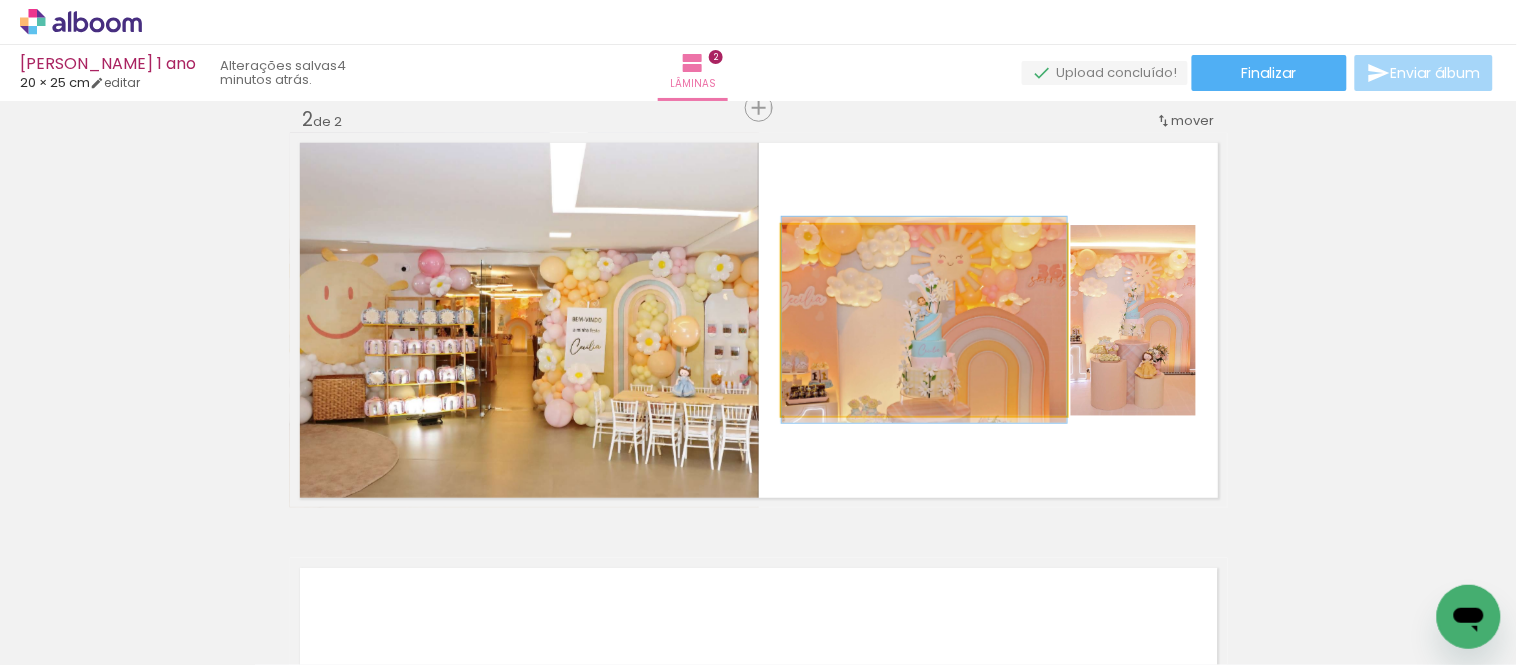 click 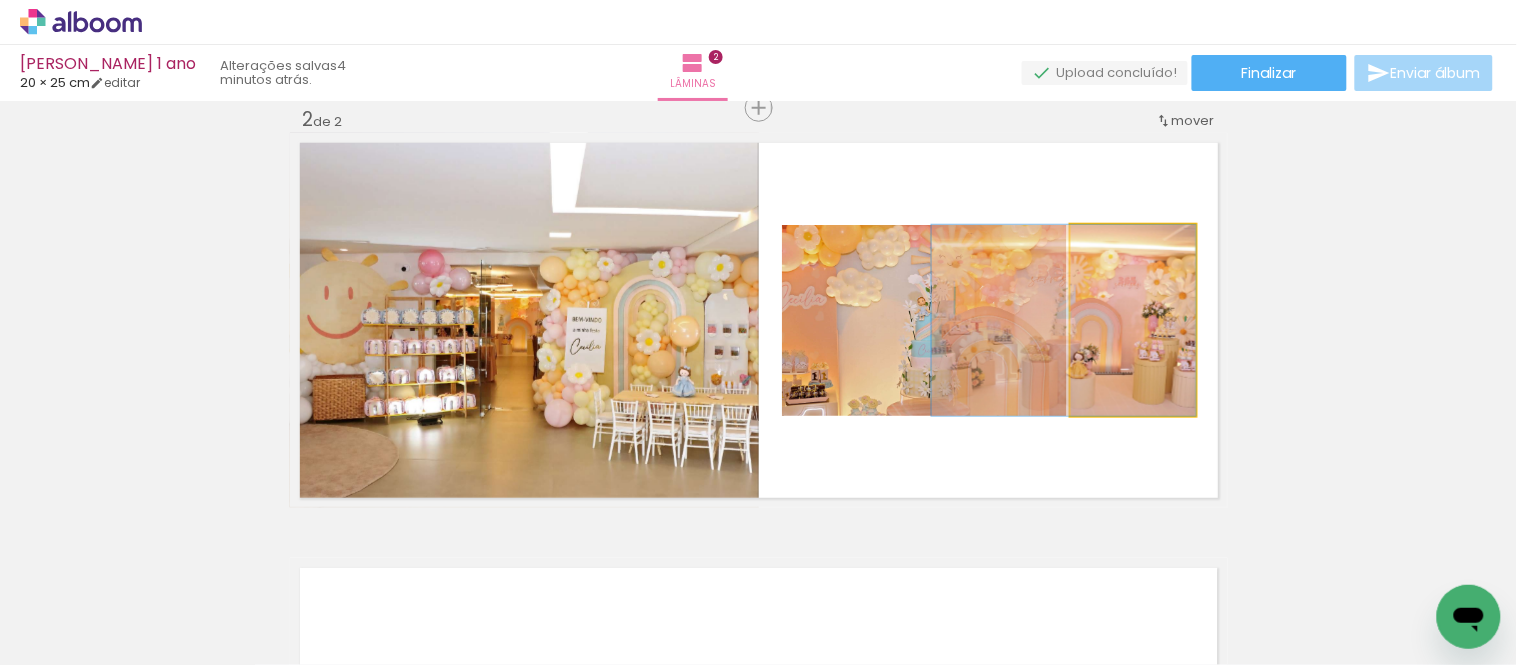 drag, startPoint x: 1171, startPoint y: 340, endPoint x: 1034, endPoint y: 341, distance: 137.00365 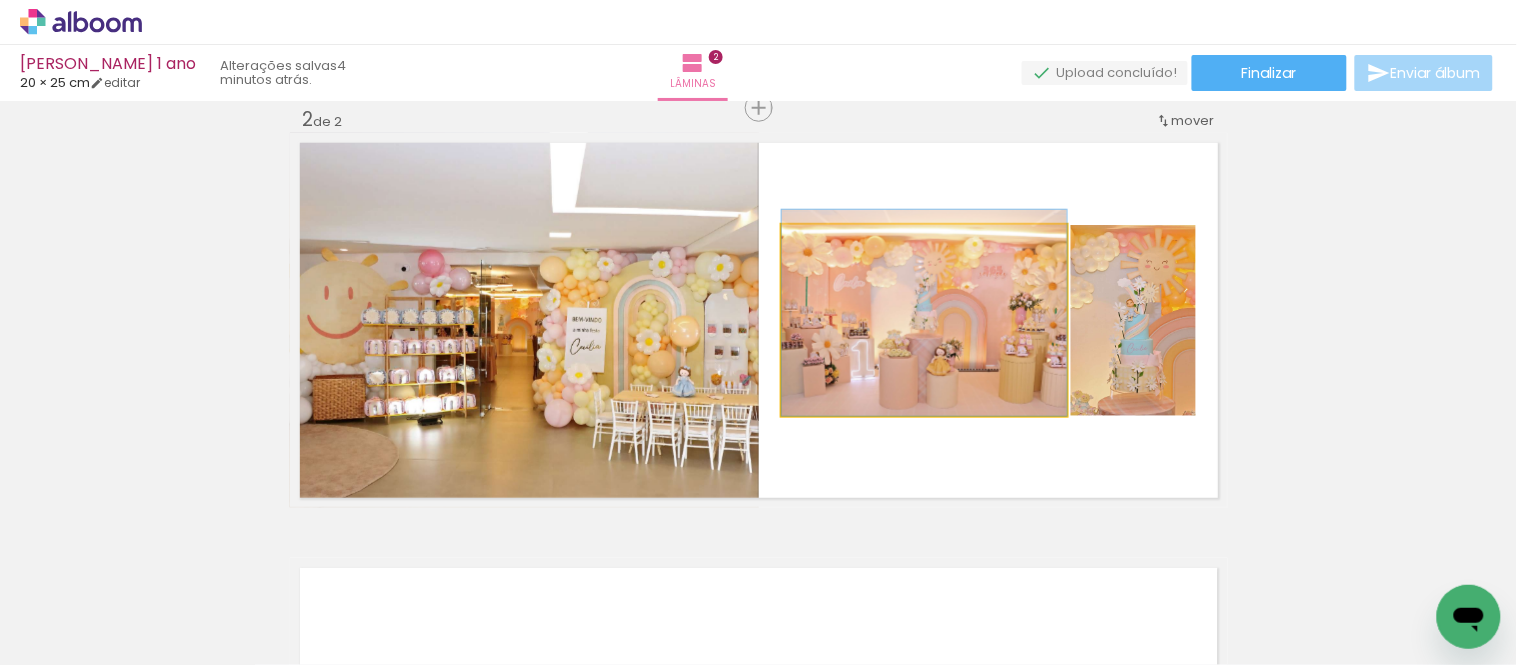 drag, startPoint x: 1016, startPoint y: 334, endPoint x: 1013, endPoint y: 314, distance: 20.22375 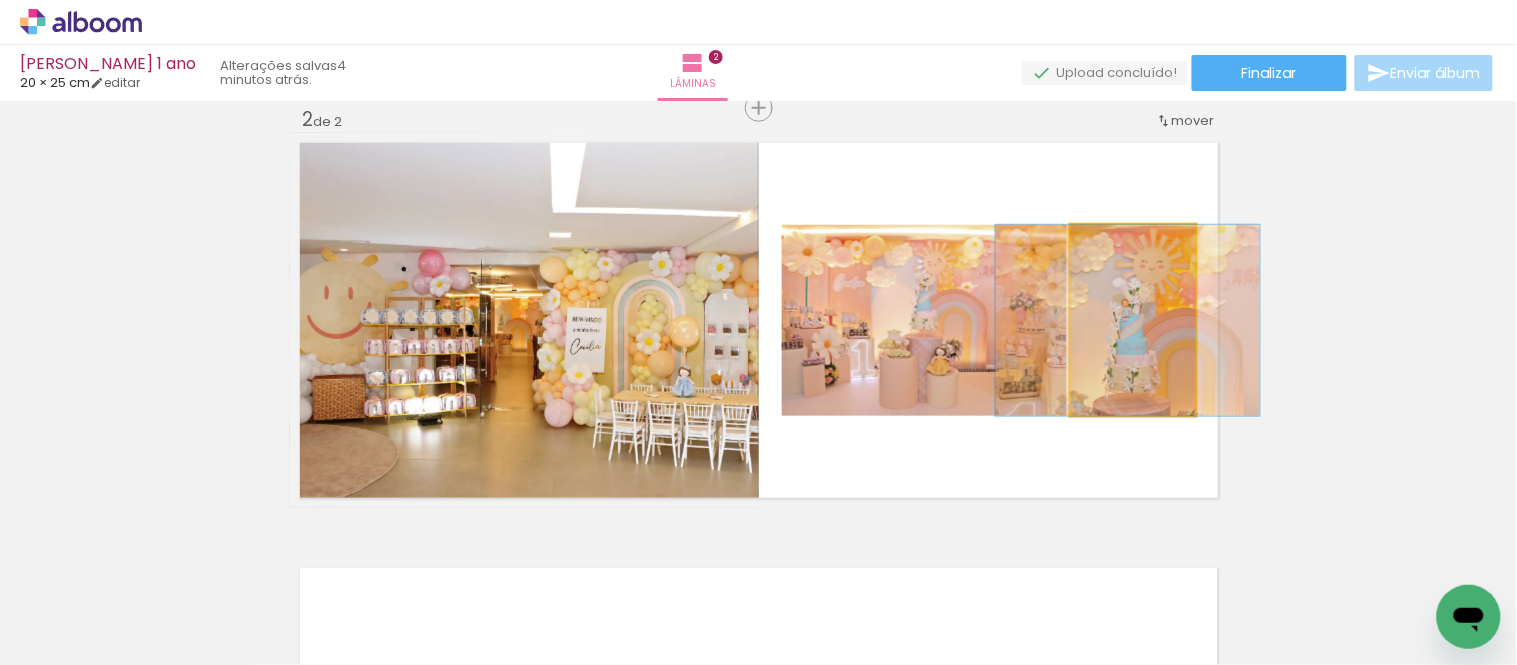 drag, startPoint x: 1138, startPoint y: 318, endPoint x: 1135, endPoint y: 291, distance: 27.166155 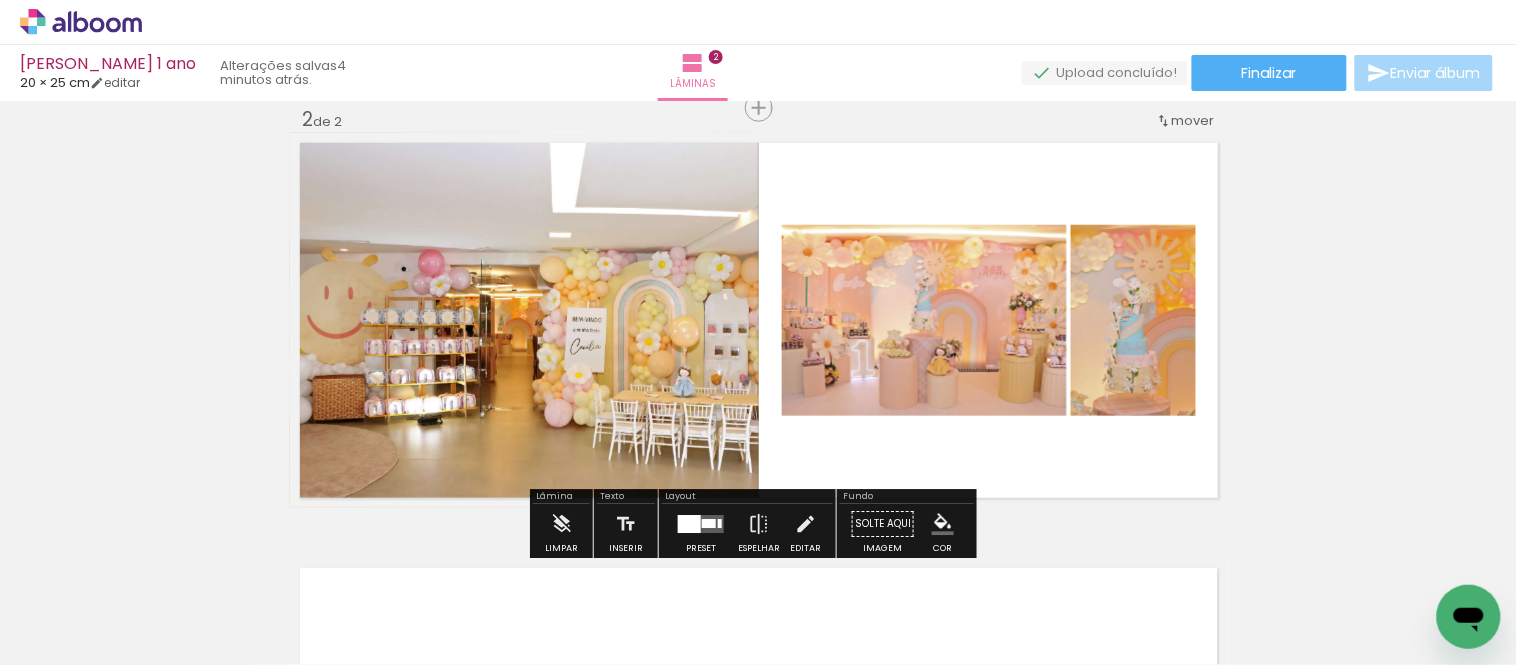click 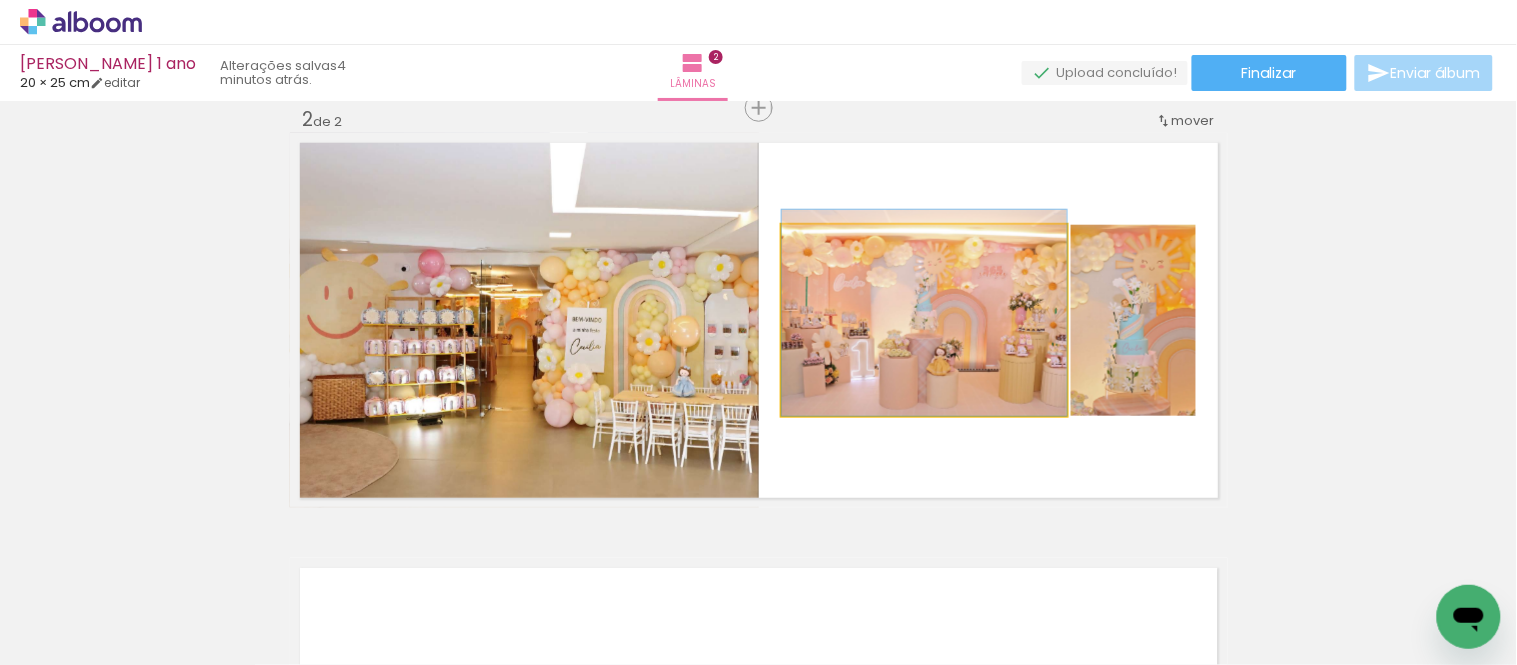click 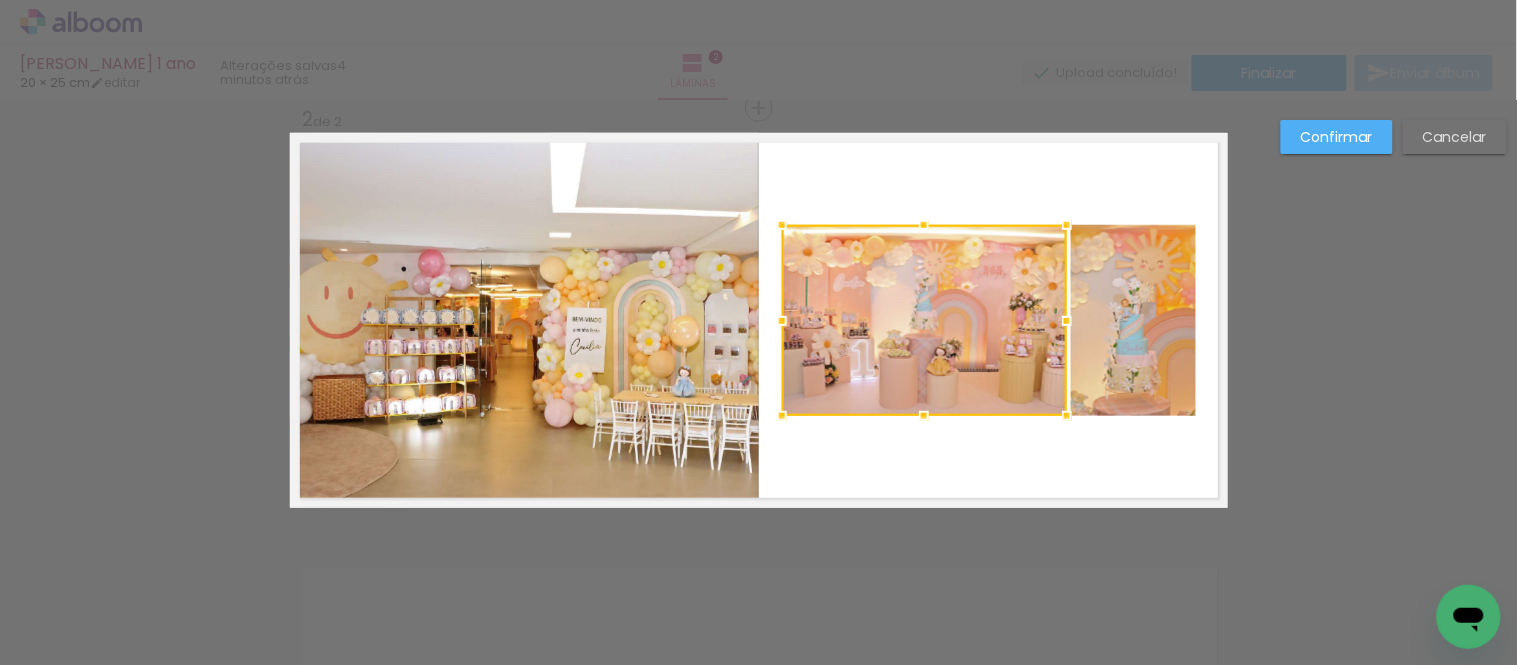 click 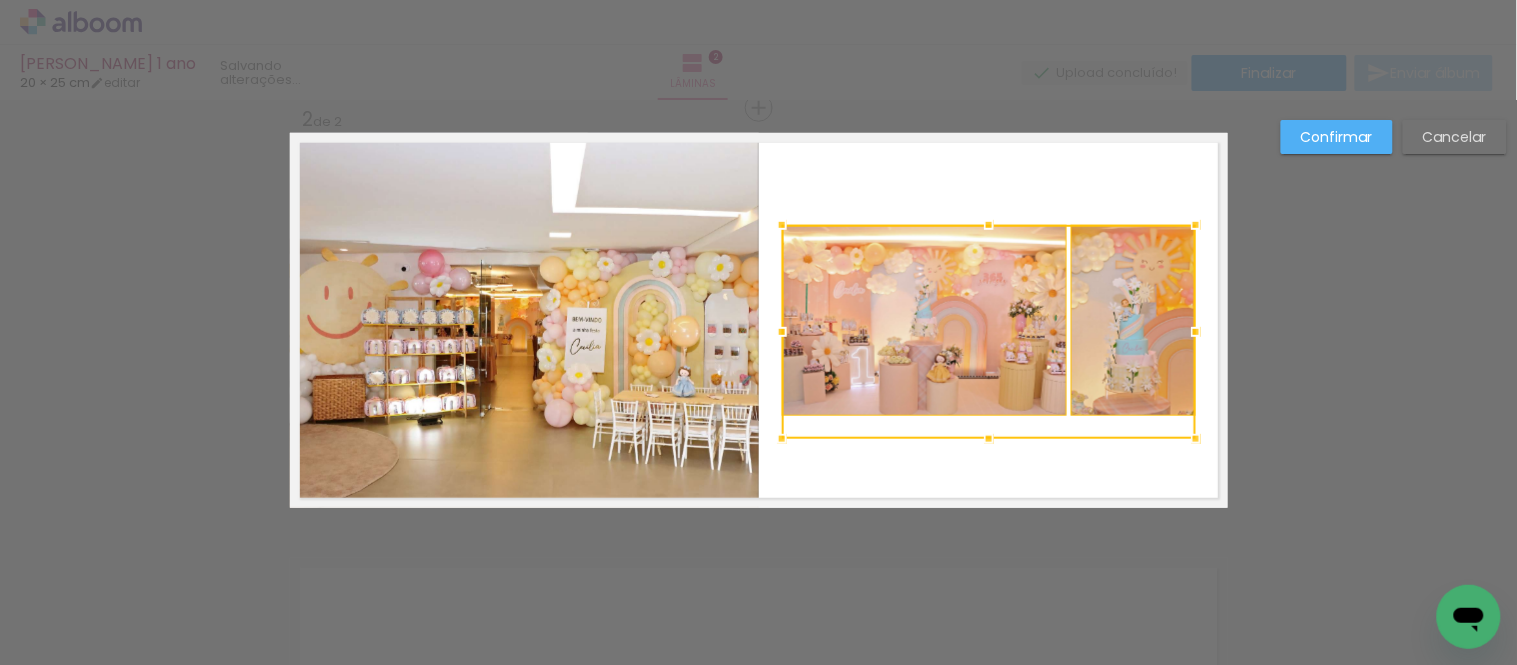 drag, startPoint x: 971, startPoint y: 413, endPoint x: 971, endPoint y: 436, distance: 23 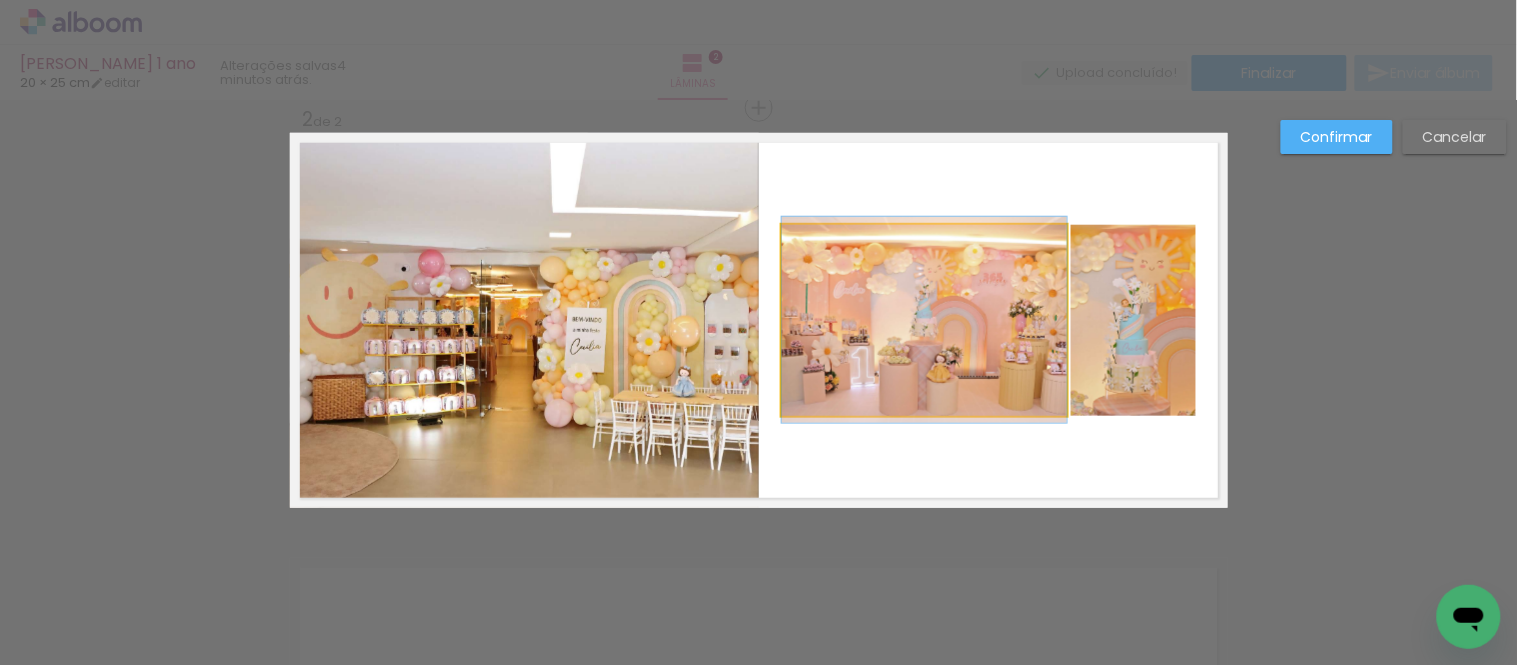 click 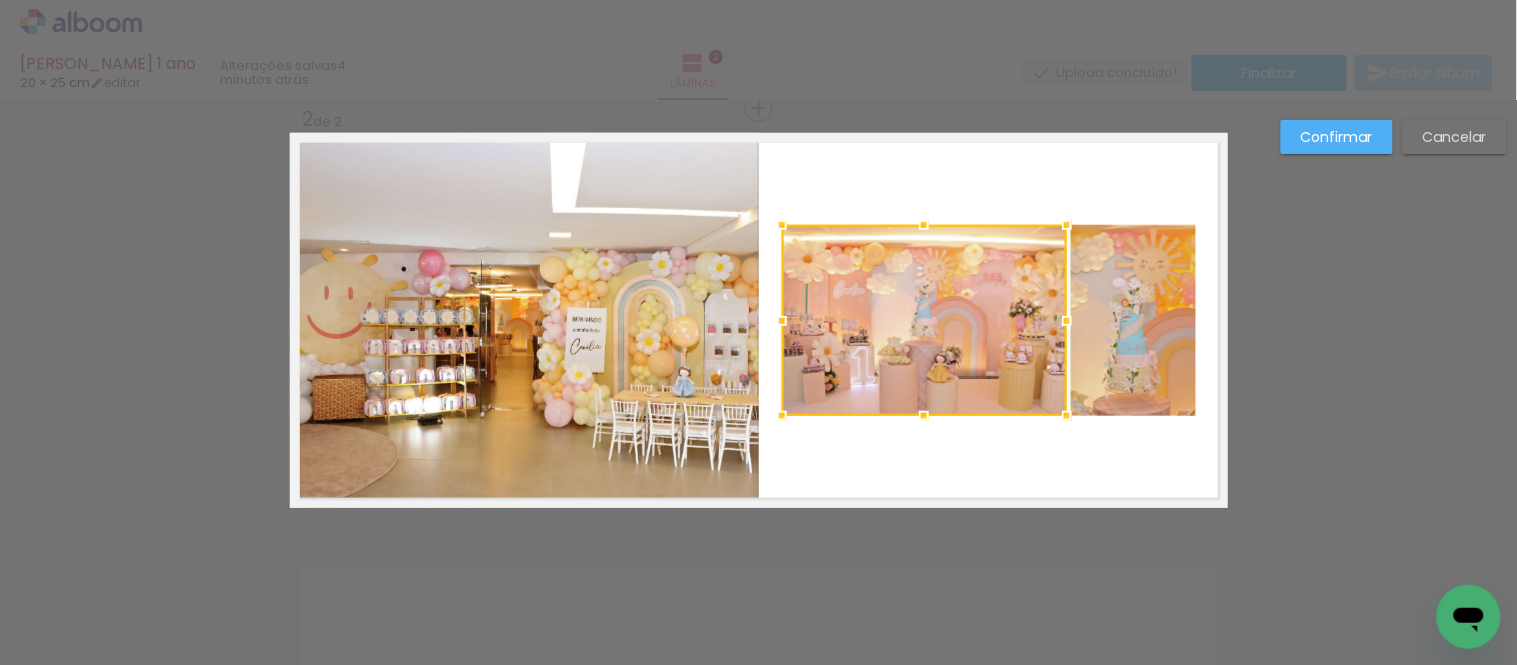click 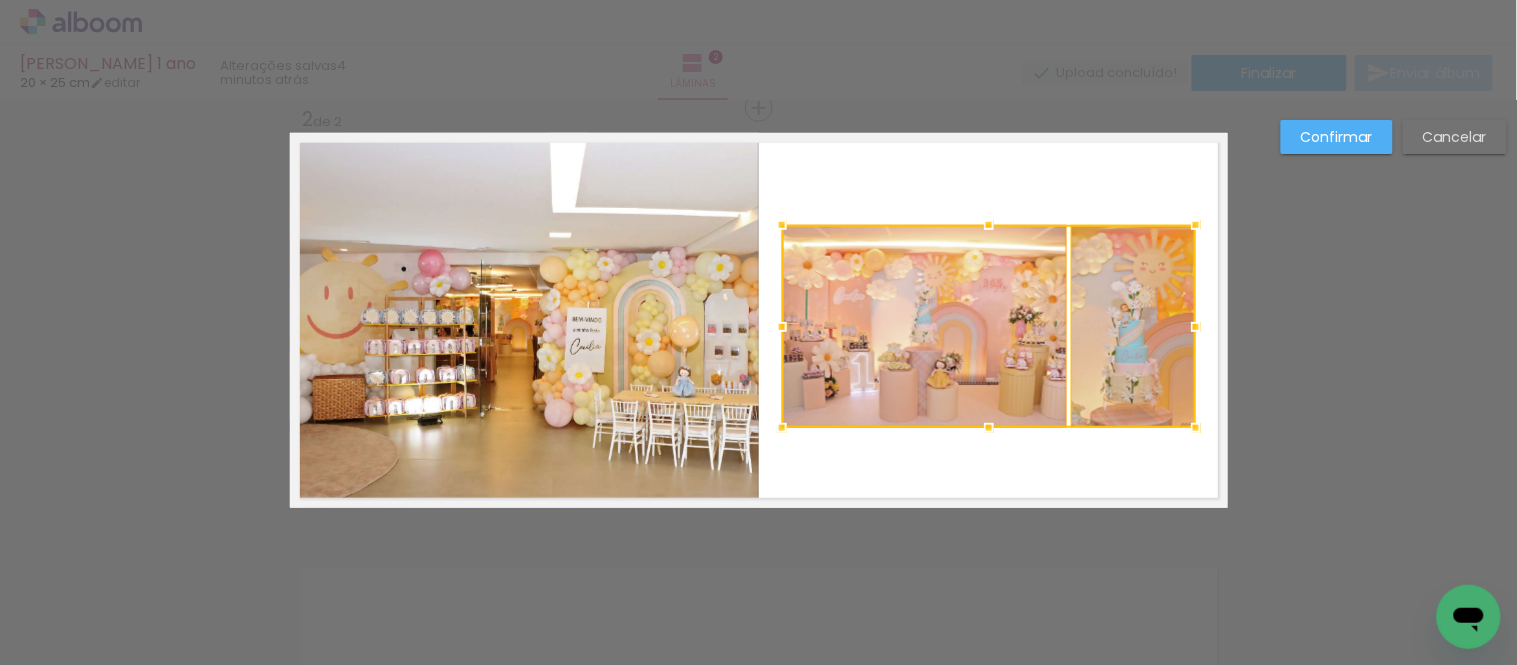 drag, startPoint x: 983, startPoint y: 415, endPoint x: 983, endPoint y: 428, distance: 13 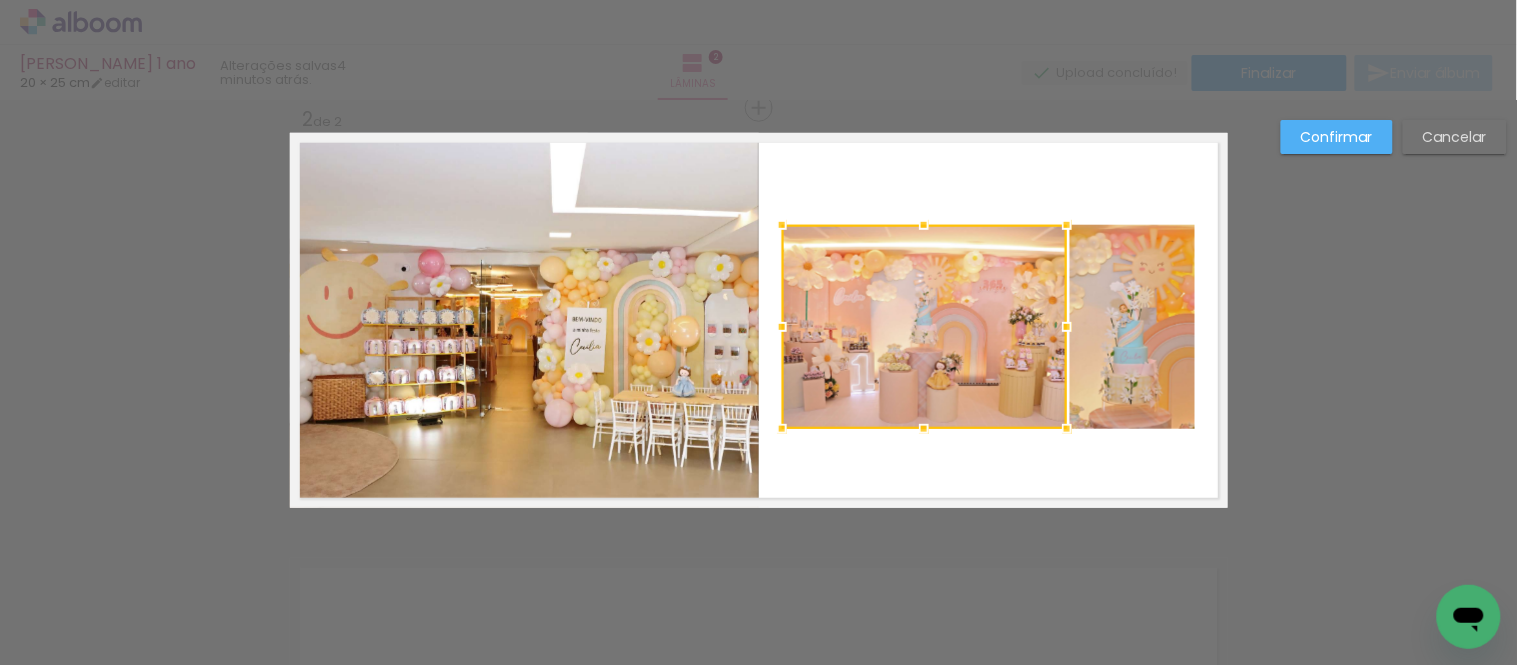 click at bounding box center [924, 327] 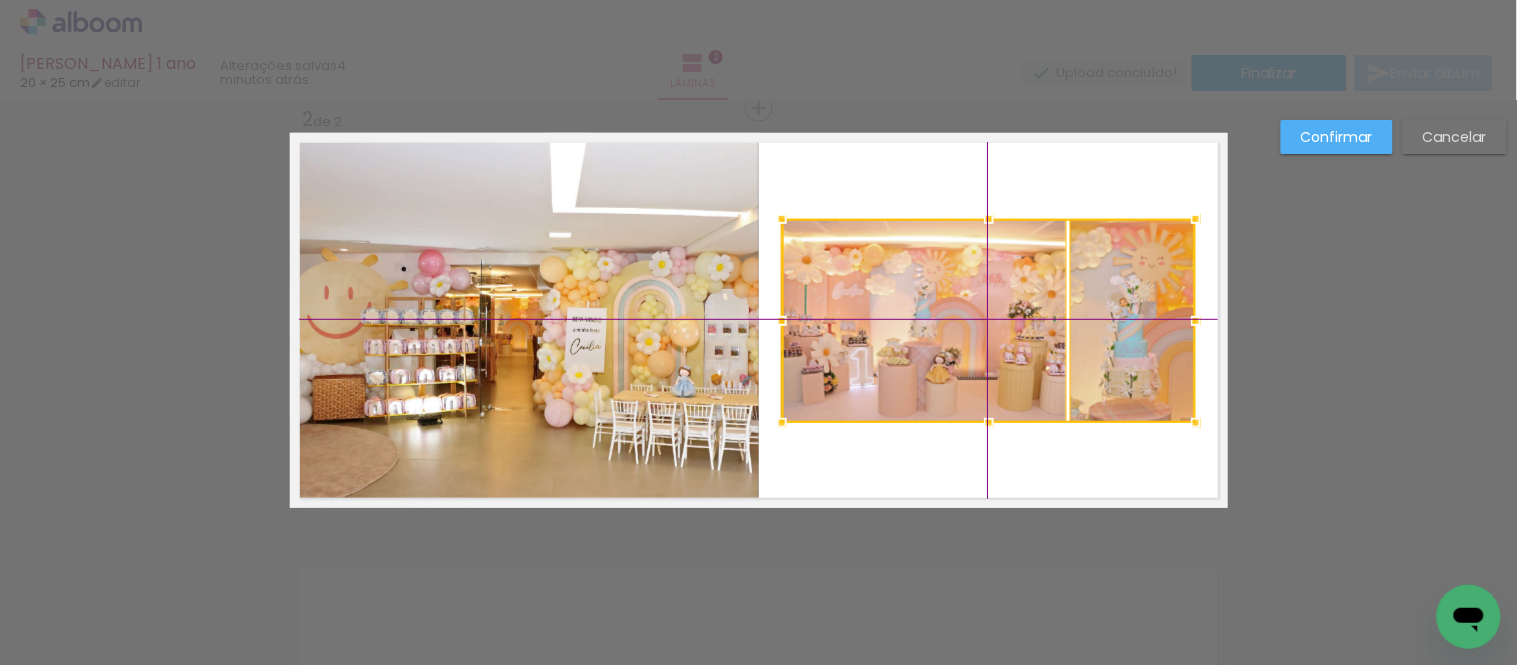 click at bounding box center (989, 321) 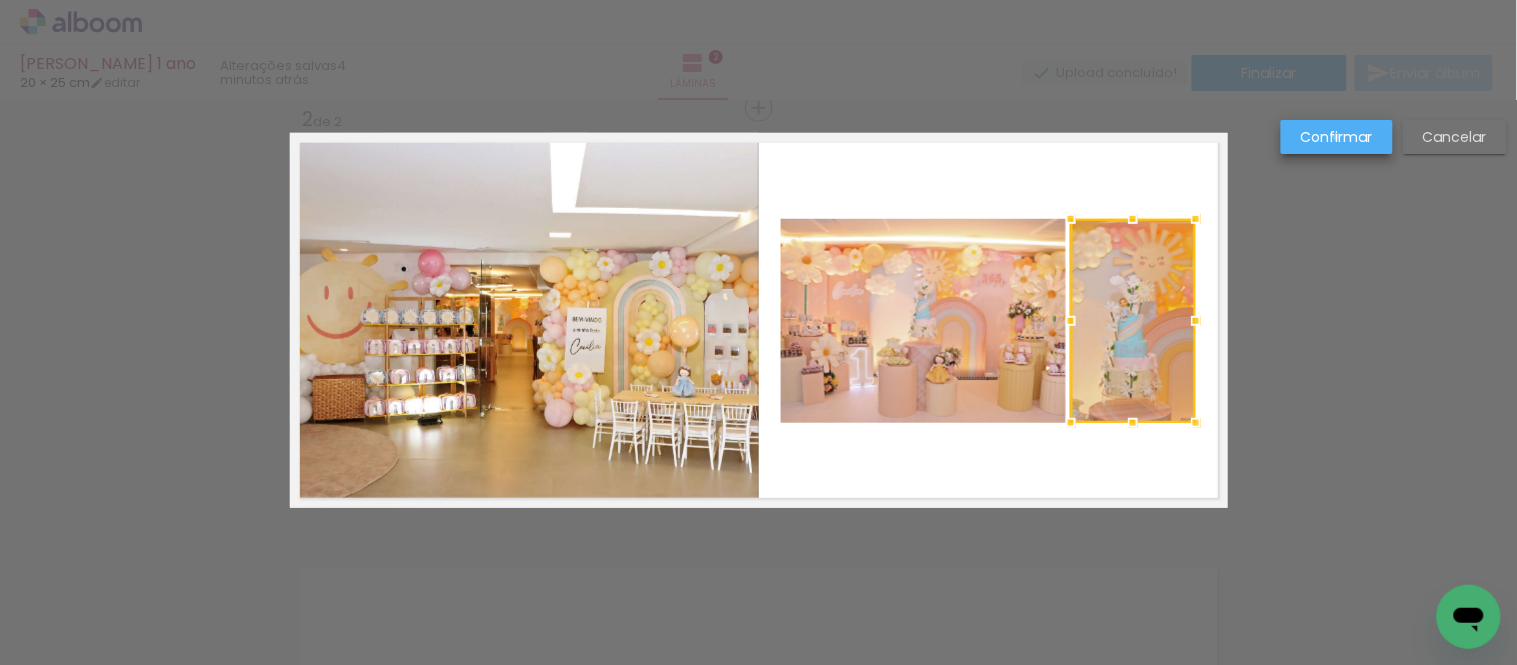 click on "Confirmar" at bounding box center (0, 0) 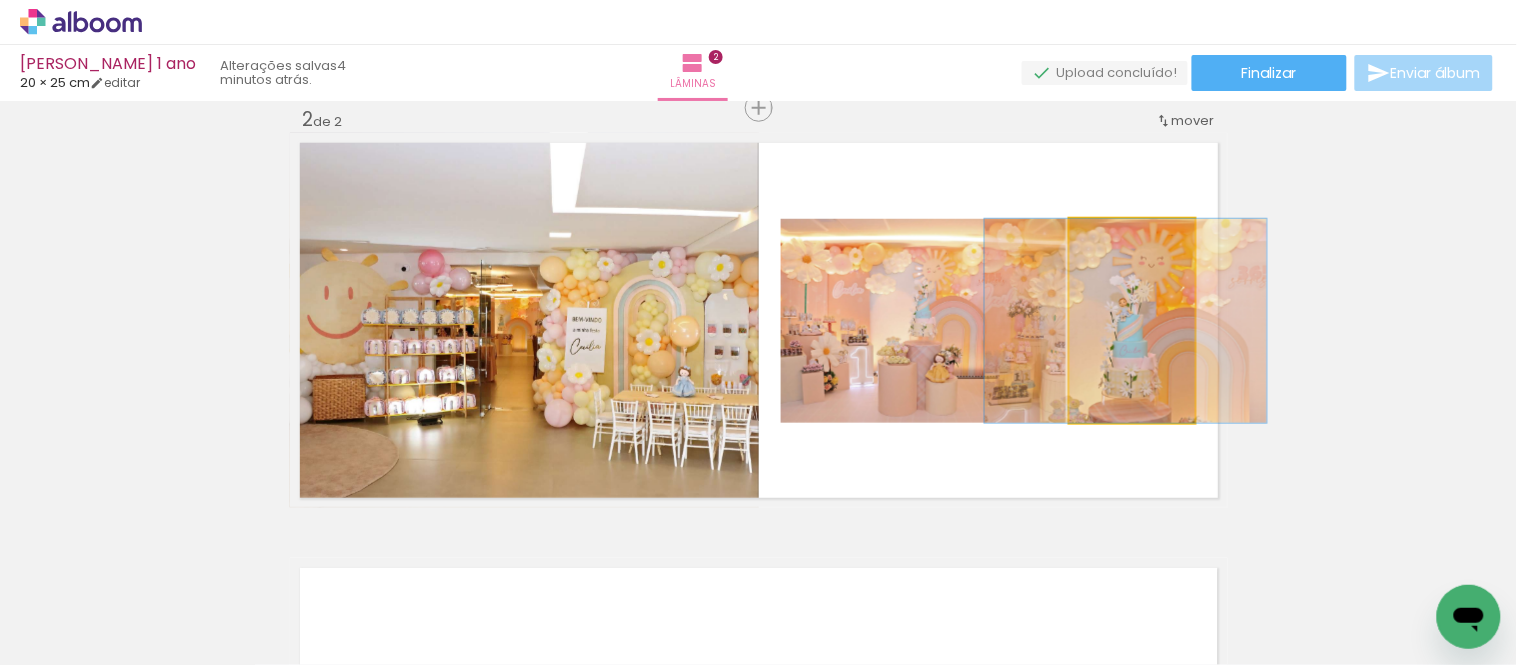 drag, startPoint x: 1171, startPoint y: 342, endPoint x: 1171, endPoint y: 330, distance: 12 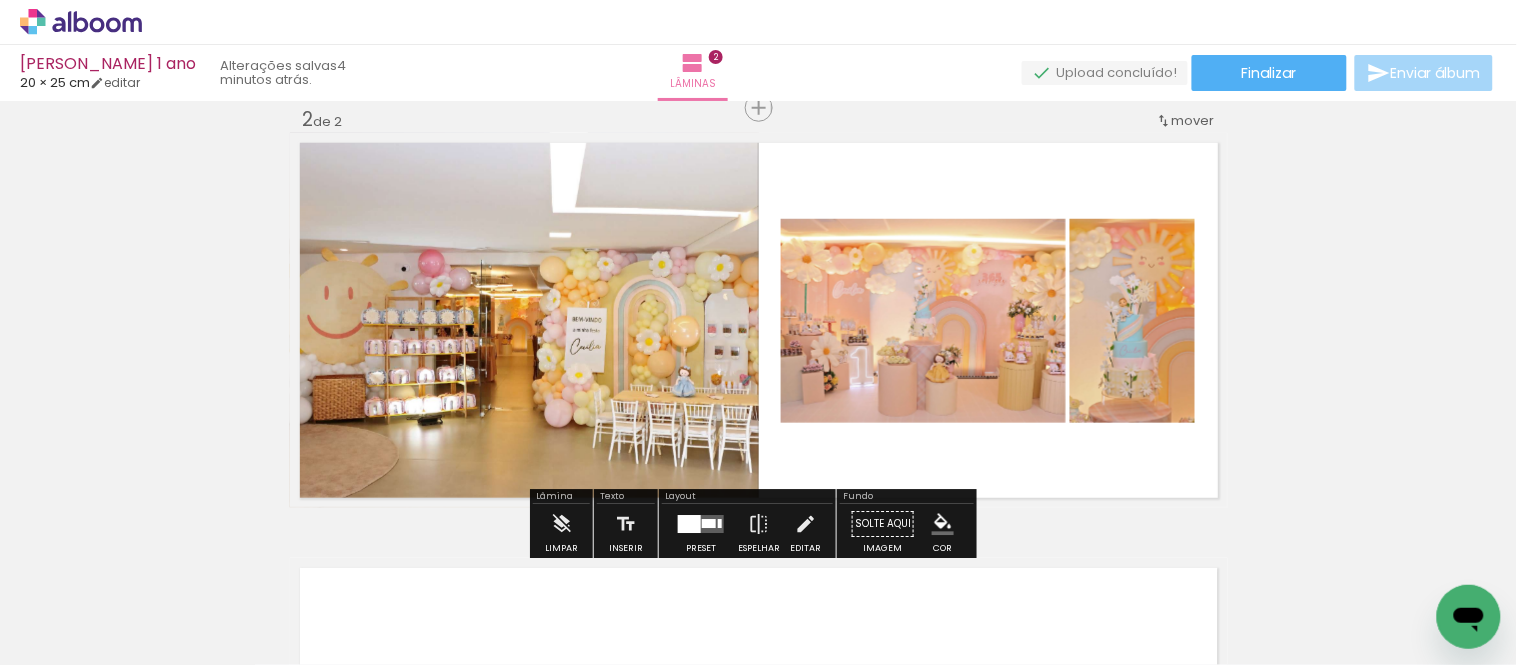 click at bounding box center (943, 524) 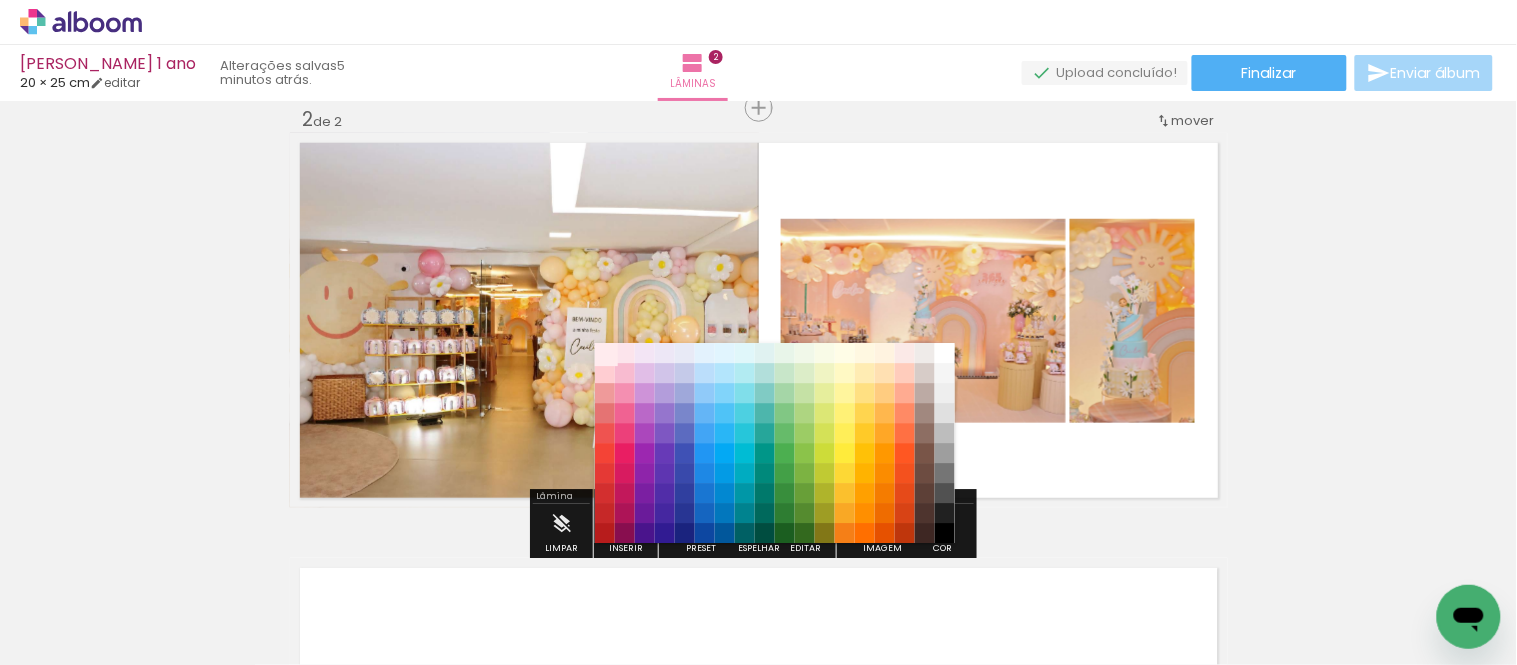 click on "#ffebee" at bounding box center [605, 354] 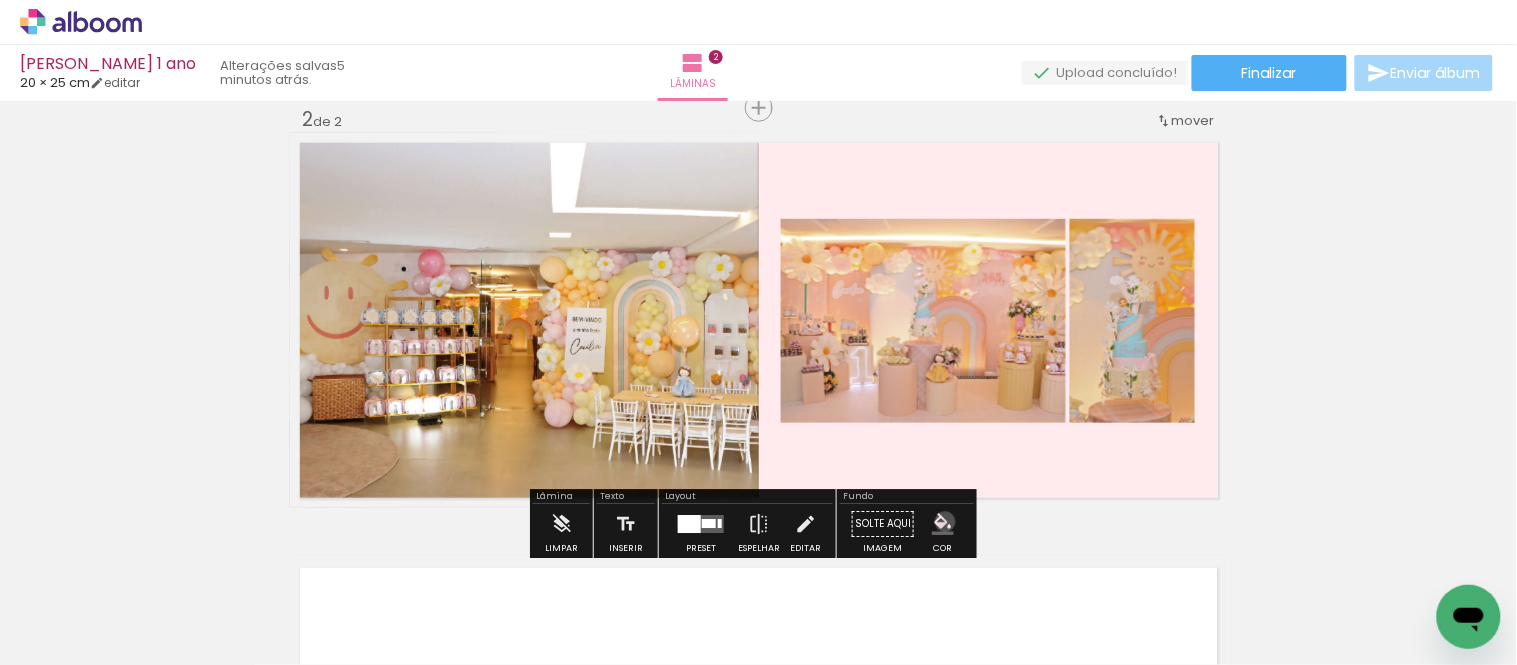 click at bounding box center [943, 524] 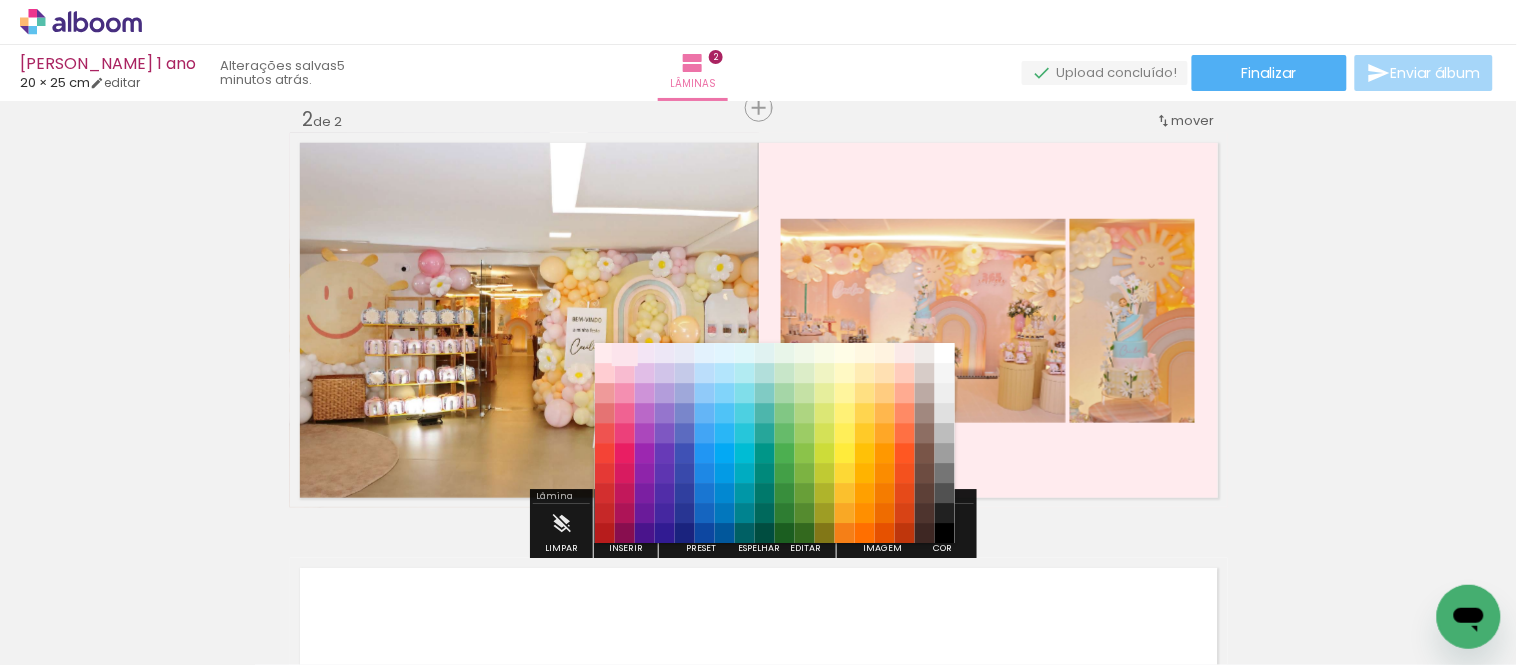 click on "#fce4ec" at bounding box center (625, 354) 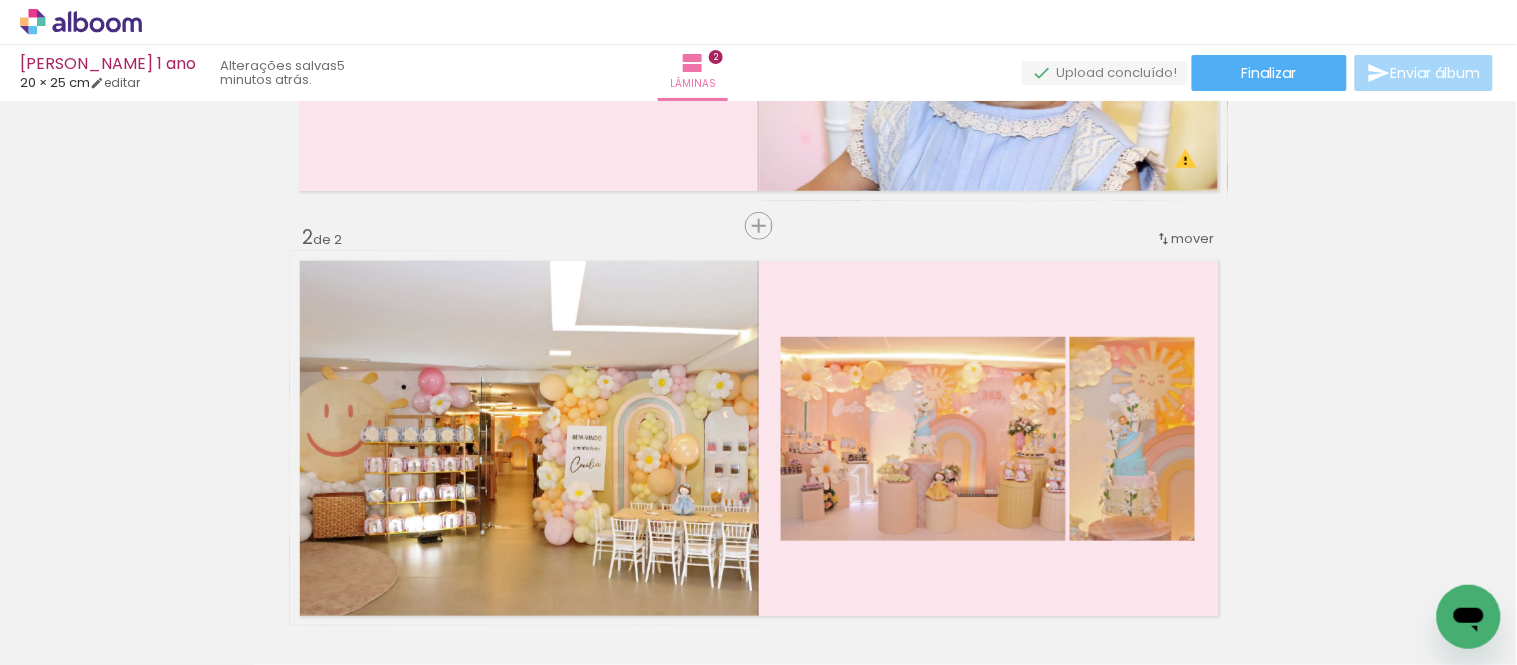 scroll, scrollTop: 444, scrollLeft: 0, axis: vertical 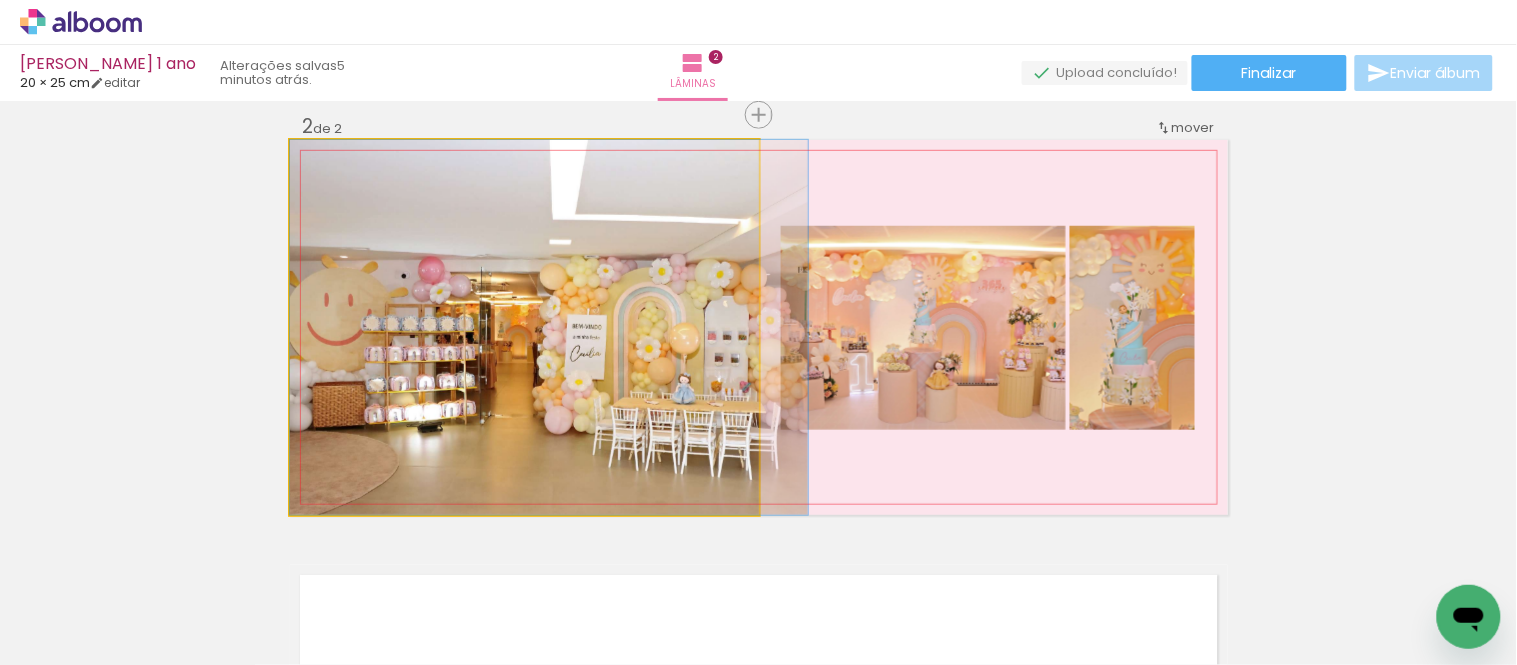 drag, startPoint x: 530, startPoint y: 316, endPoint x: 537, endPoint y: 304, distance: 13.892444 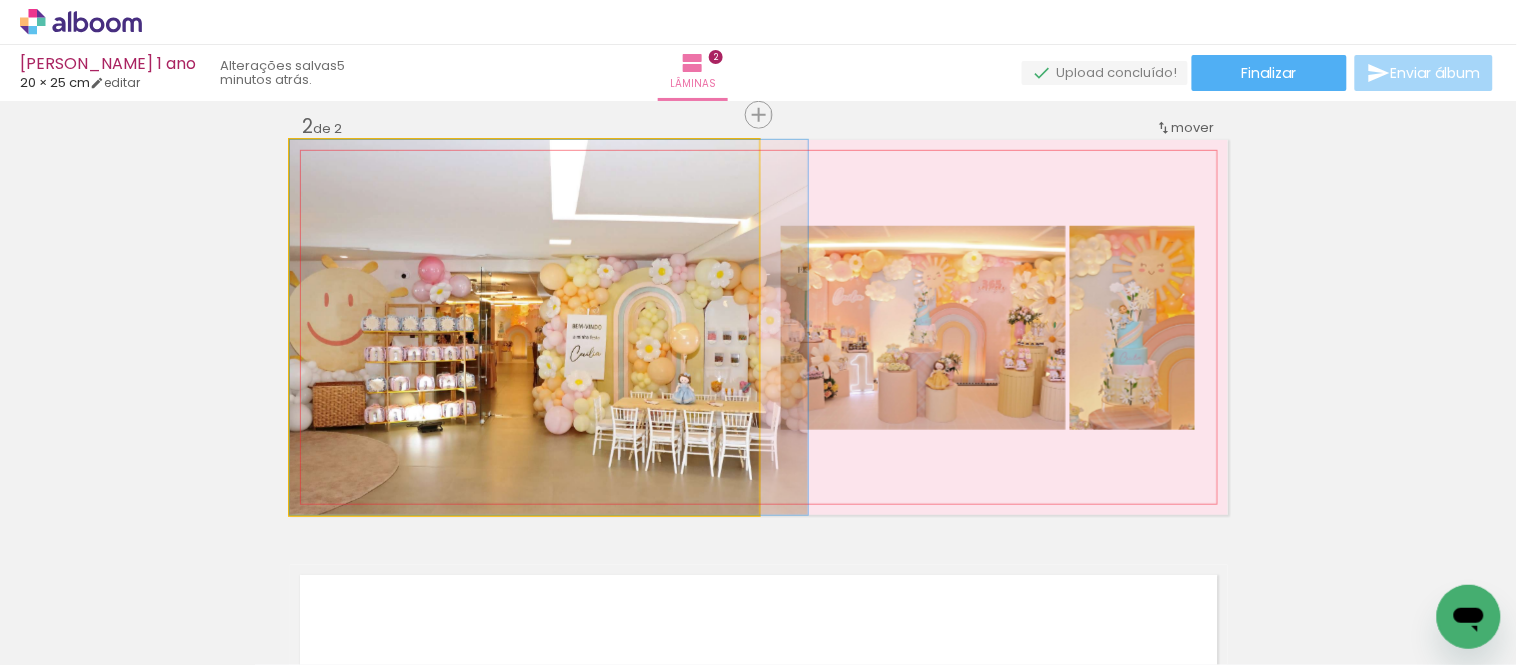 drag, startPoint x: 603, startPoint y: 316, endPoint x: 611, endPoint y: 308, distance: 11.313708 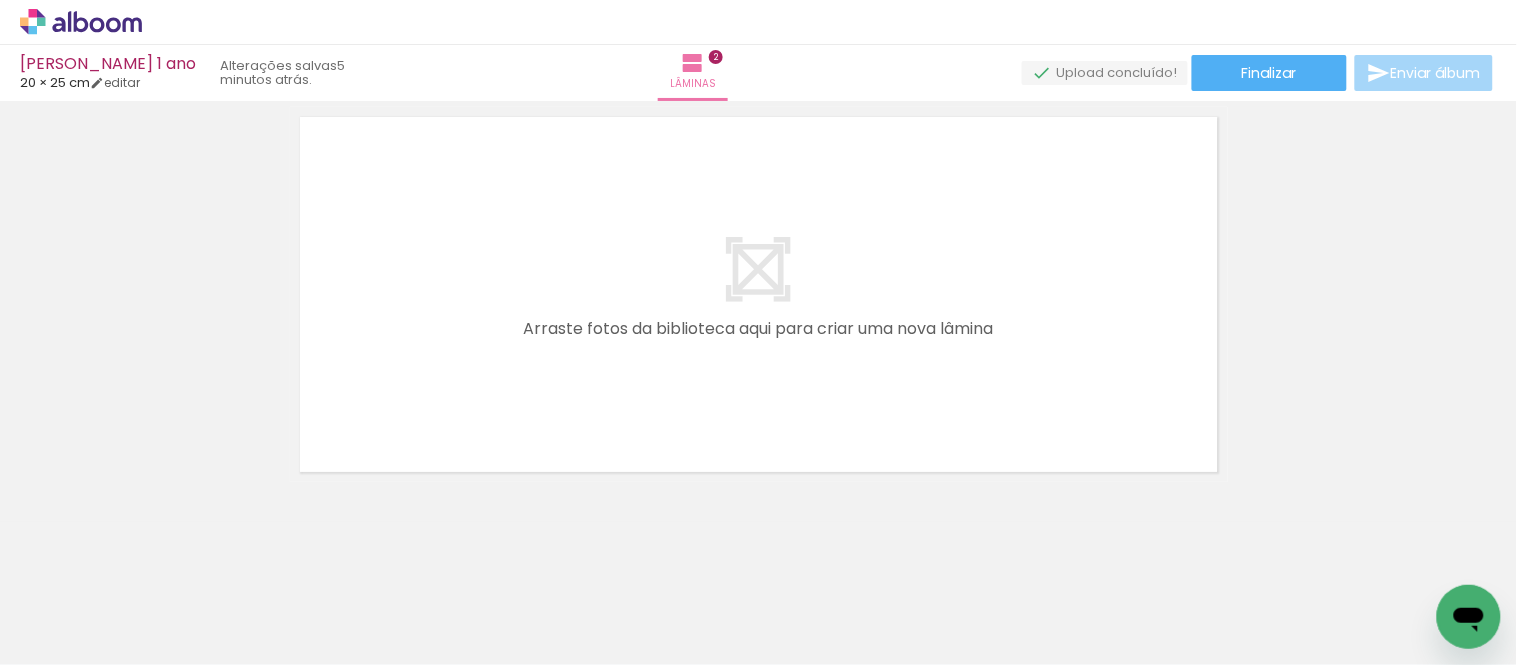 scroll, scrollTop: 913, scrollLeft: 0, axis: vertical 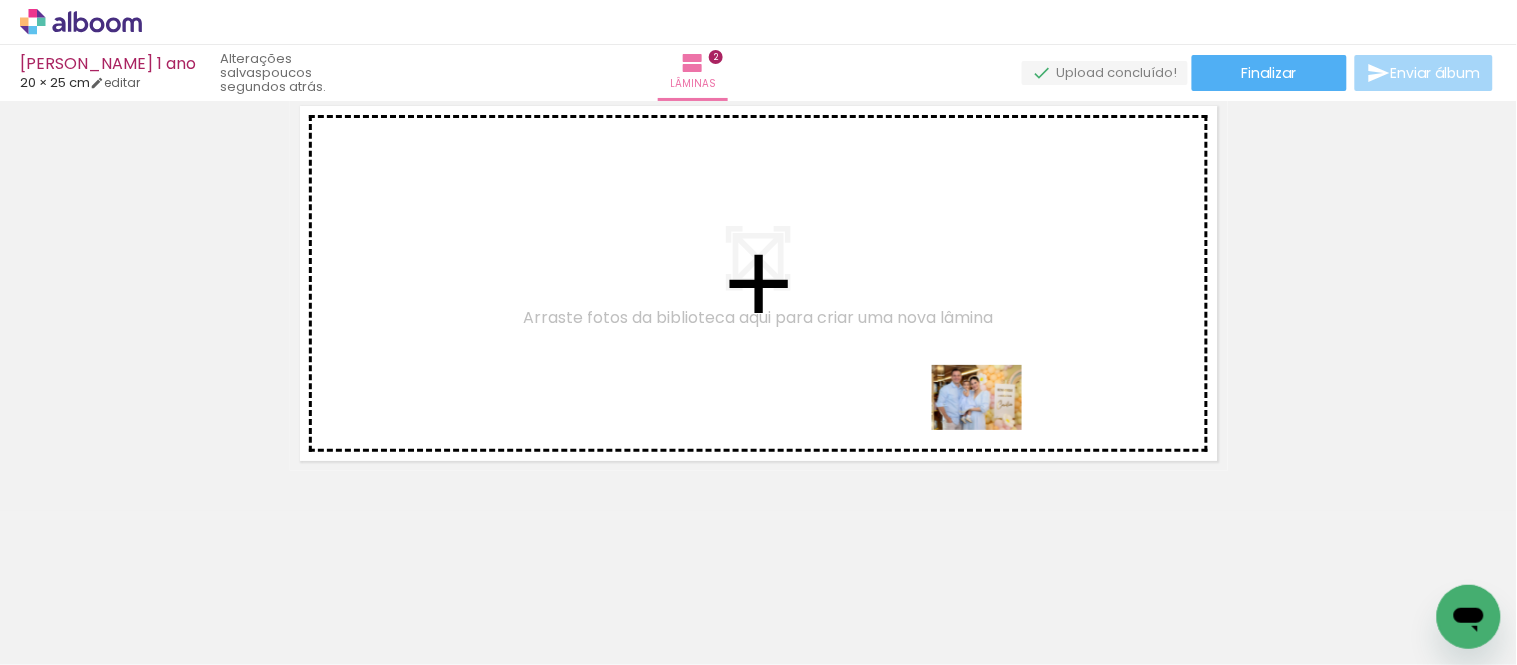 drag, startPoint x: 1014, startPoint y: 596, endPoint x: 992, endPoint y: 424, distance: 173.40128 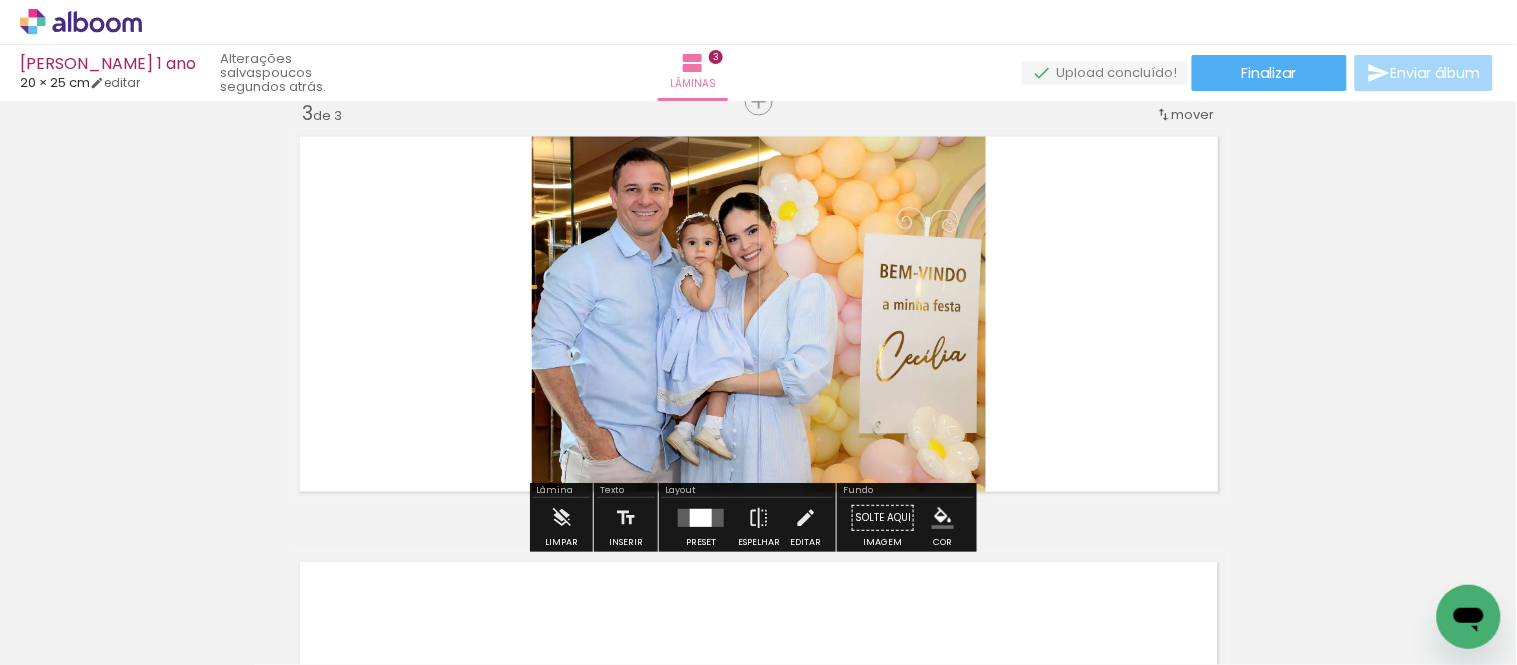 scroll, scrollTop: 875, scrollLeft: 0, axis: vertical 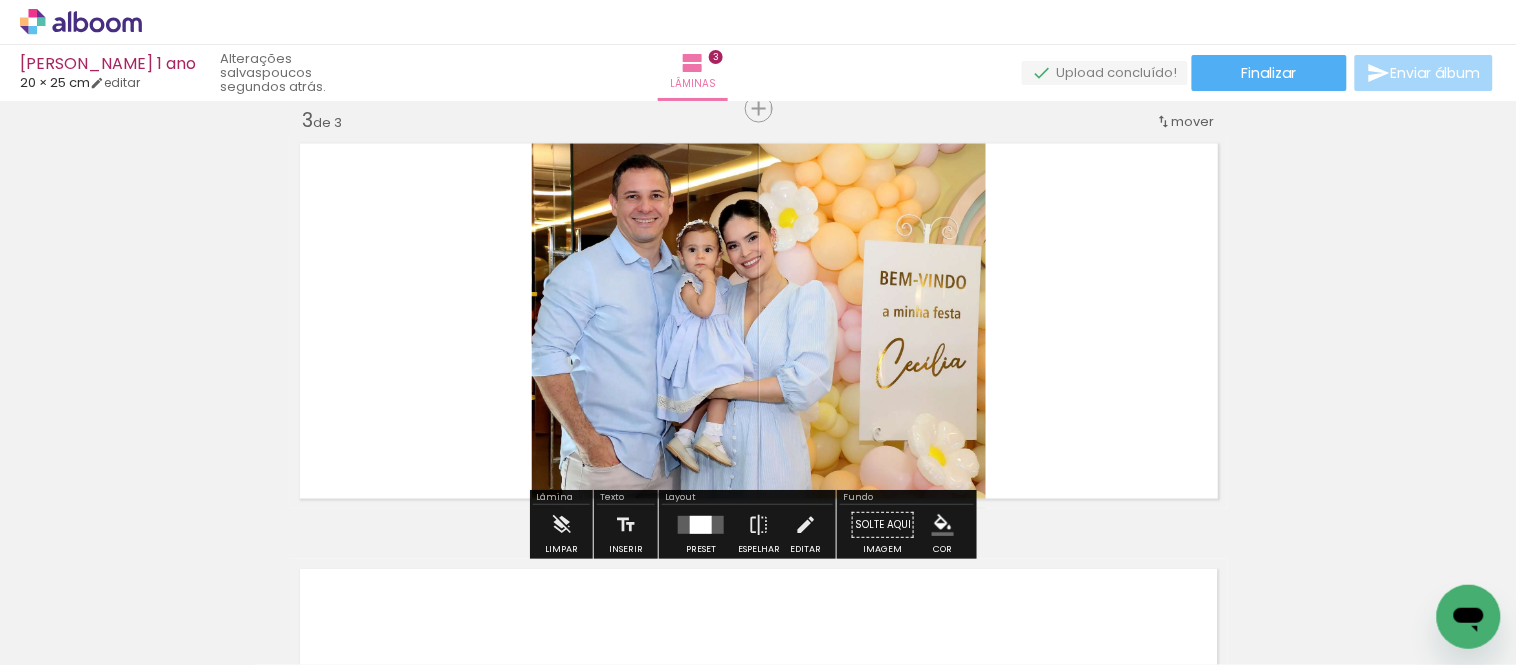 drag, startPoint x: 882, startPoint y: 597, endPoint x: 1022, endPoint y: 490, distance: 176.20726 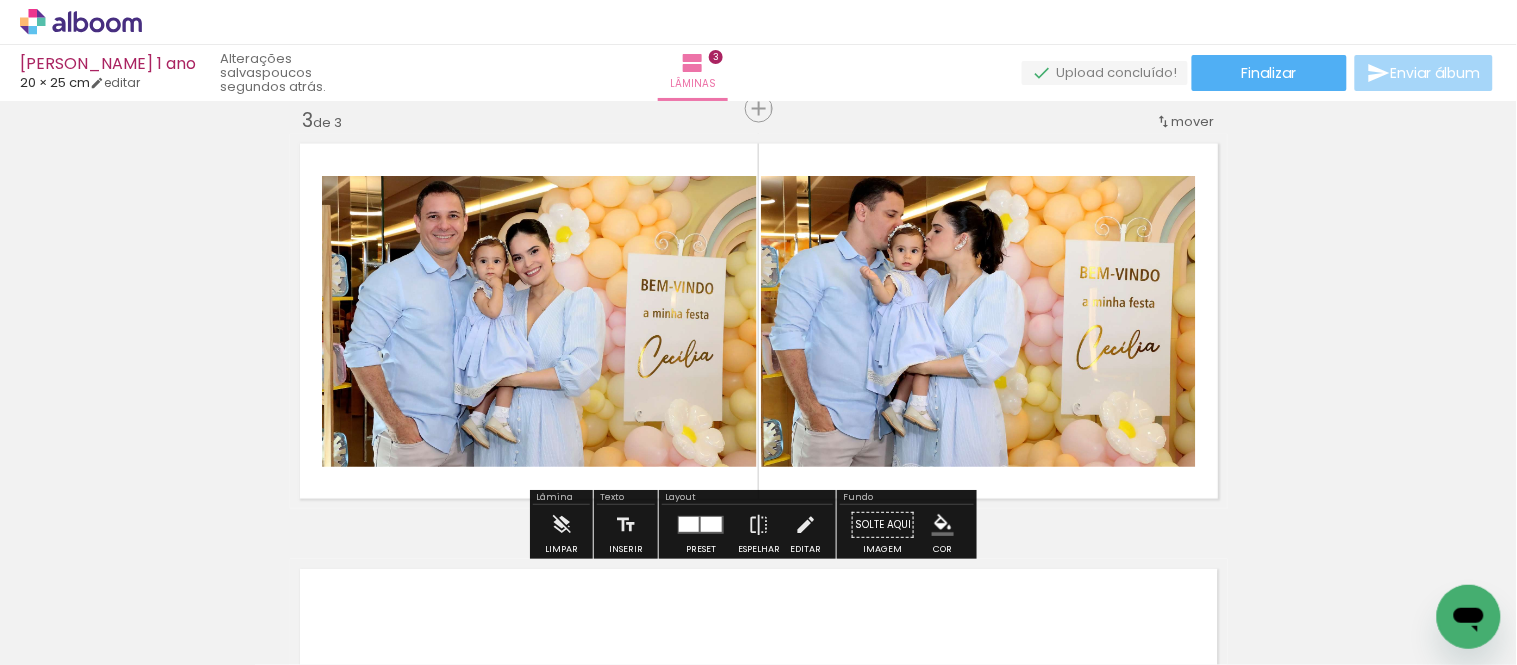 click at bounding box center [701, 525] 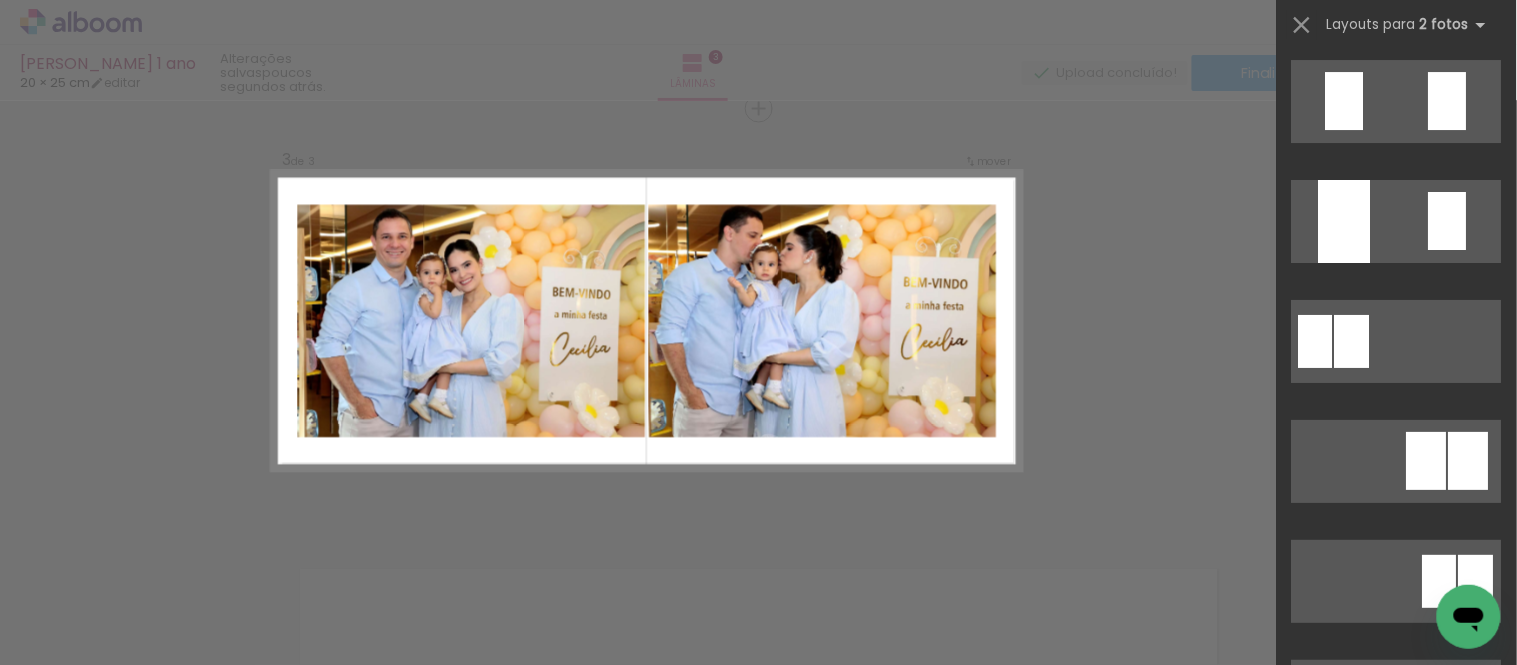 scroll, scrollTop: 8620, scrollLeft: 0, axis: vertical 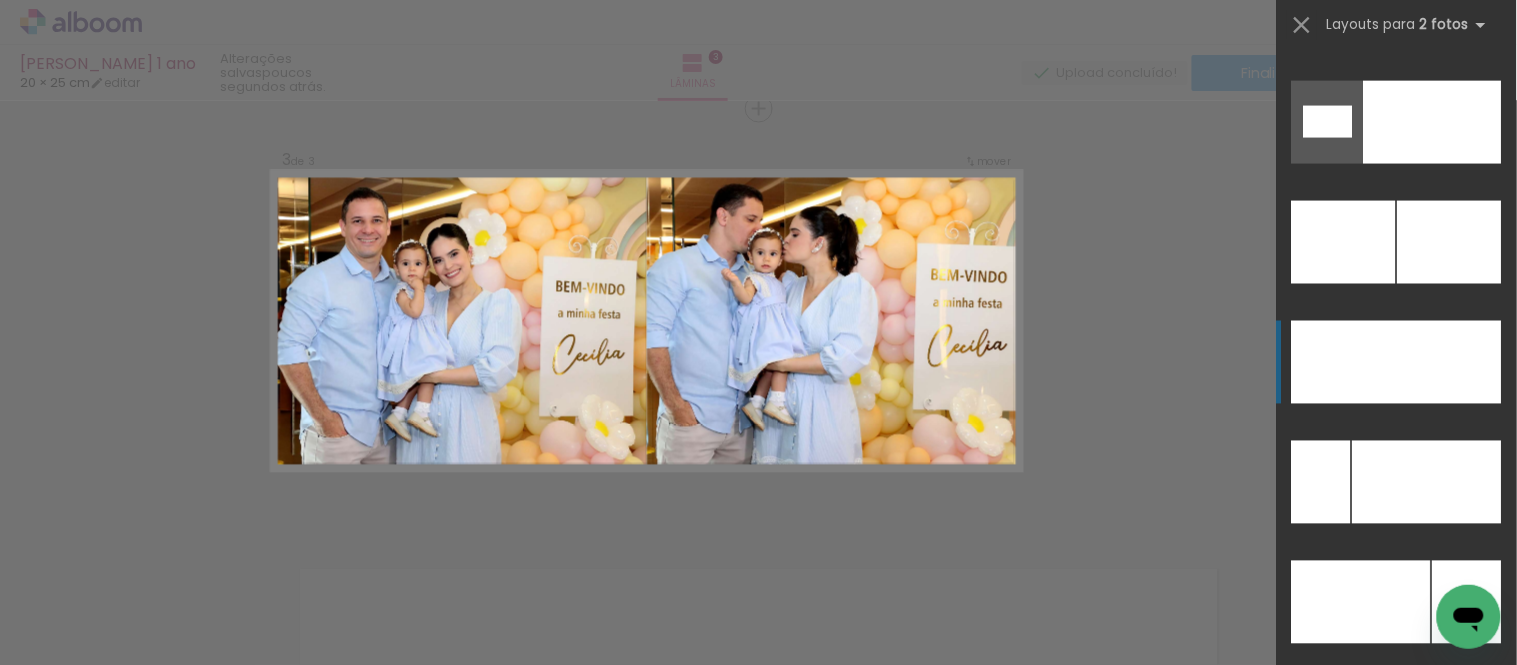 click at bounding box center (1344, 242) 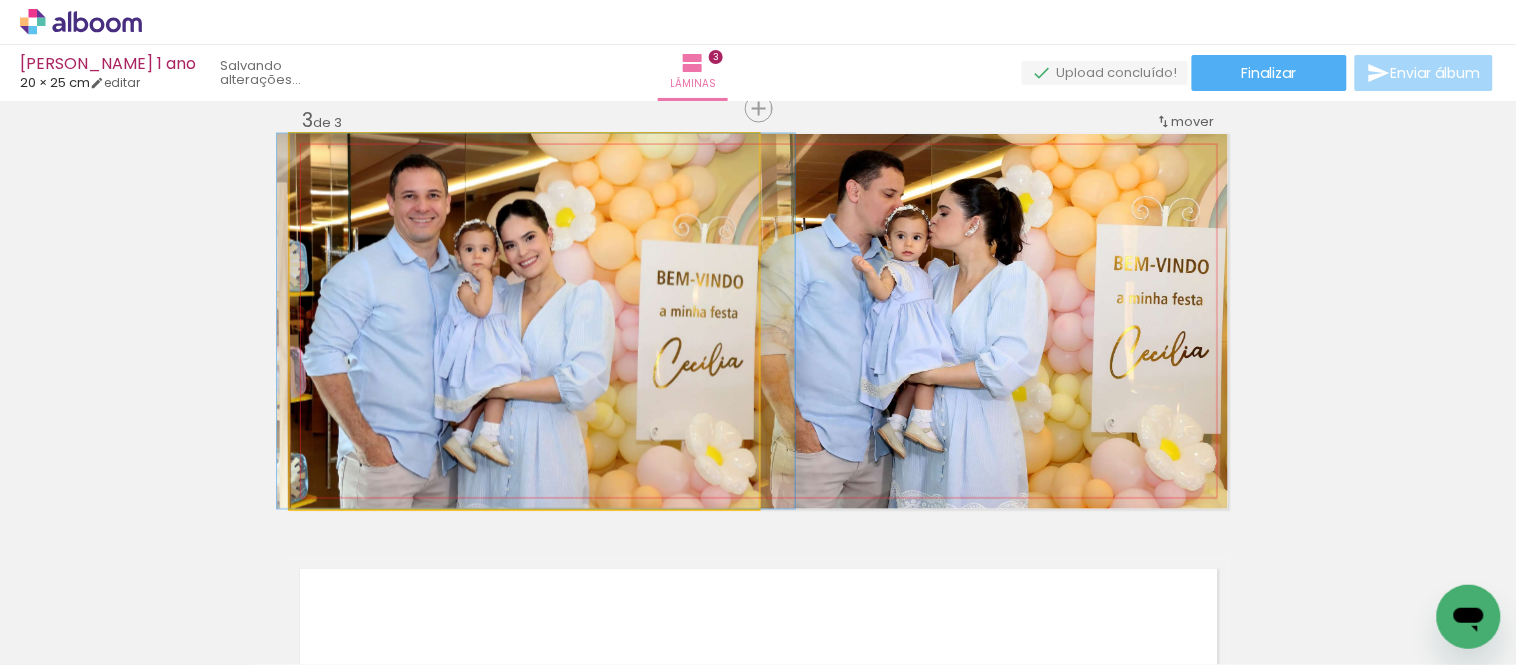 drag, startPoint x: 582, startPoint y: 365, endPoint x: 594, endPoint y: 364, distance: 12.0415945 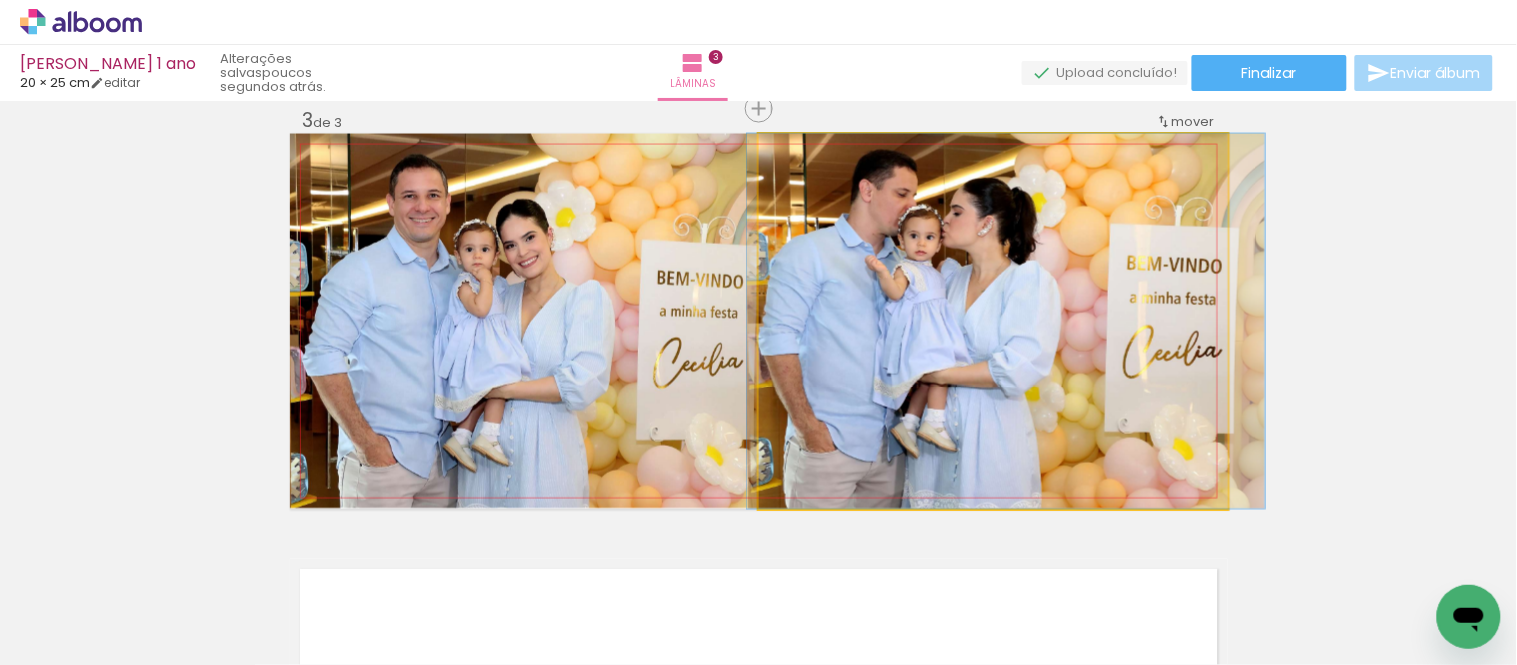 drag, startPoint x: 985, startPoint y: 361, endPoint x: 998, endPoint y: 356, distance: 13.928389 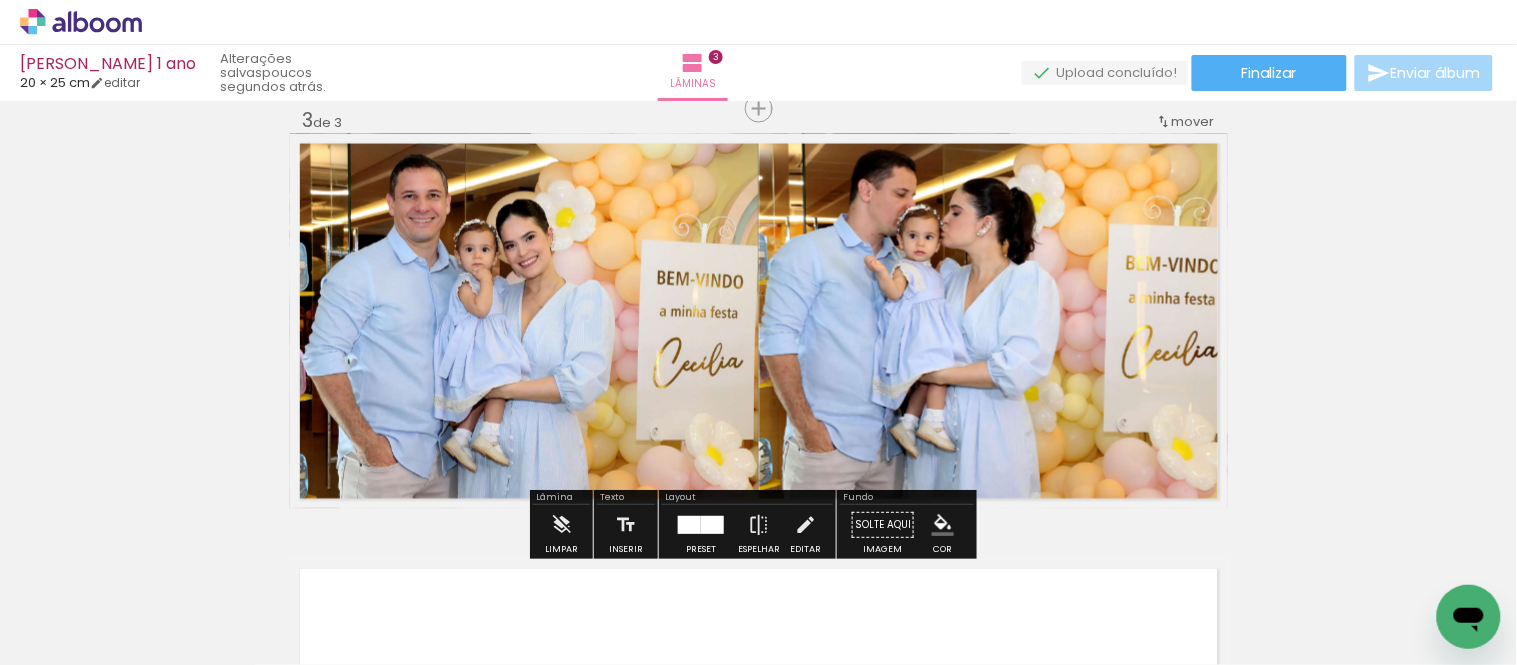 click at bounding box center (701, 525) 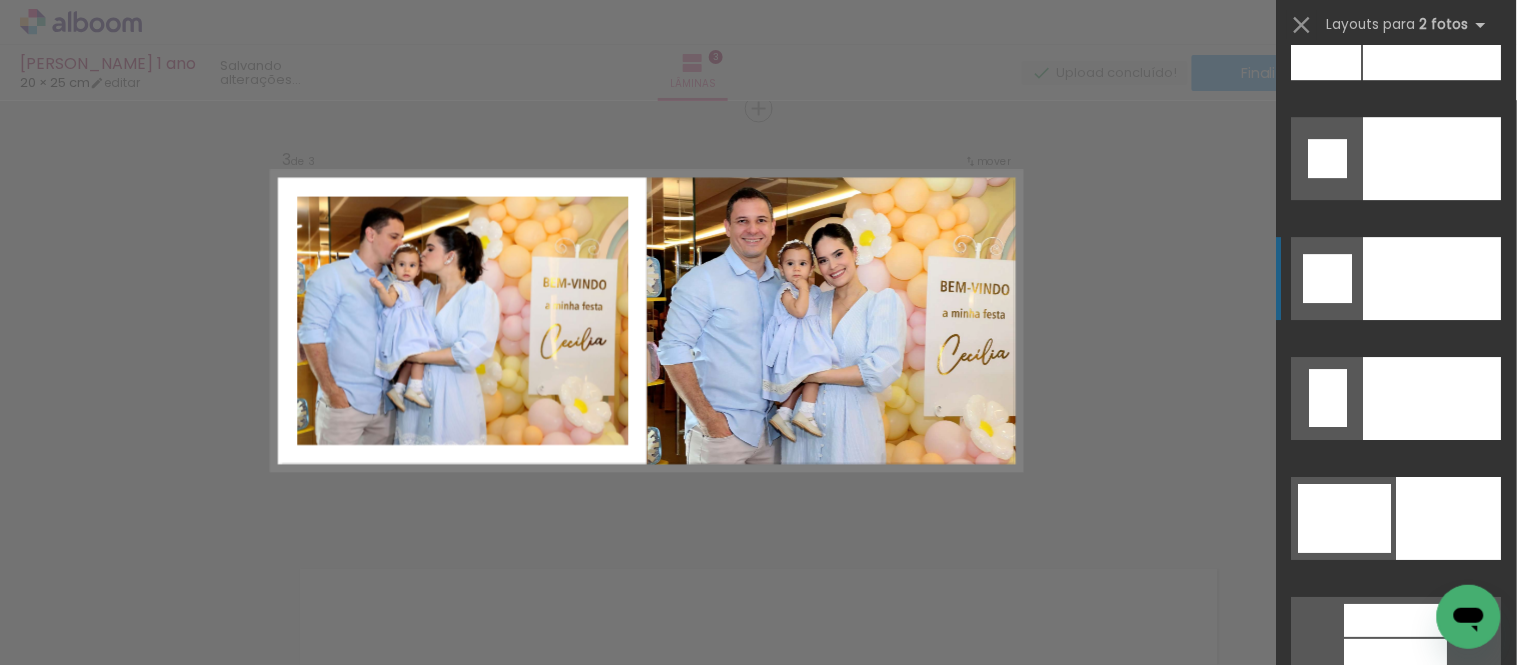 scroll, scrollTop: 9546, scrollLeft: 0, axis: vertical 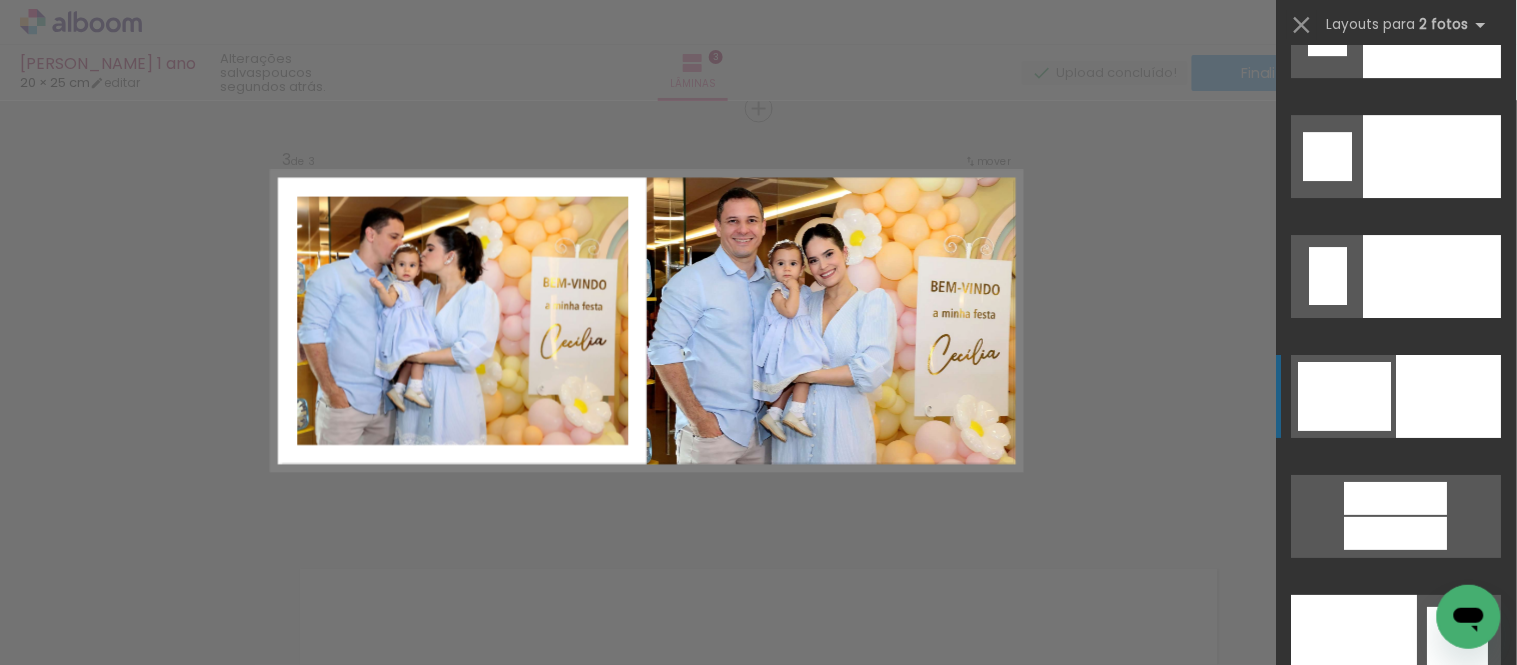 click at bounding box center (1449, -19444) 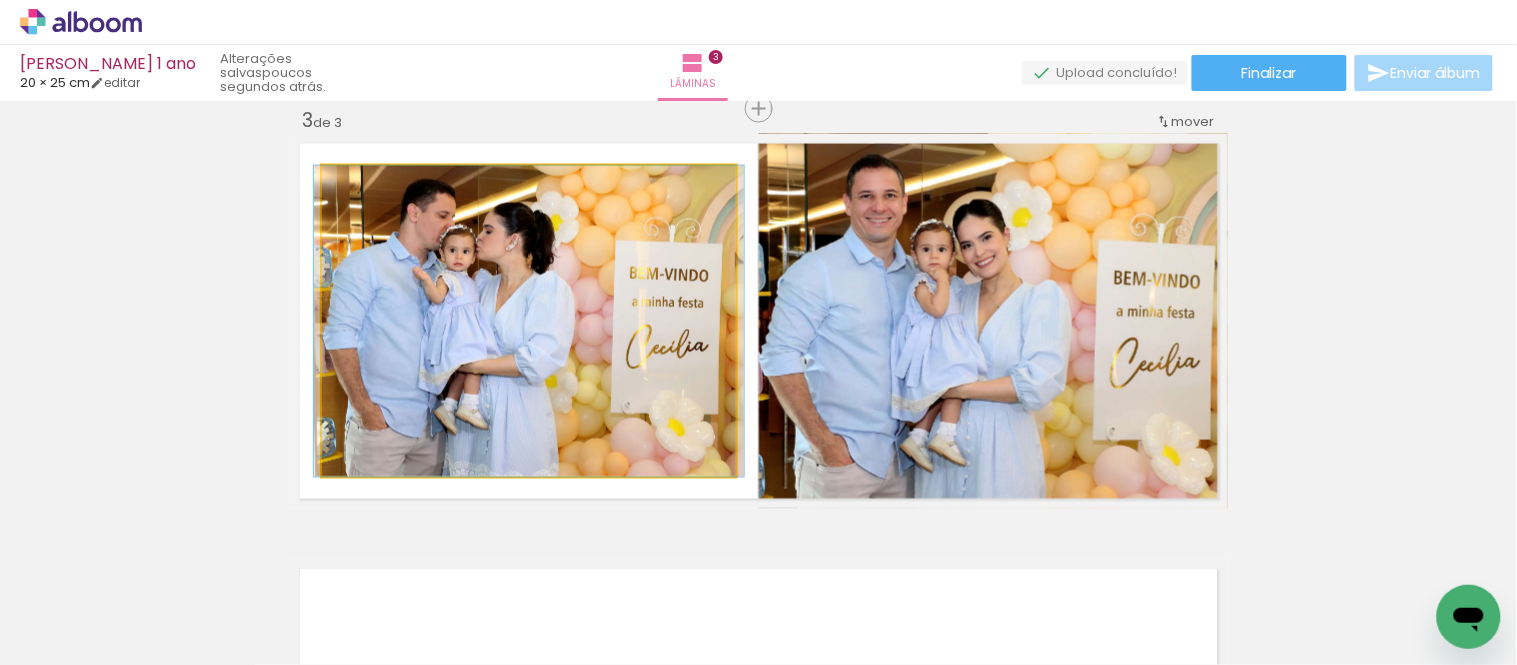 drag, startPoint x: 631, startPoint y: 394, endPoint x: 916, endPoint y: 387, distance: 285.08594 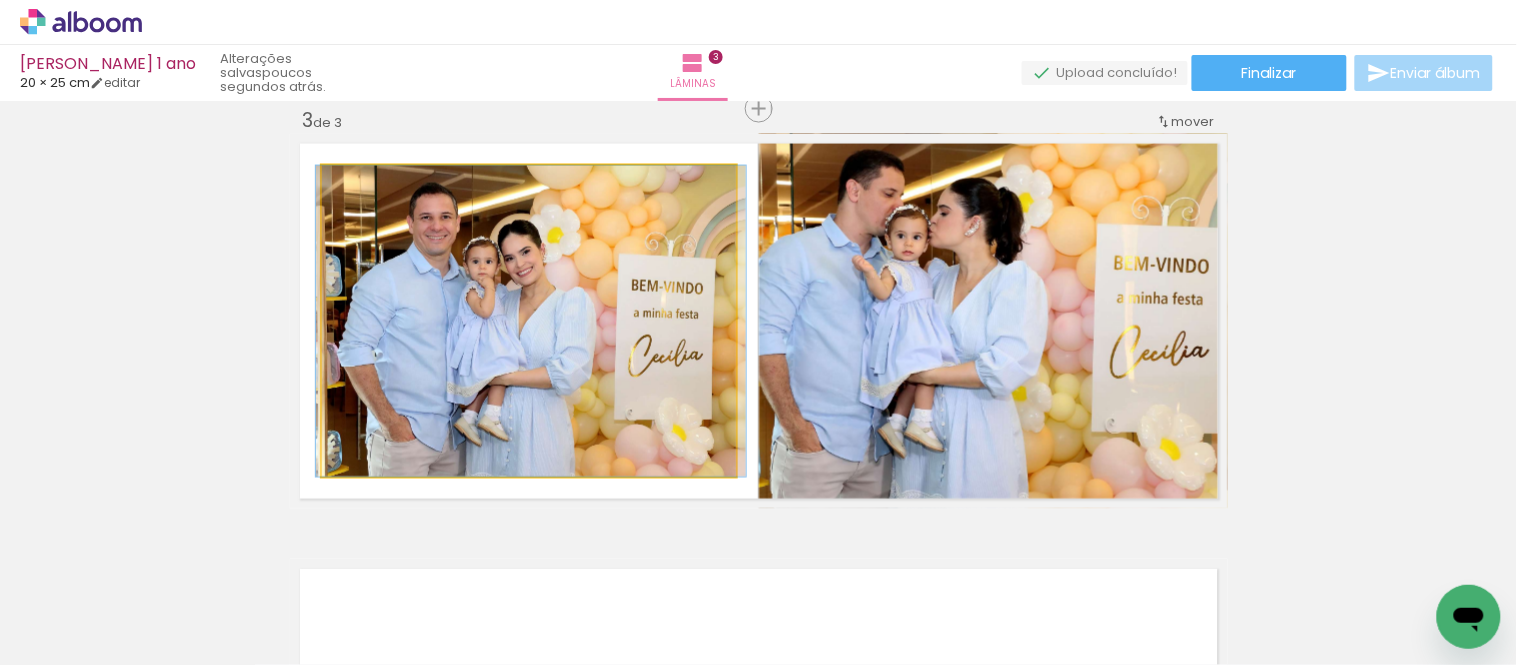 drag, startPoint x: 654, startPoint y: 372, endPoint x: 656, endPoint y: 348, distance: 24.083189 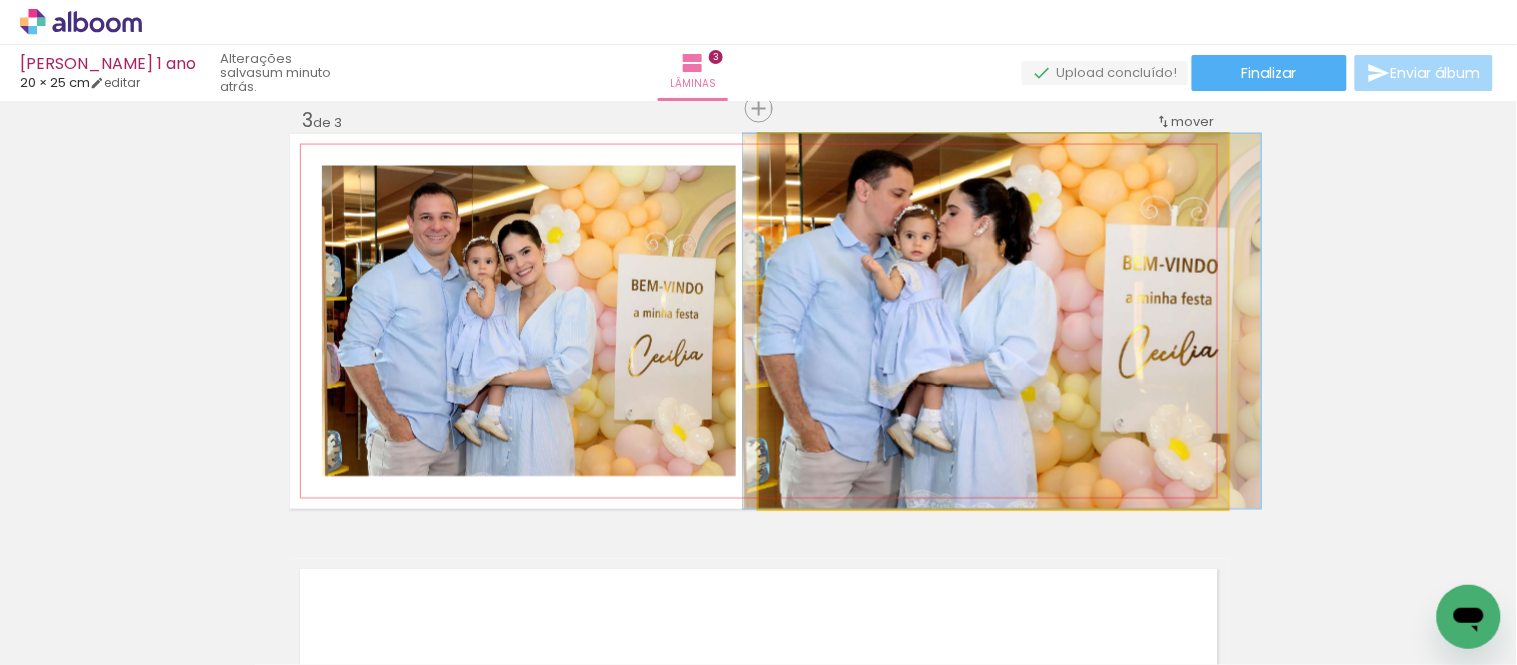 drag, startPoint x: 976, startPoint y: 343, endPoint x: 990, endPoint y: 336, distance: 15.652476 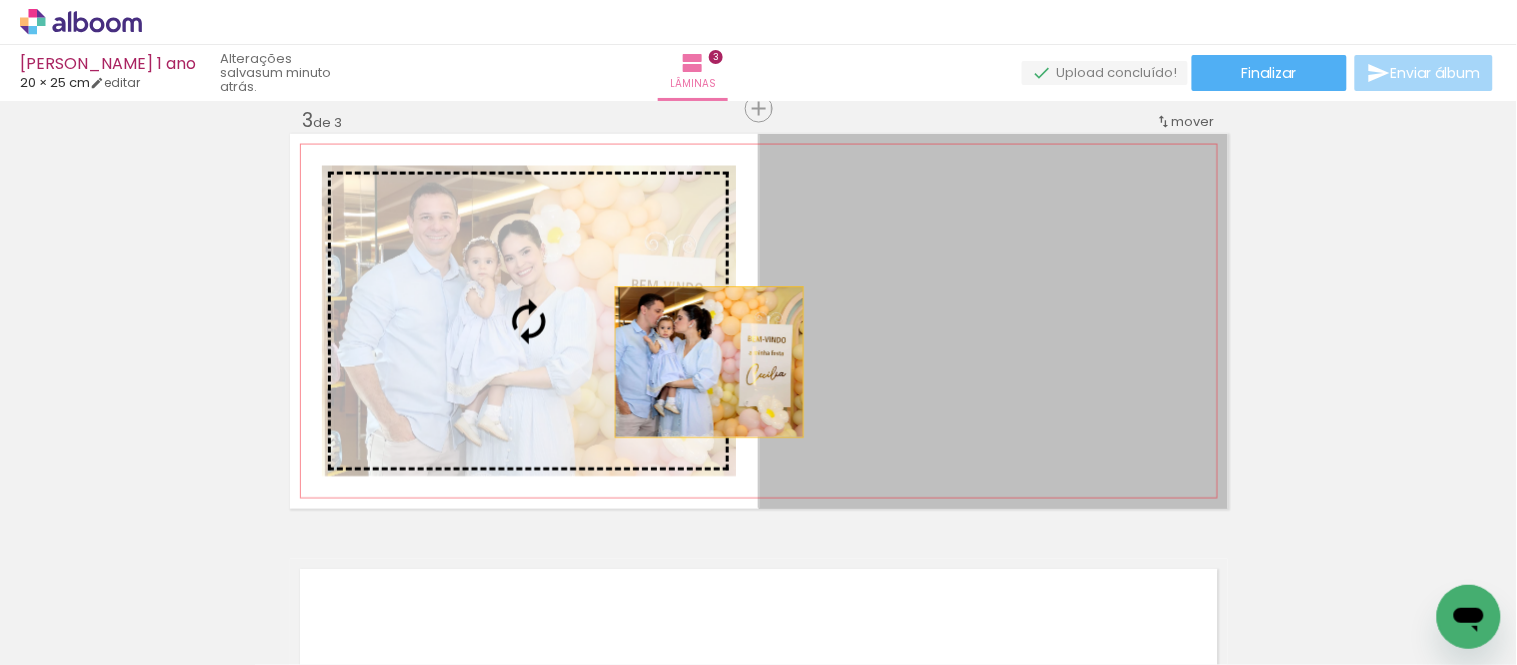 drag, startPoint x: 857, startPoint y: 362, endPoint x: 592, endPoint y: 362, distance: 265 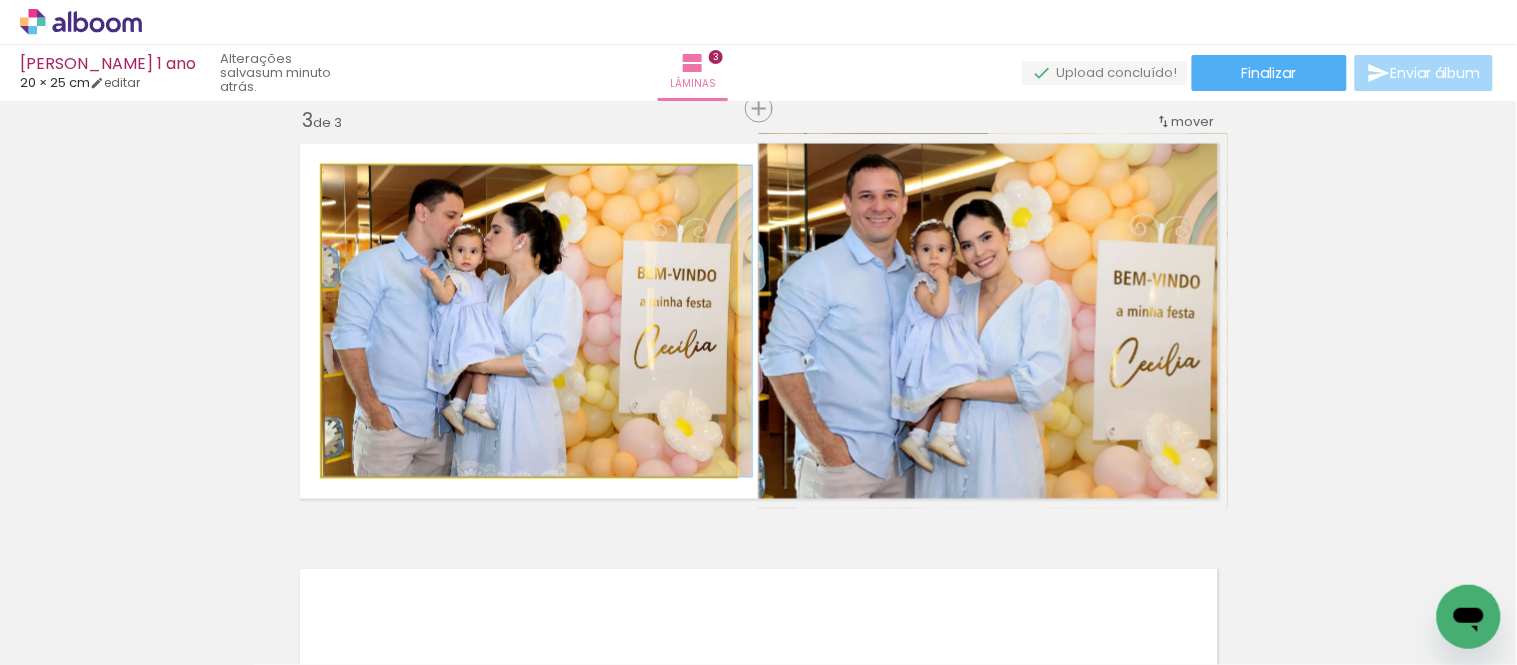 drag, startPoint x: 601, startPoint y: 381, endPoint x: 618, endPoint y: 375, distance: 18.027756 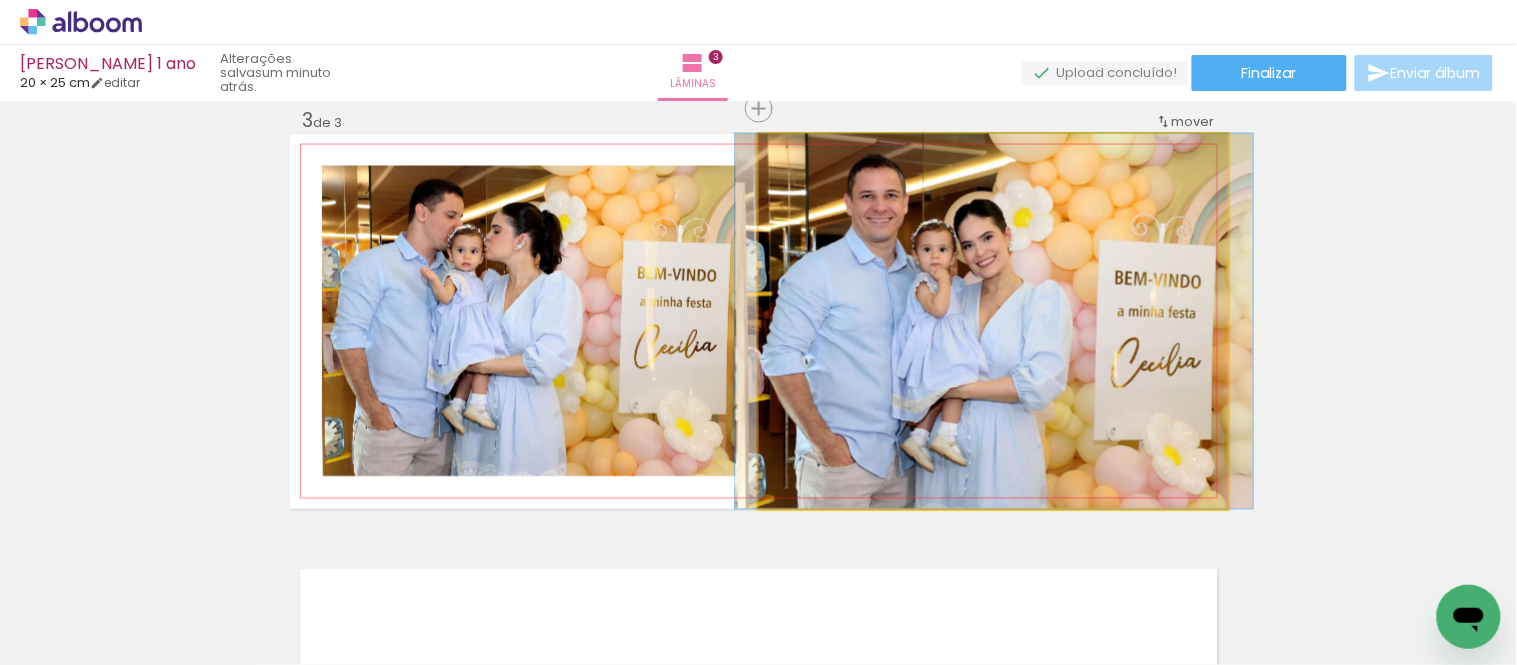 drag, startPoint x: 1042, startPoint y: 401, endPoint x: 1043, endPoint y: 380, distance: 21.023796 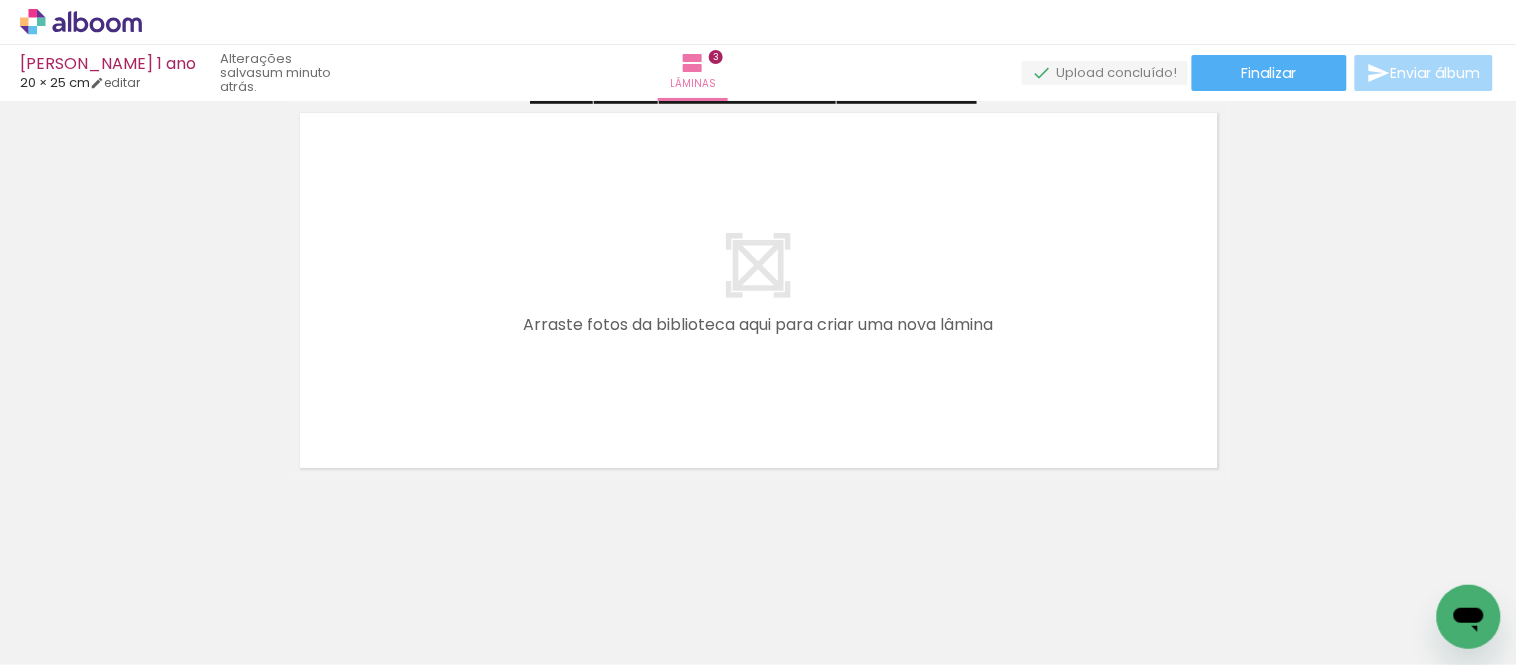 scroll, scrollTop: 1338, scrollLeft: 0, axis: vertical 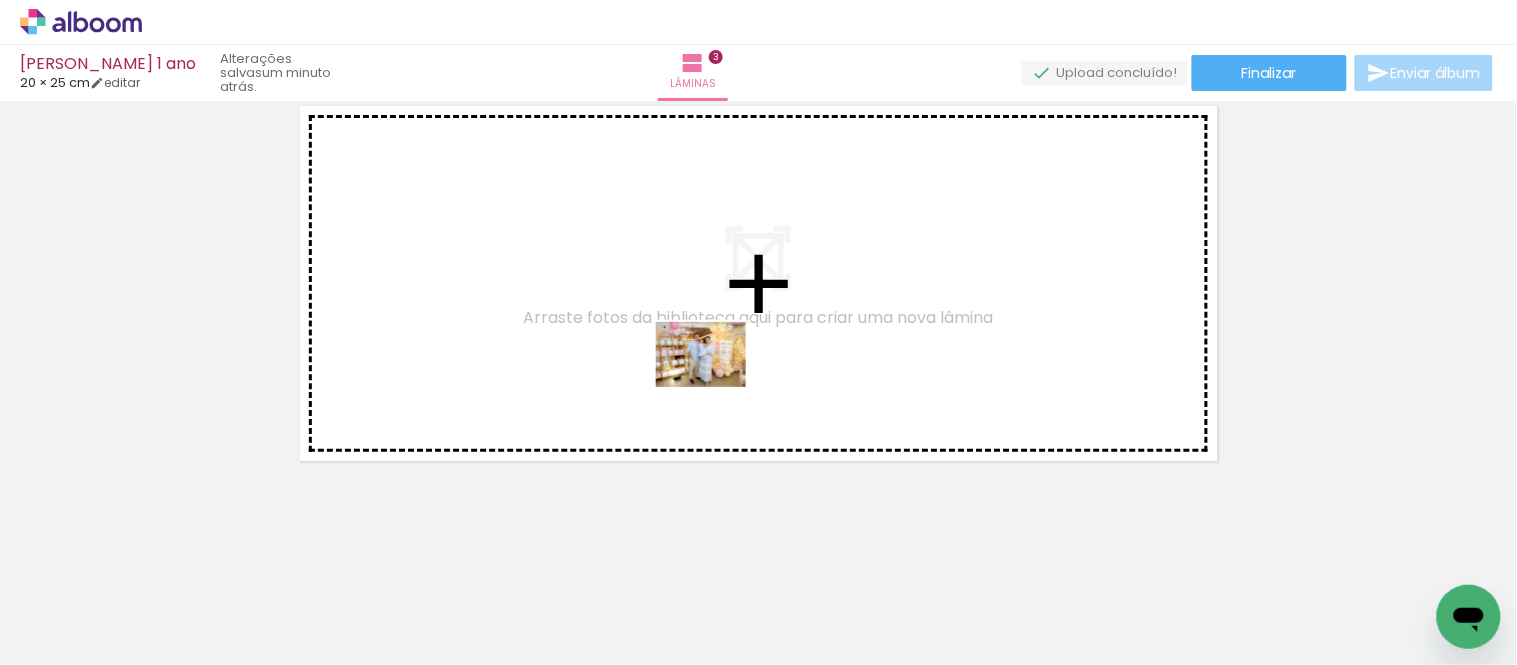 drag, startPoint x: 744, startPoint y: 584, endPoint x: 716, endPoint y: 382, distance: 203.93137 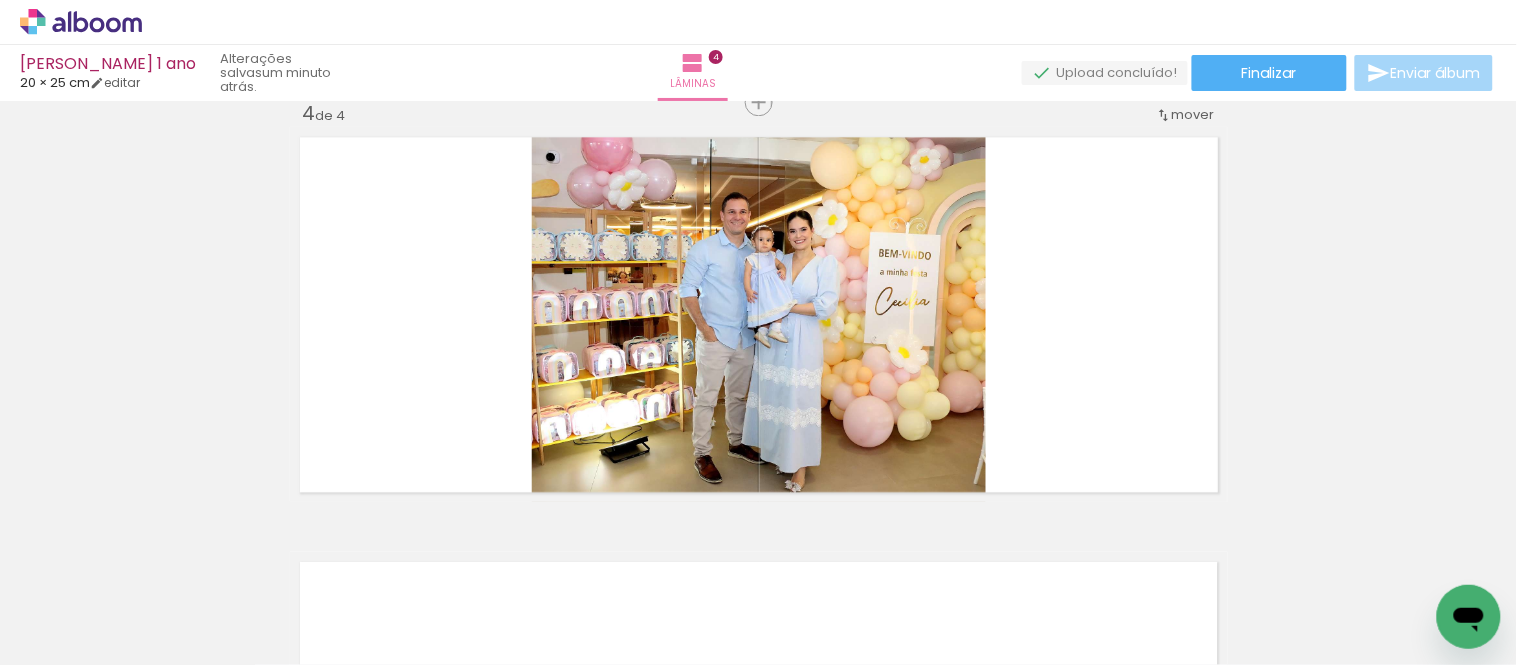 scroll, scrollTop: 1301, scrollLeft: 0, axis: vertical 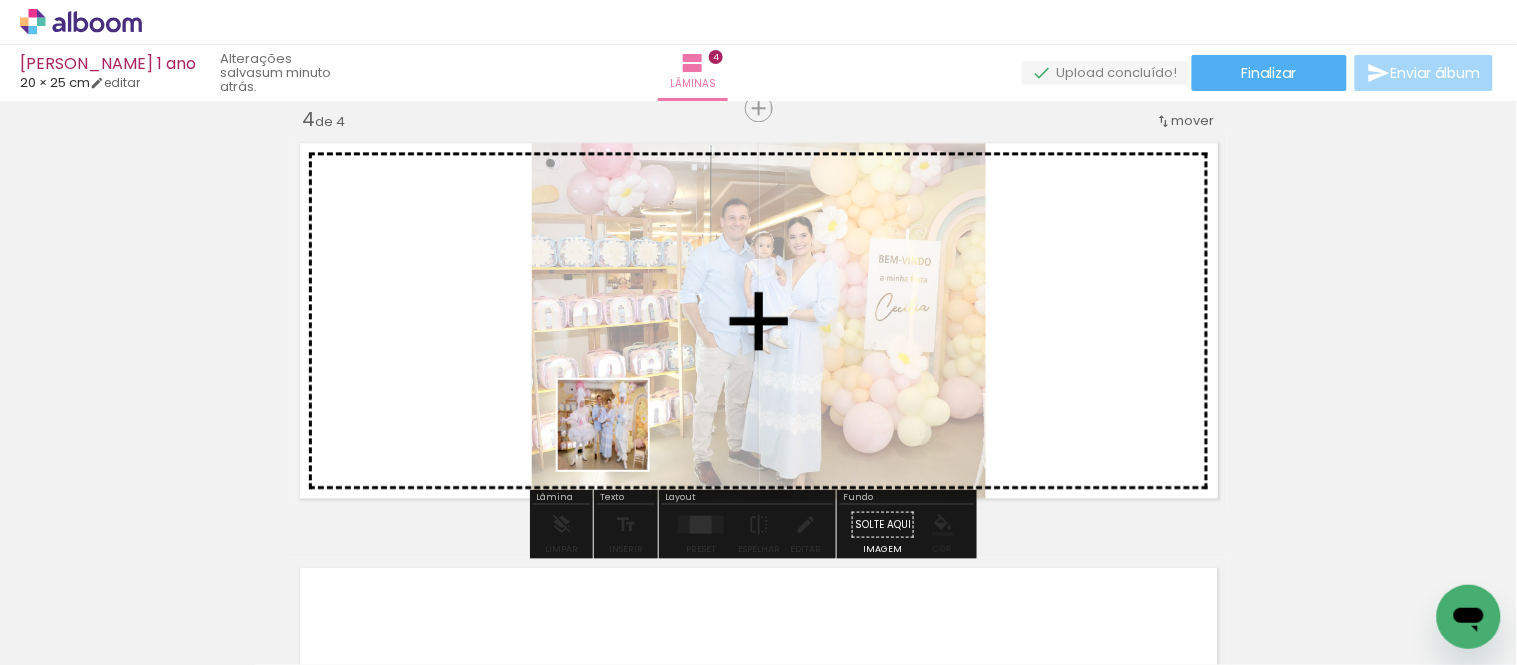 drag, startPoint x: 618, startPoint y: 440, endPoint x: 607, endPoint y: 382, distance: 59.03389 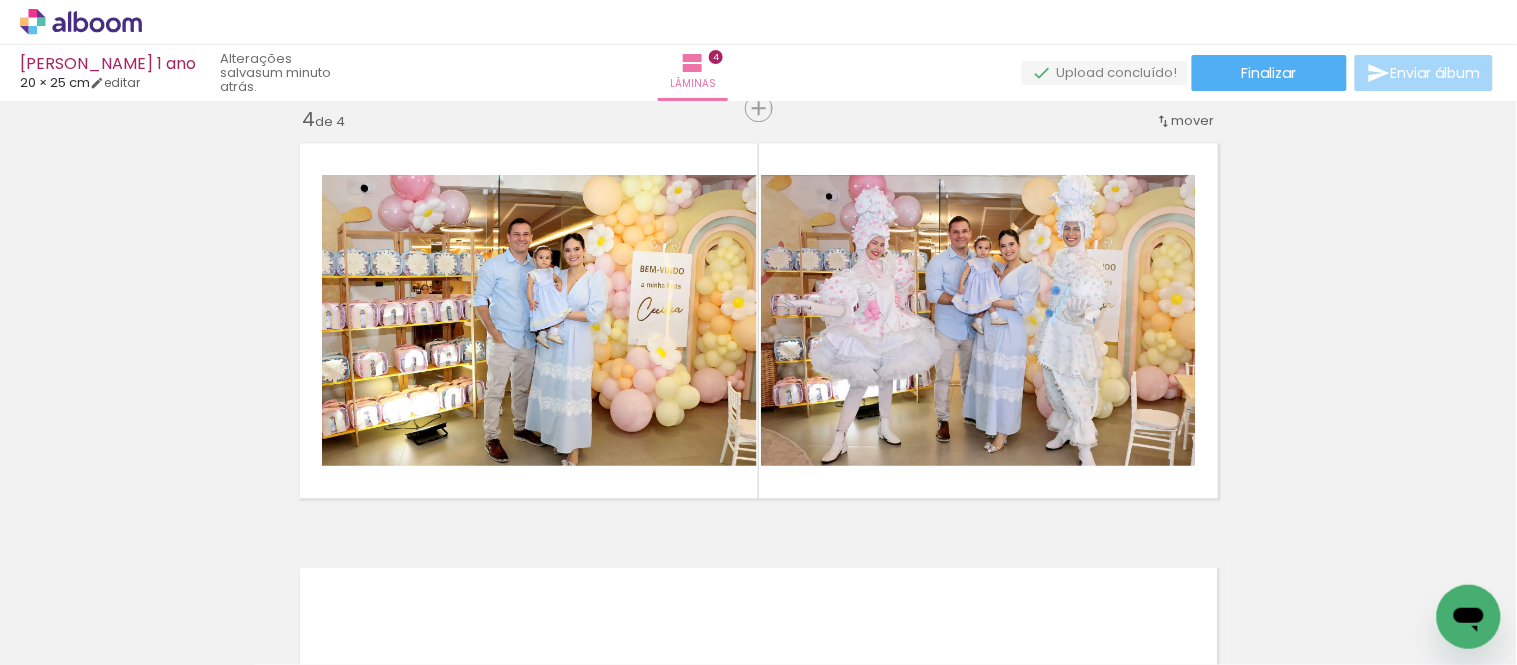 scroll, scrollTop: 0, scrollLeft: 337, axis: horizontal 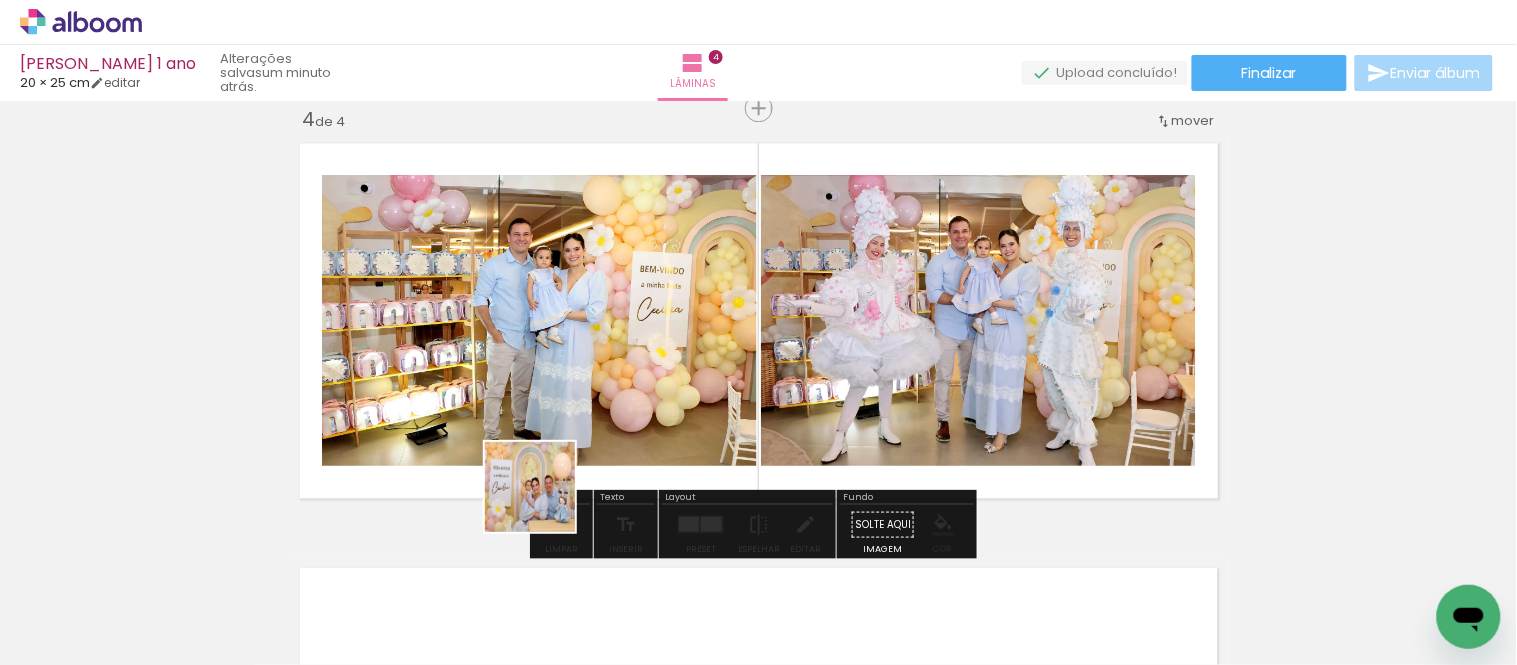 drag, startPoint x: 545, startPoint y: 531, endPoint x: 526, endPoint y: 533, distance: 19.104973 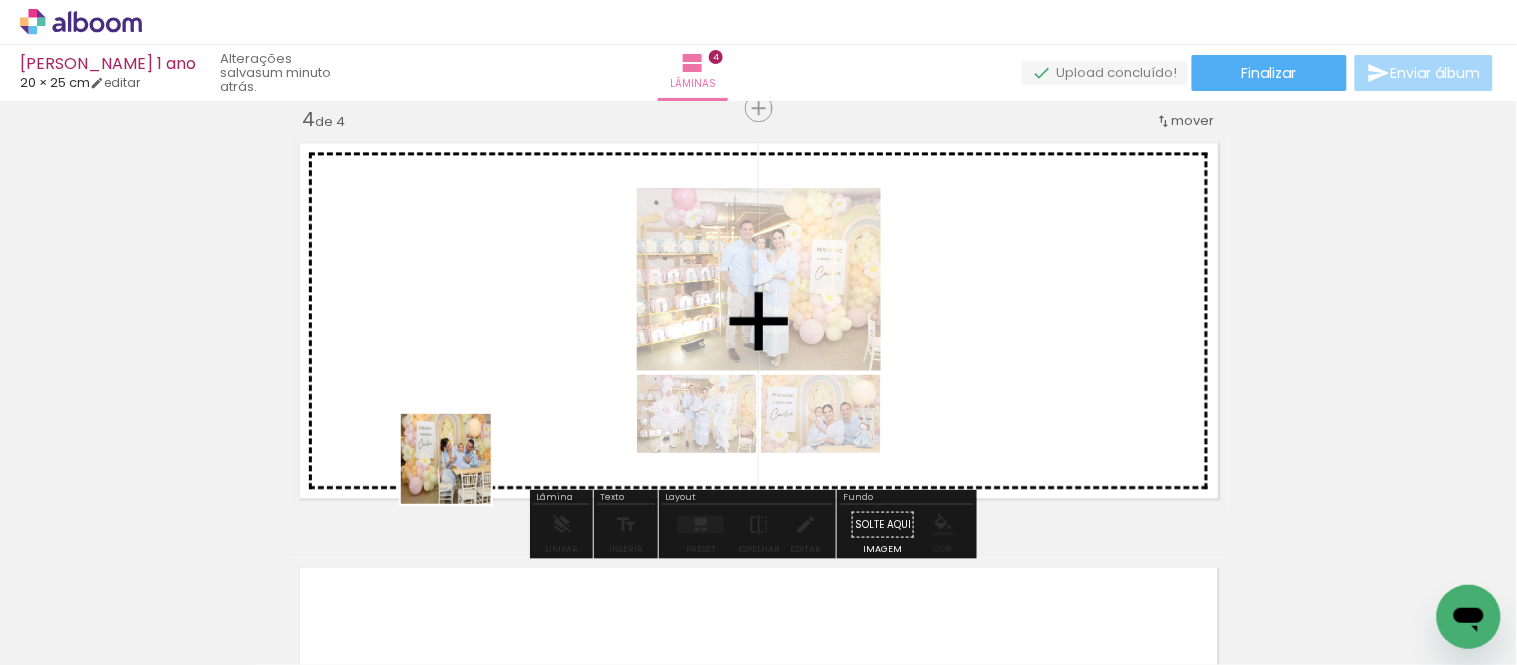 drag, startPoint x: 444, startPoint y: 594, endPoint x: 561, endPoint y: 630, distance: 122.41323 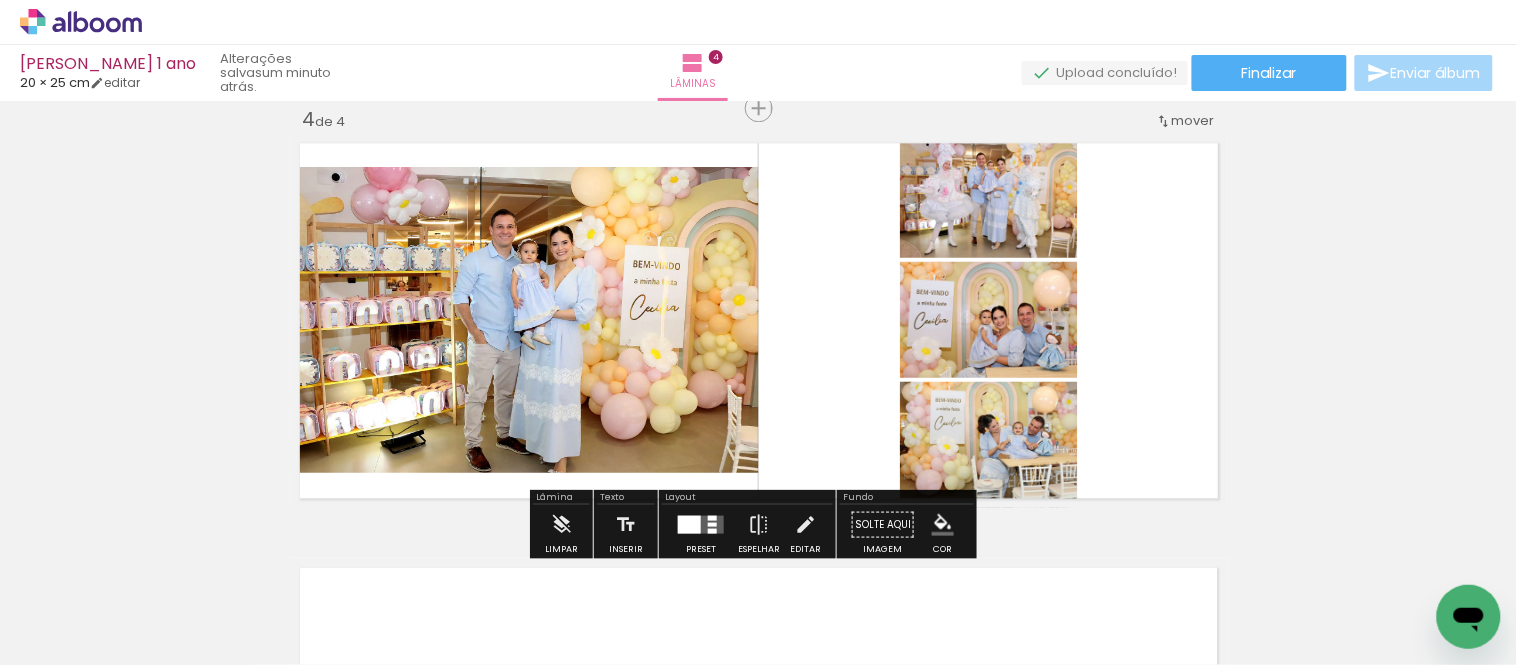 click at bounding box center [144, 602] 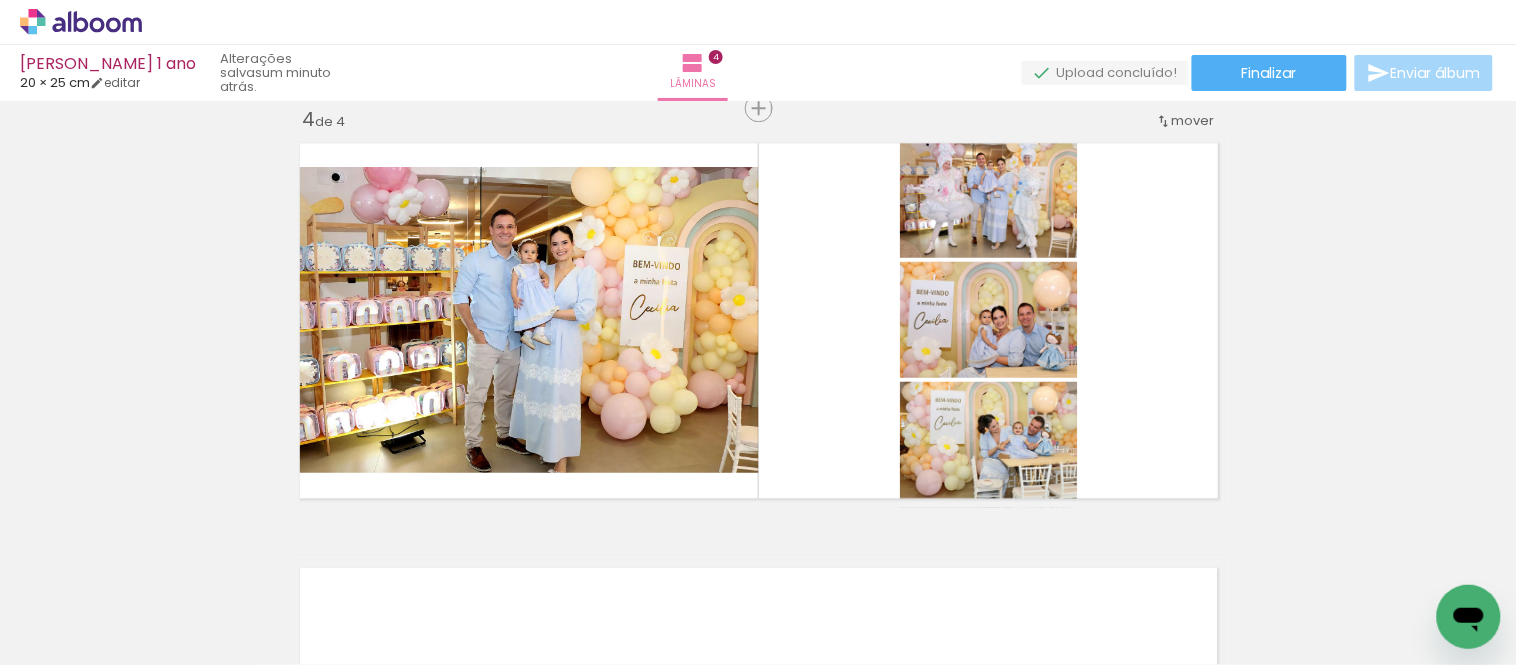 scroll, scrollTop: 0, scrollLeft: 623, axis: horizontal 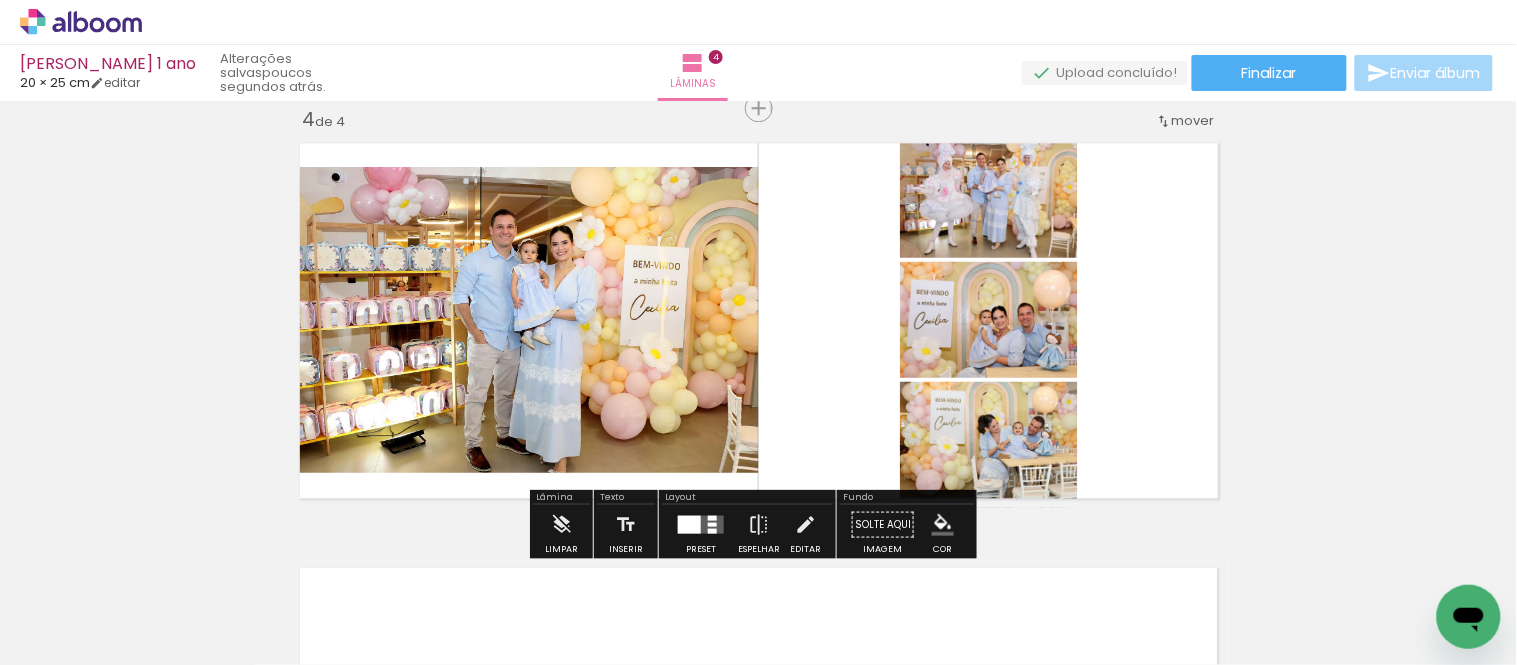 click at bounding box center [712, 530] 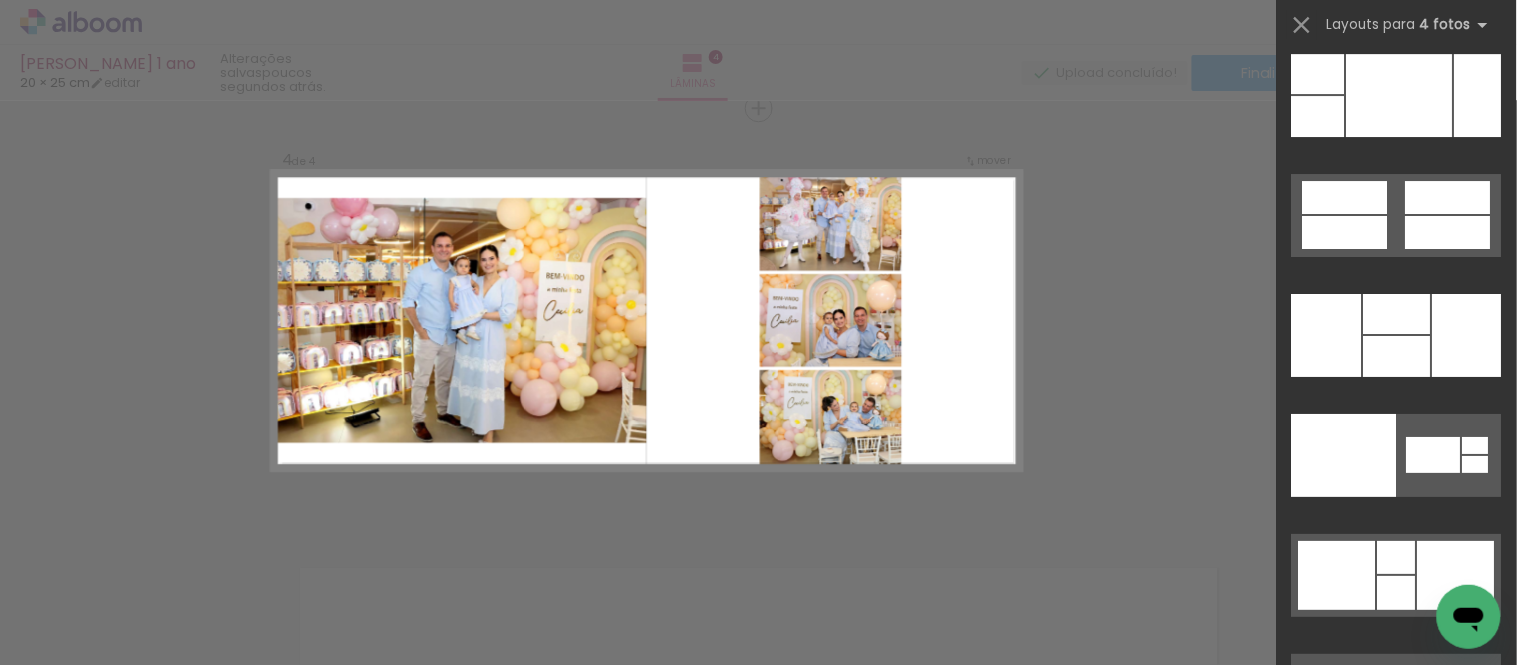 scroll, scrollTop: 40806, scrollLeft: 0, axis: vertical 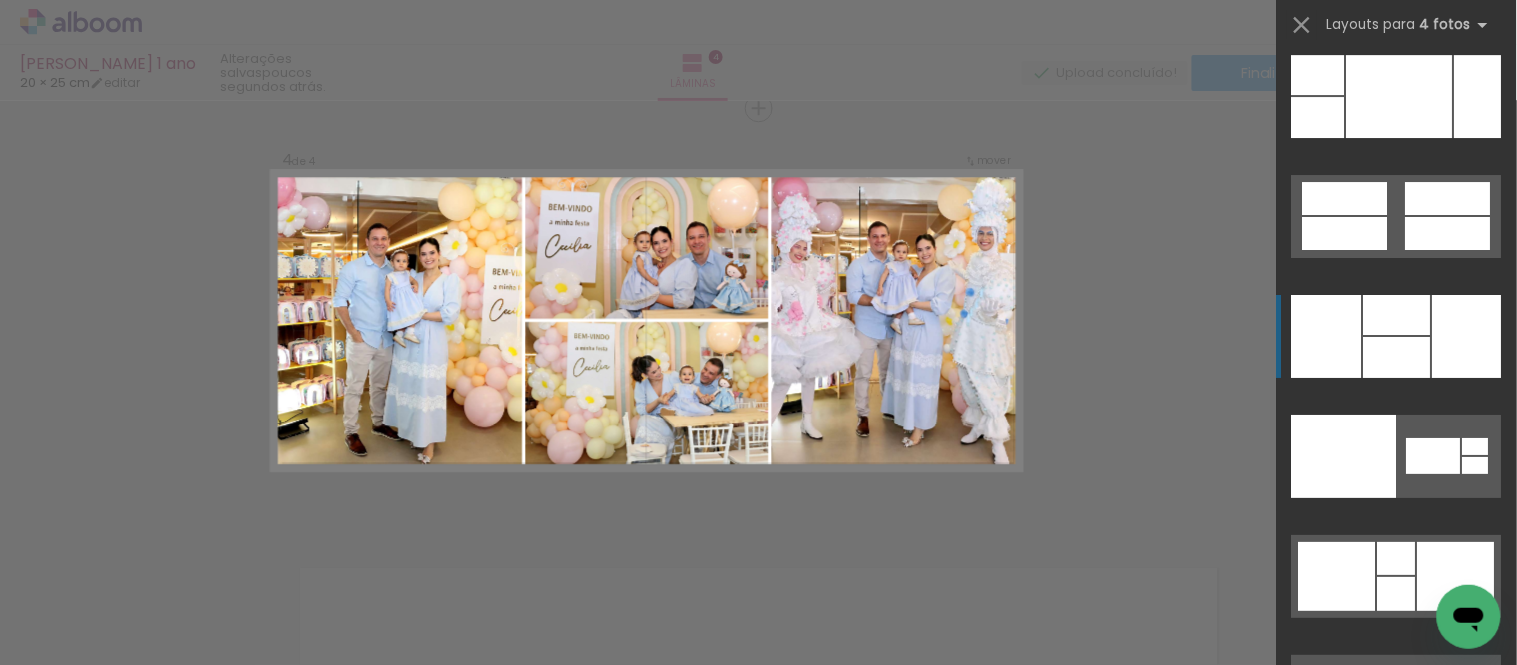 click at bounding box center [1397, 357] 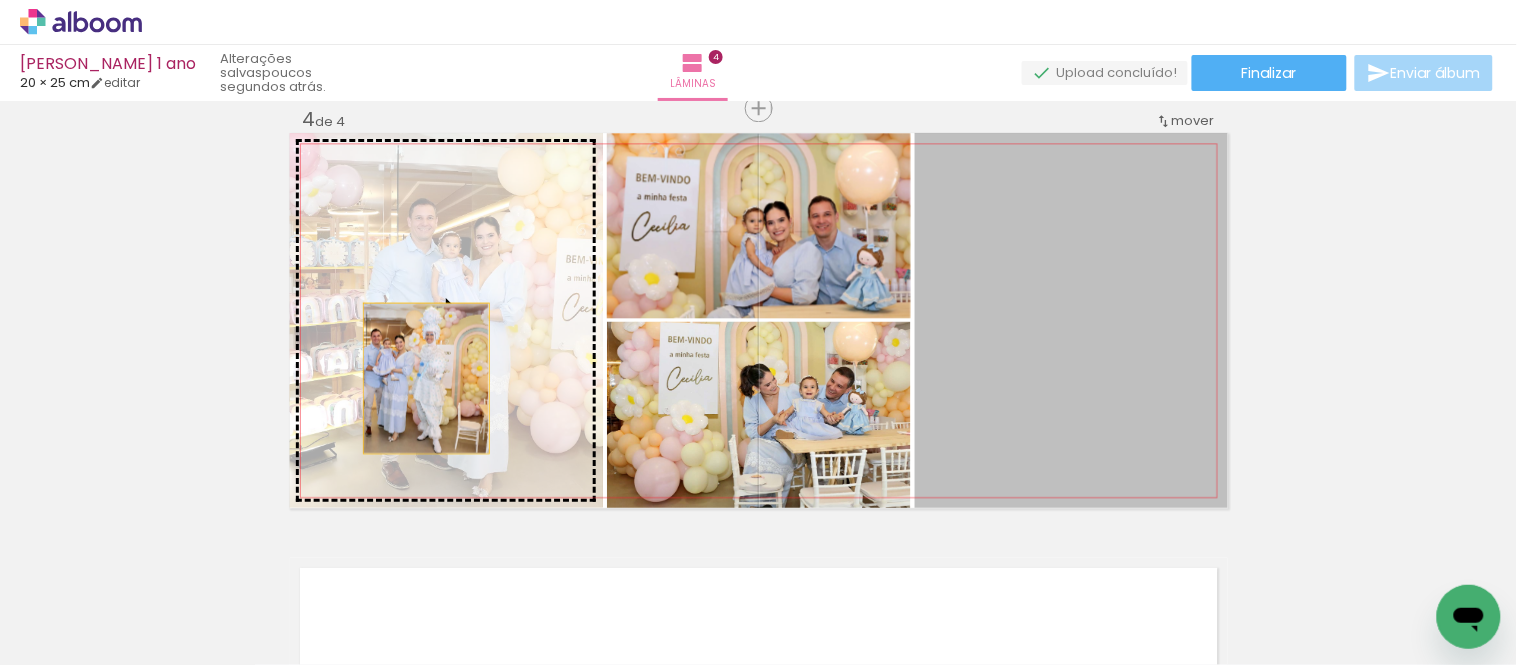 drag, startPoint x: 1092, startPoint y: 371, endPoint x: 418, endPoint y: 378, distance: 674.0364 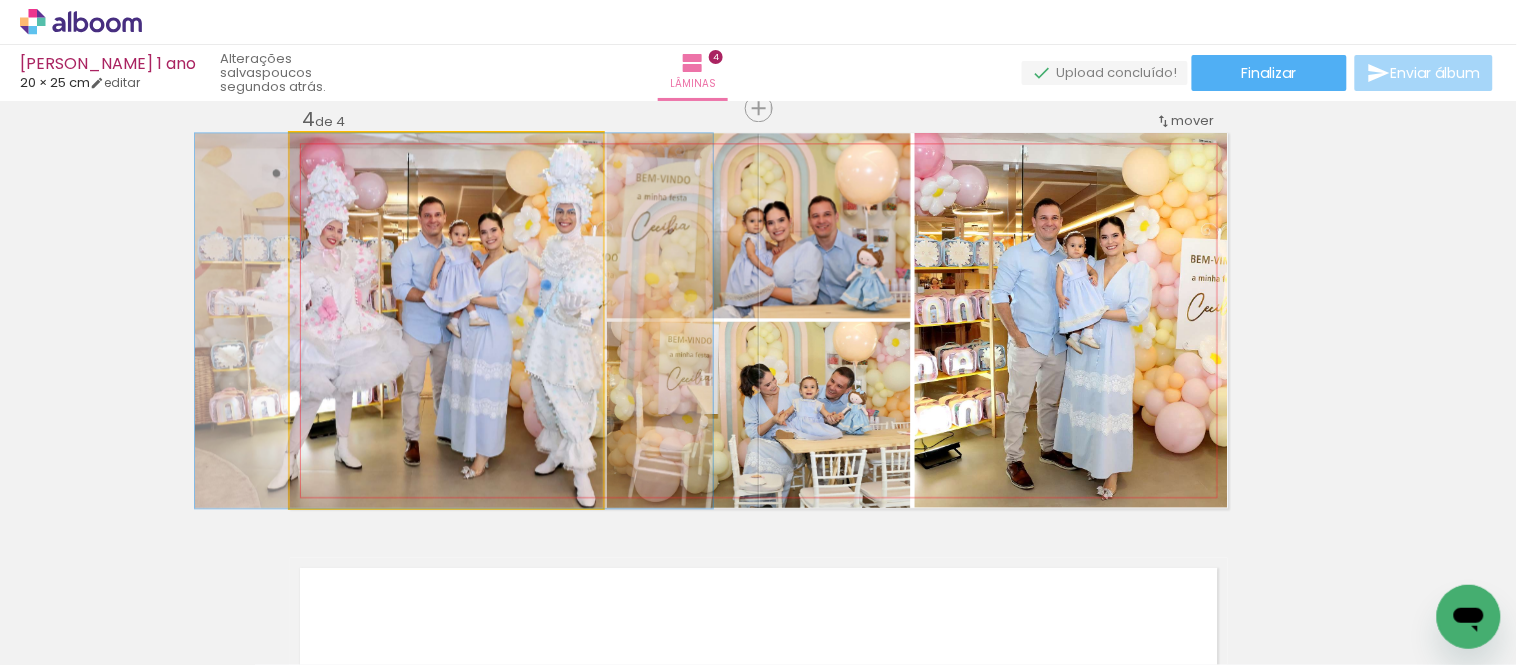 drag, startPoint x: 502, startPoint y: 395, endPoint x: 510, endPoint y: 378, distance: 18.788294 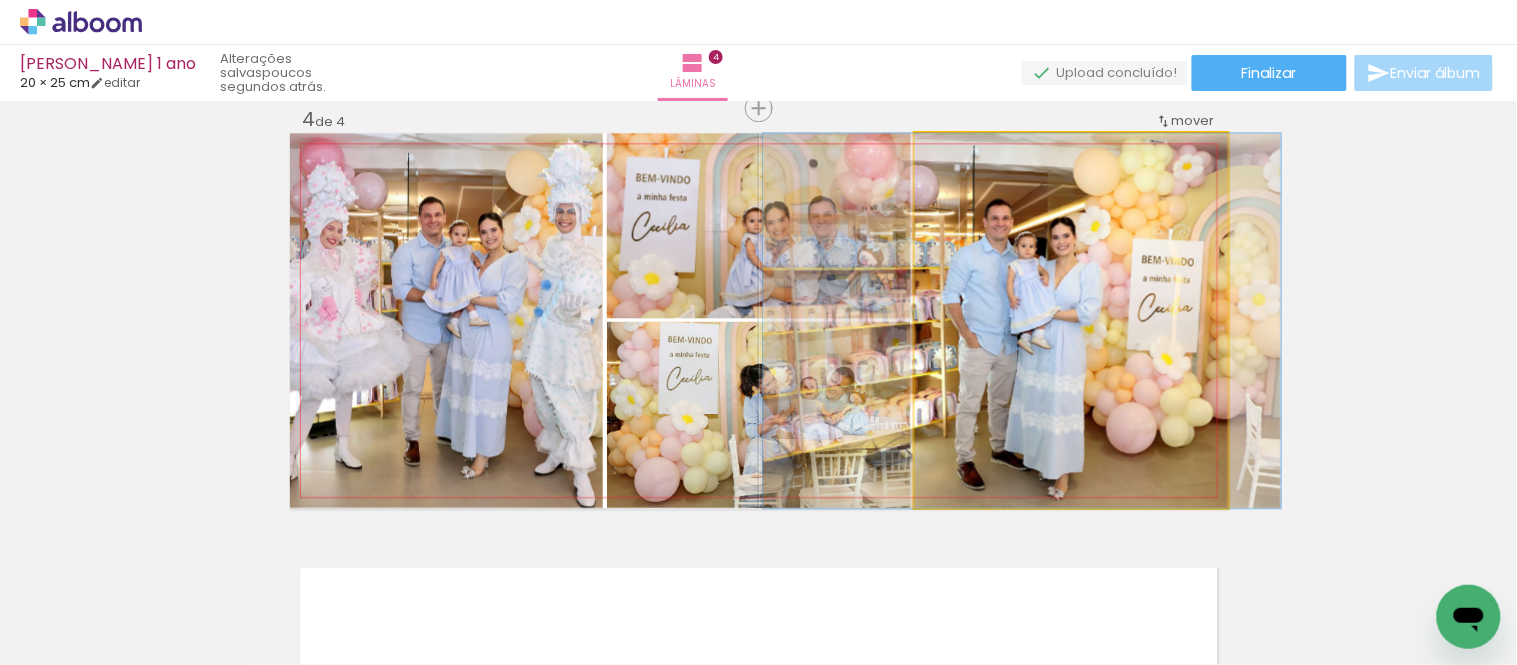 drag, startPoint x: 1104, startPoint y: 384, endPoint x: 1055, endPoint y: 377, distance: 49.497475 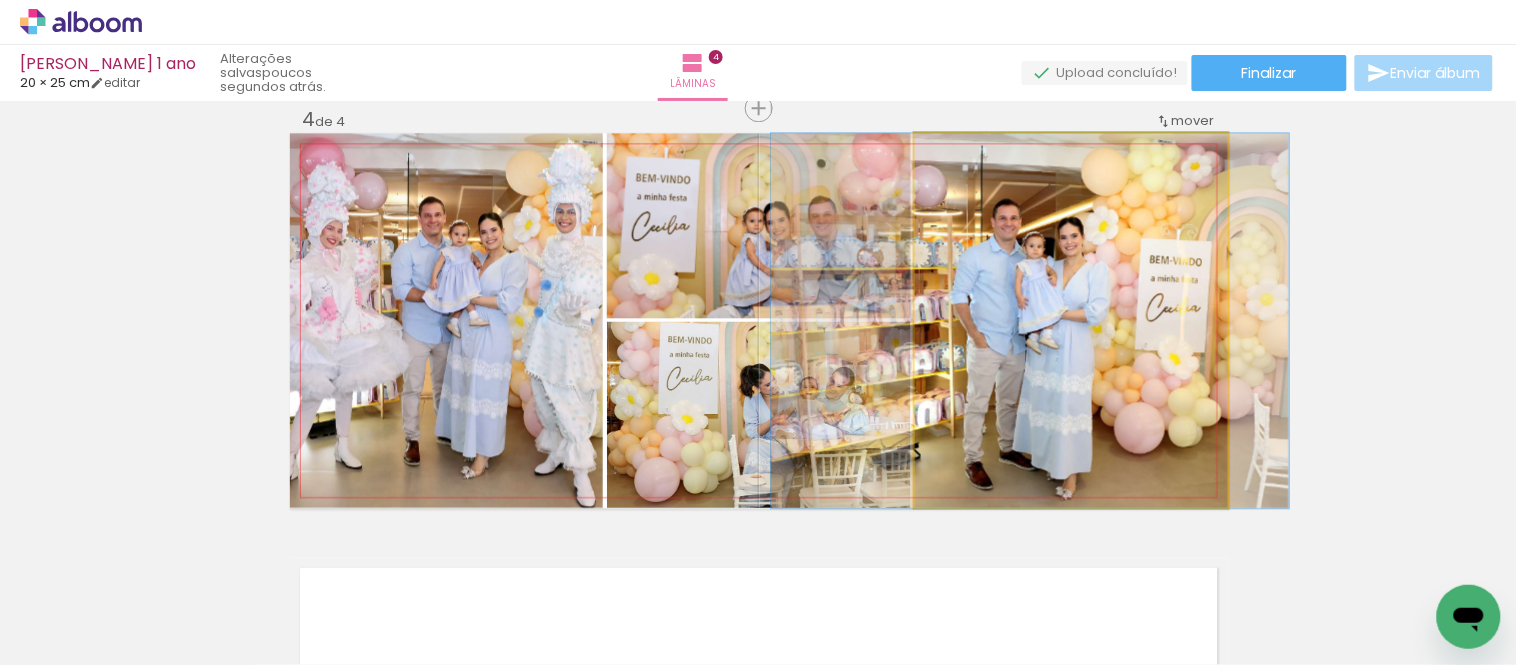 drag, startPoint x: 1121, startPoint y: 396, endPoint x: 1134, endPoint y: 393, distance: 13.341664 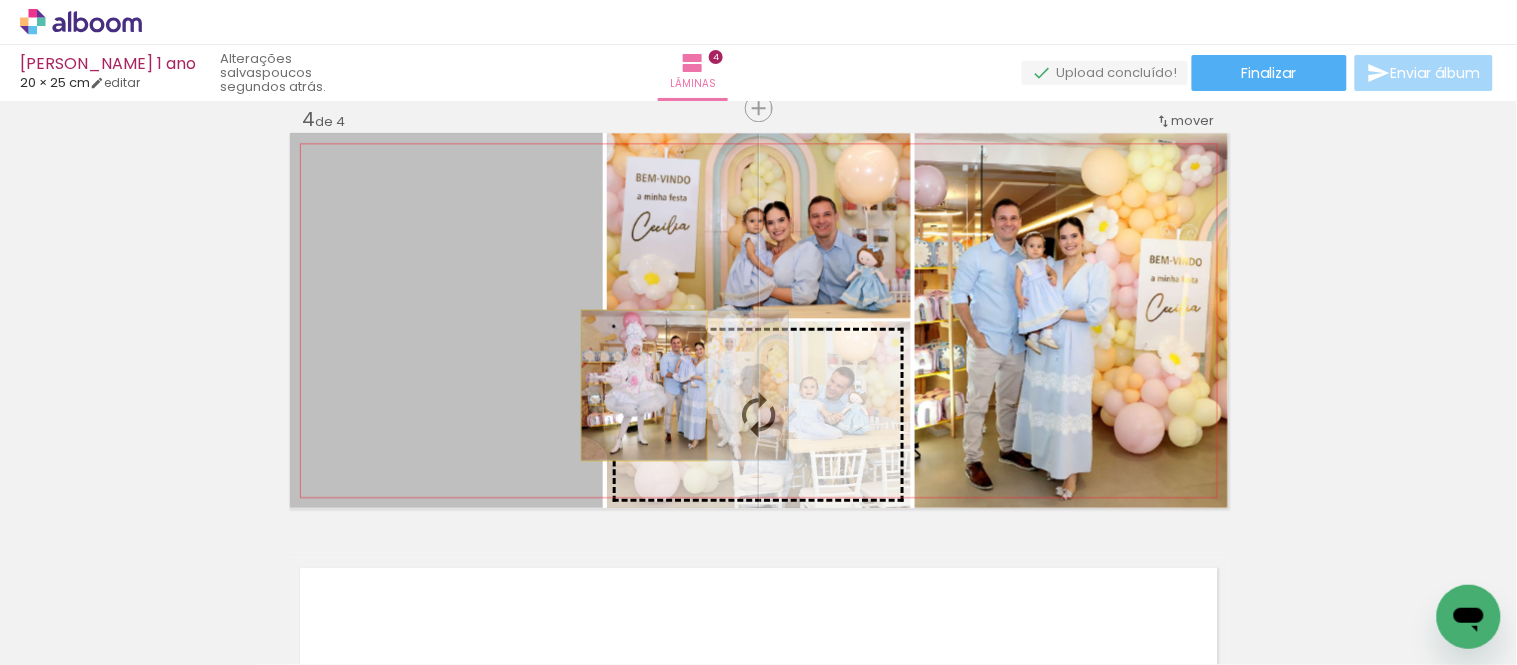 drag, startPoint x: 494, startPoint y: 372, endPoint x: 636, endPoint y: 385, distance: 142.59383 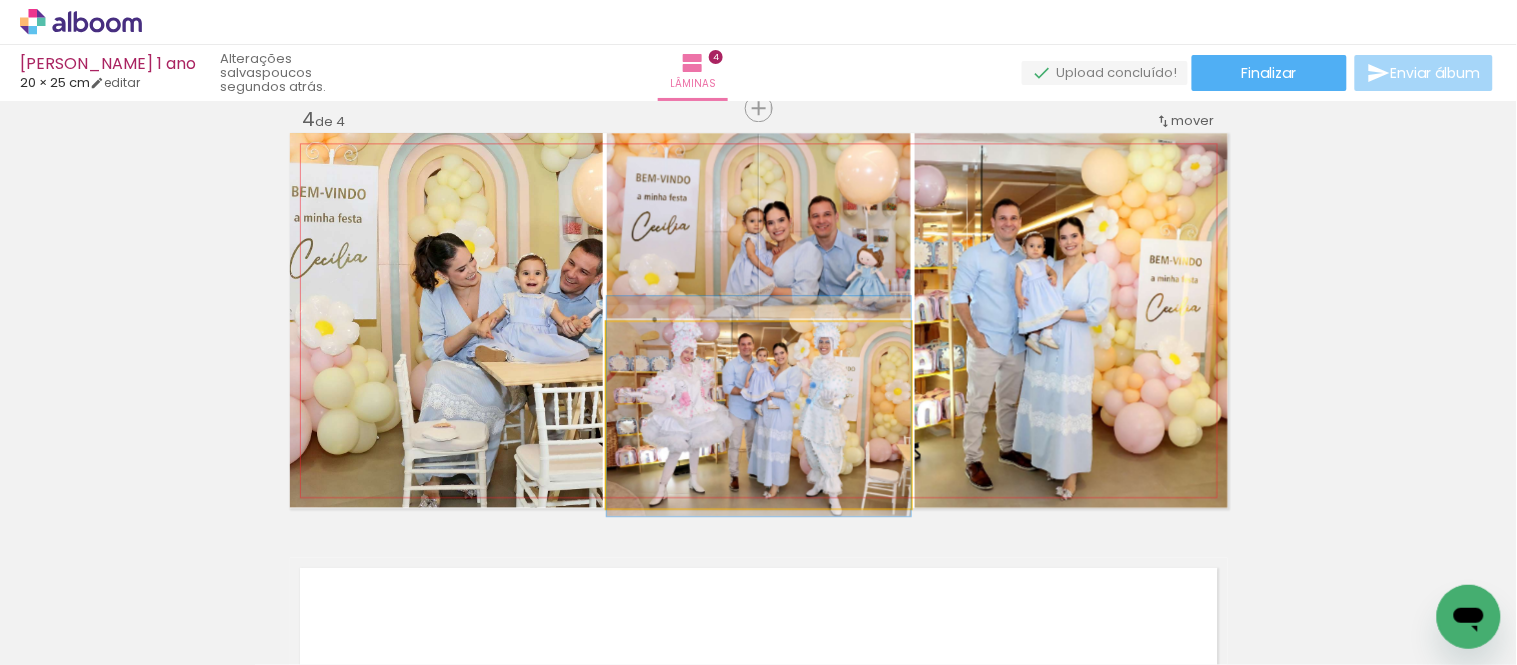drag, startPoint x: 653, startPoint y: 418, endPoint x: 673, endPoint y: 410, distance: 21.540659 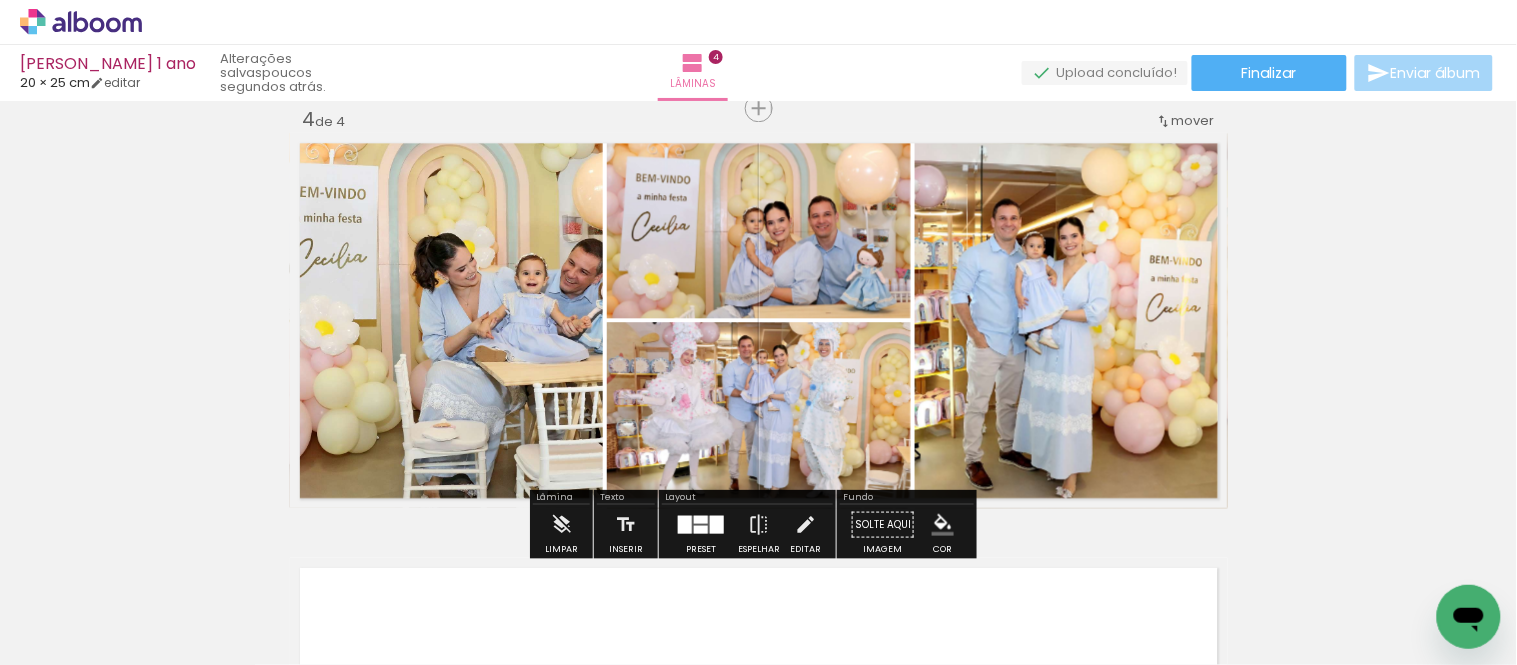 click at bounding box center (717, 524) 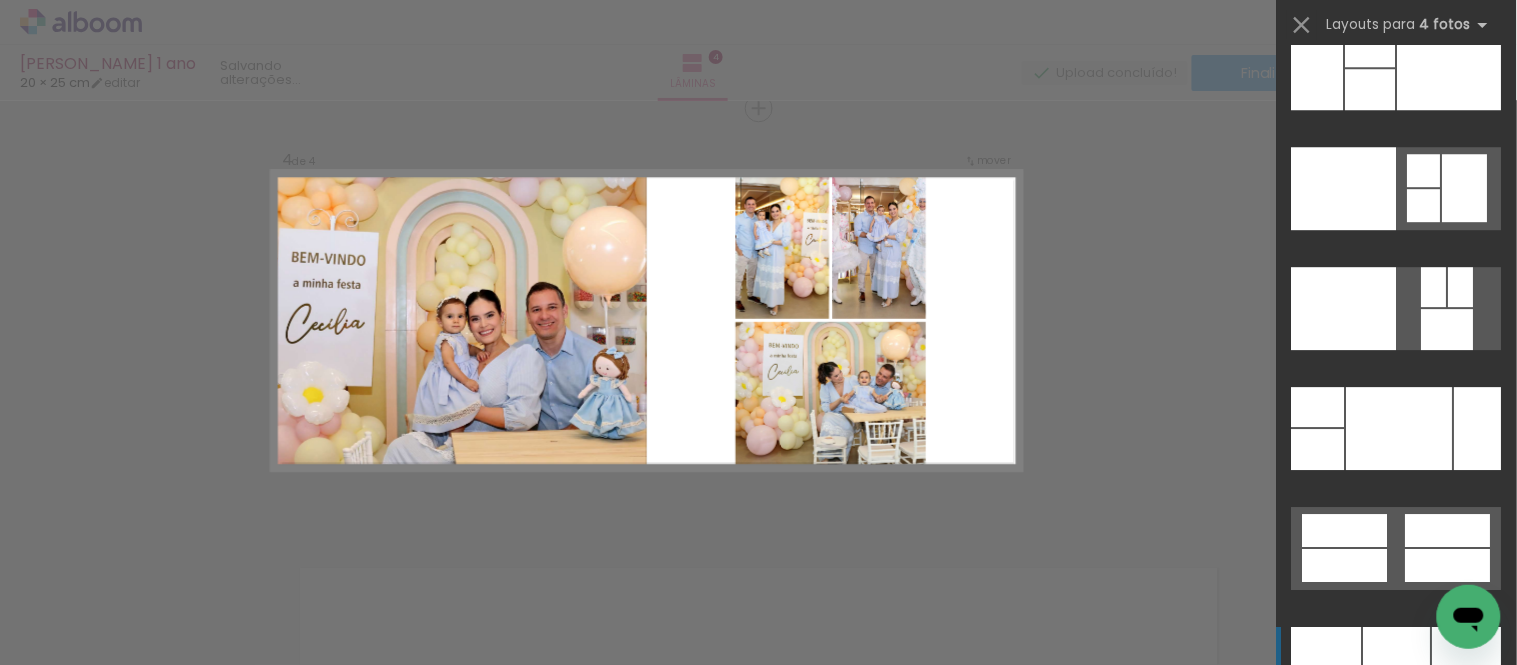 scroll, scrollTop: 40373, scrollLeft: 0, axis: vertical 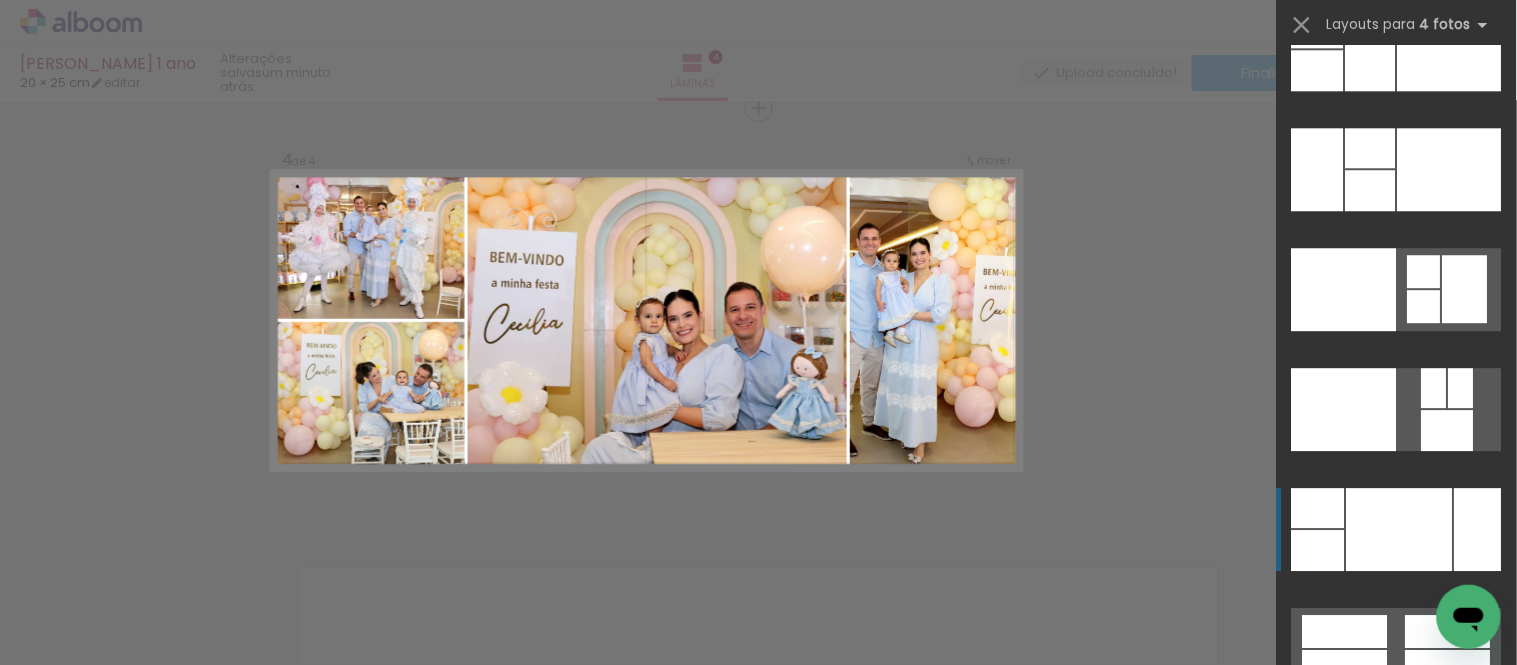 click at bounding box center [1400, 529] 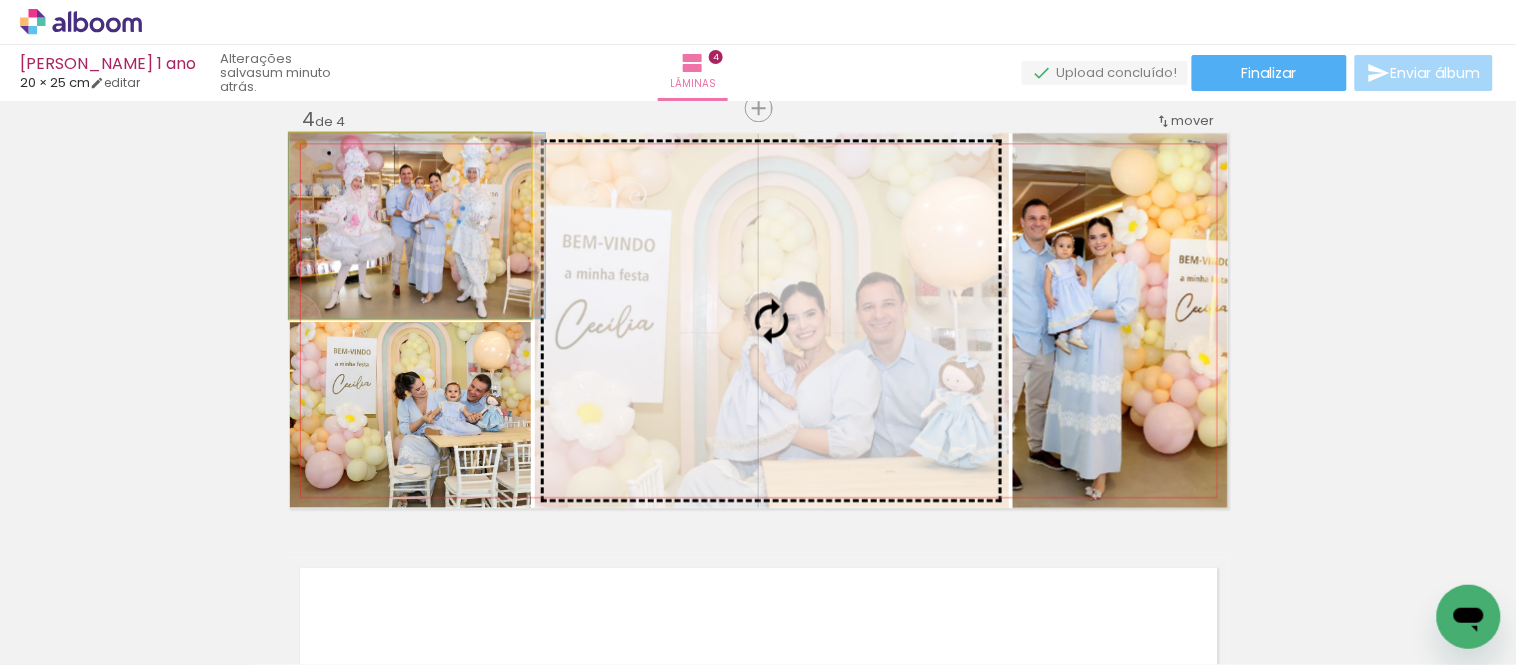 drag, startPoint x: 466, startPoint y: 260, endPoint x: 667, endPoint y: 302, distance: 205.34119 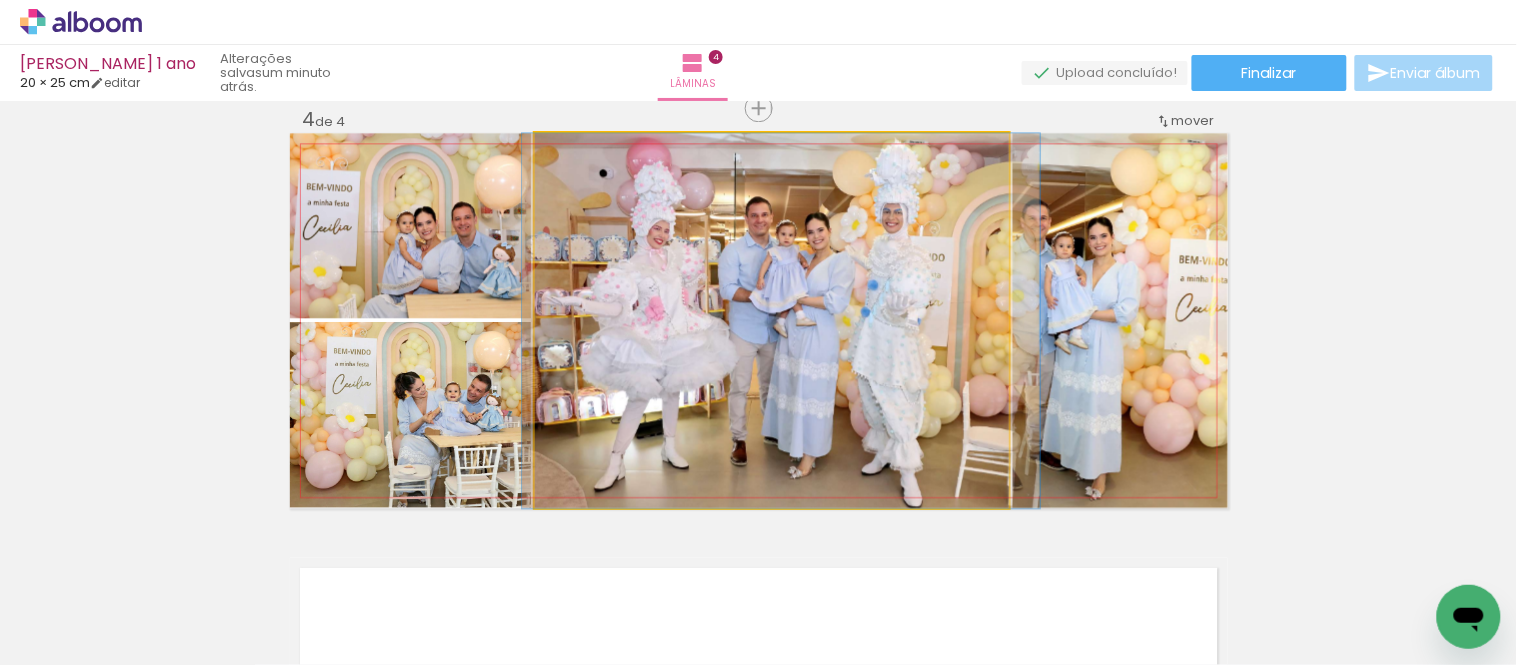drag, startPoint x: 943, startPoint y: 326, endPoint x: 952, endPoint y: 310, distance: 18.35756 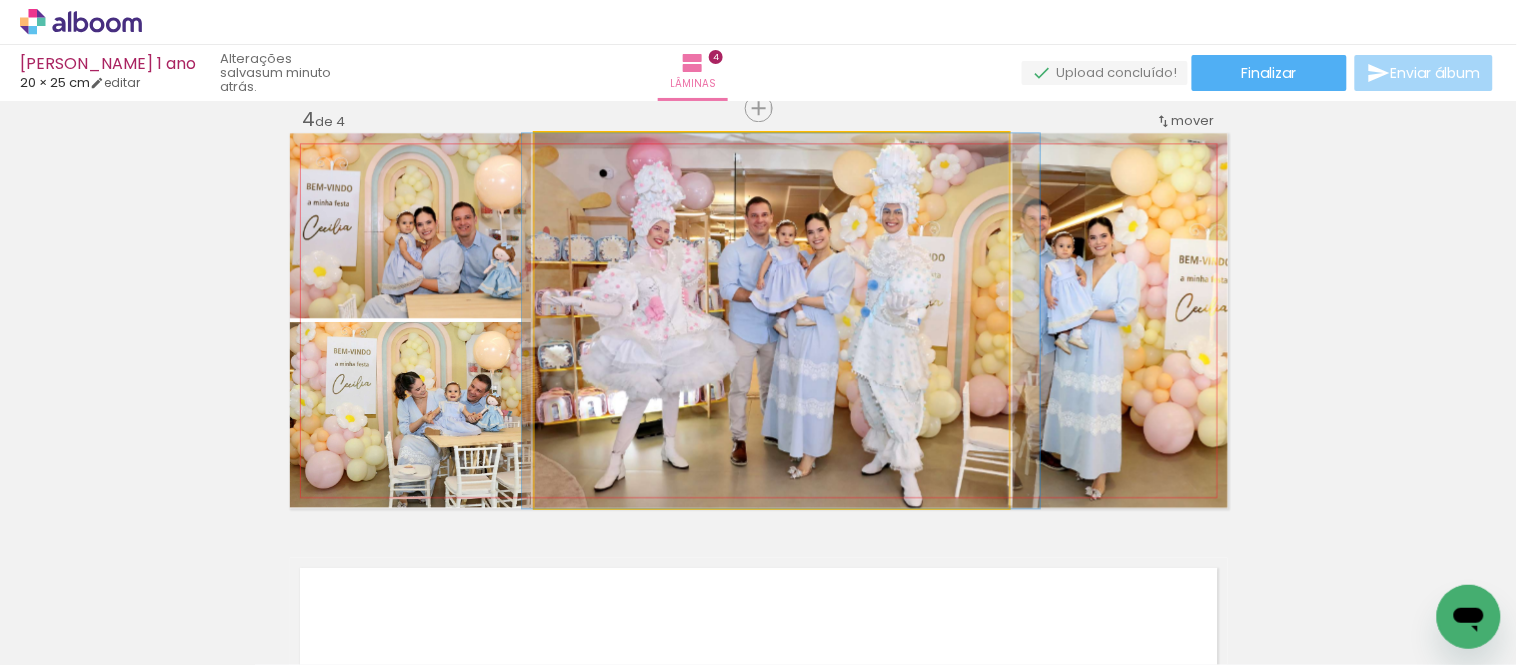 click 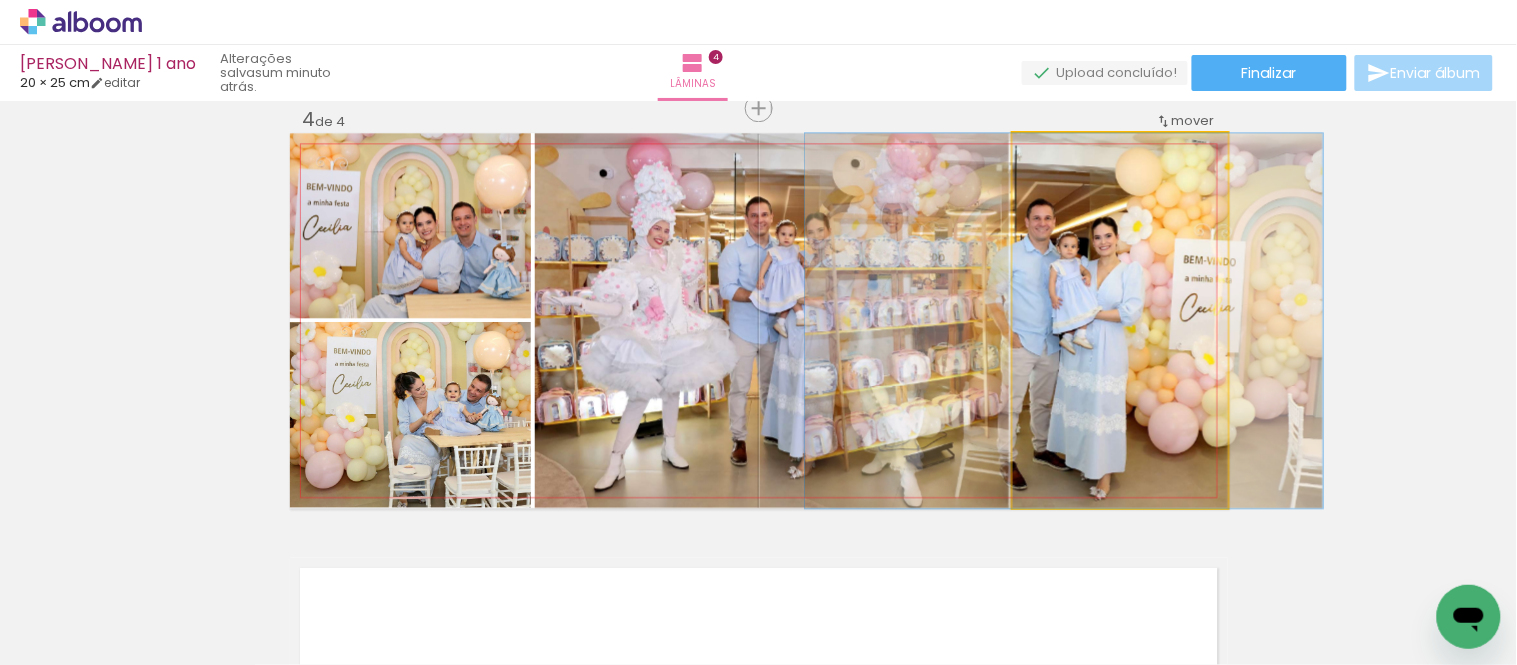 drag, startPoint x: 1177, startPoint y: 374, endPoint x: 1182, endPoint y: 356, distance: 18.681541 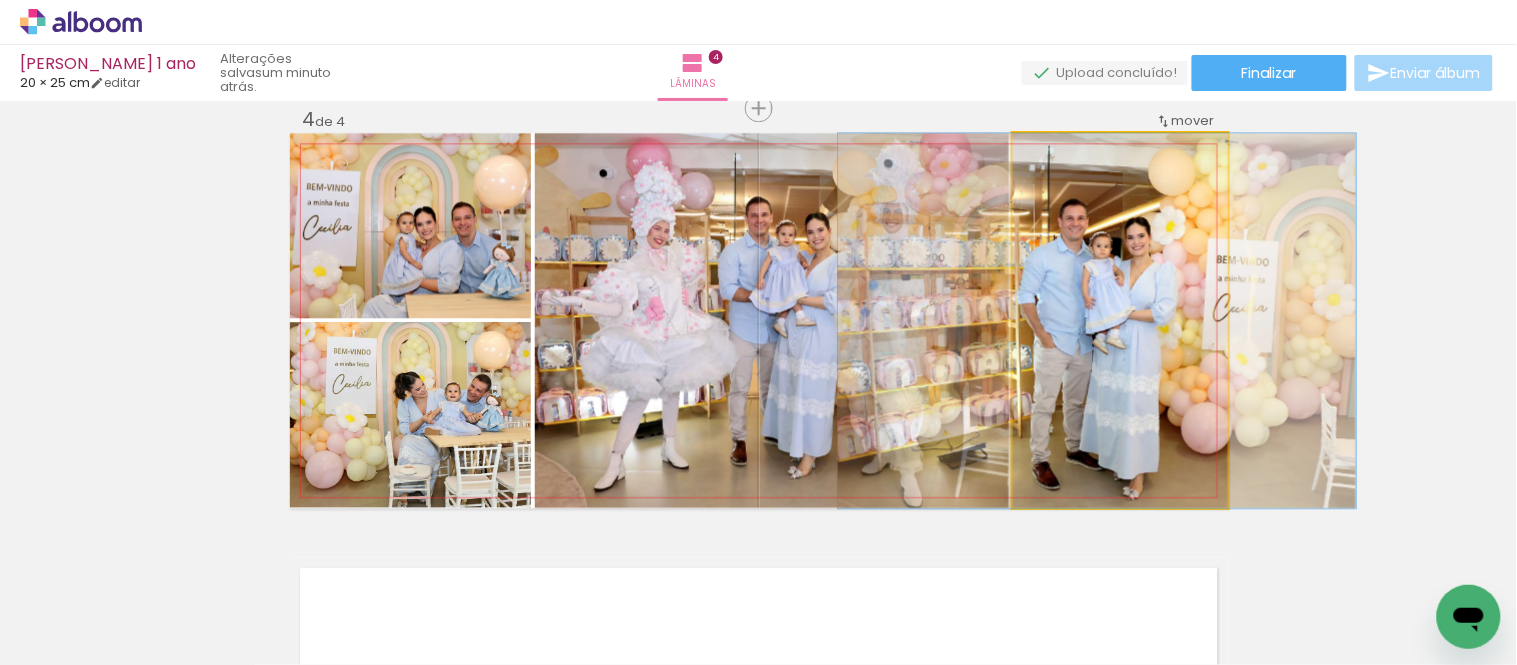 drag, startPoint x: 1118, startPoint y: 410, endPoint x: 1150, endPoint y: 401, distance: 33.24154 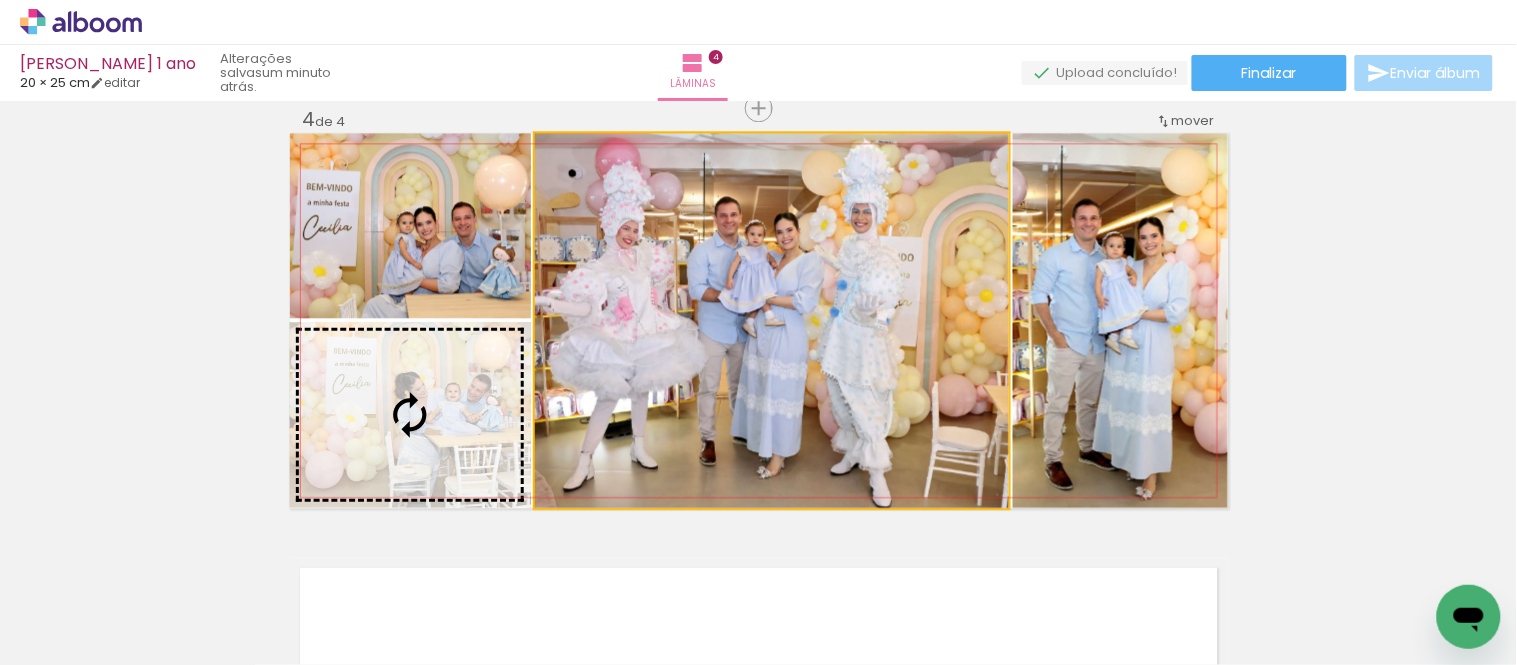 drag, startPoint x: 648, startPoint y: 386, endPoint x: 444, endPoint y: 433, distance: 209.34421 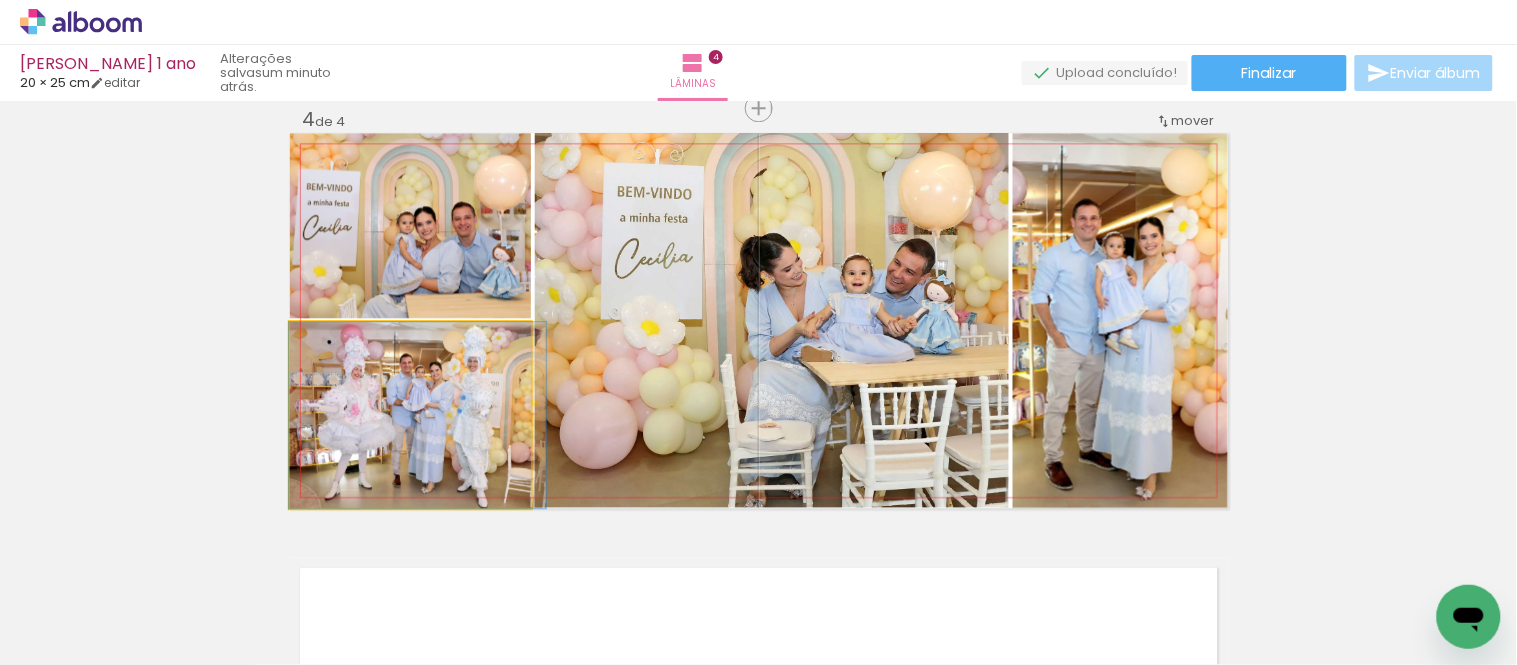 drag, startPoint x: 472, startPoint y: 420, endPoint x: 478, endPoint y: 406, distance: 15.231546 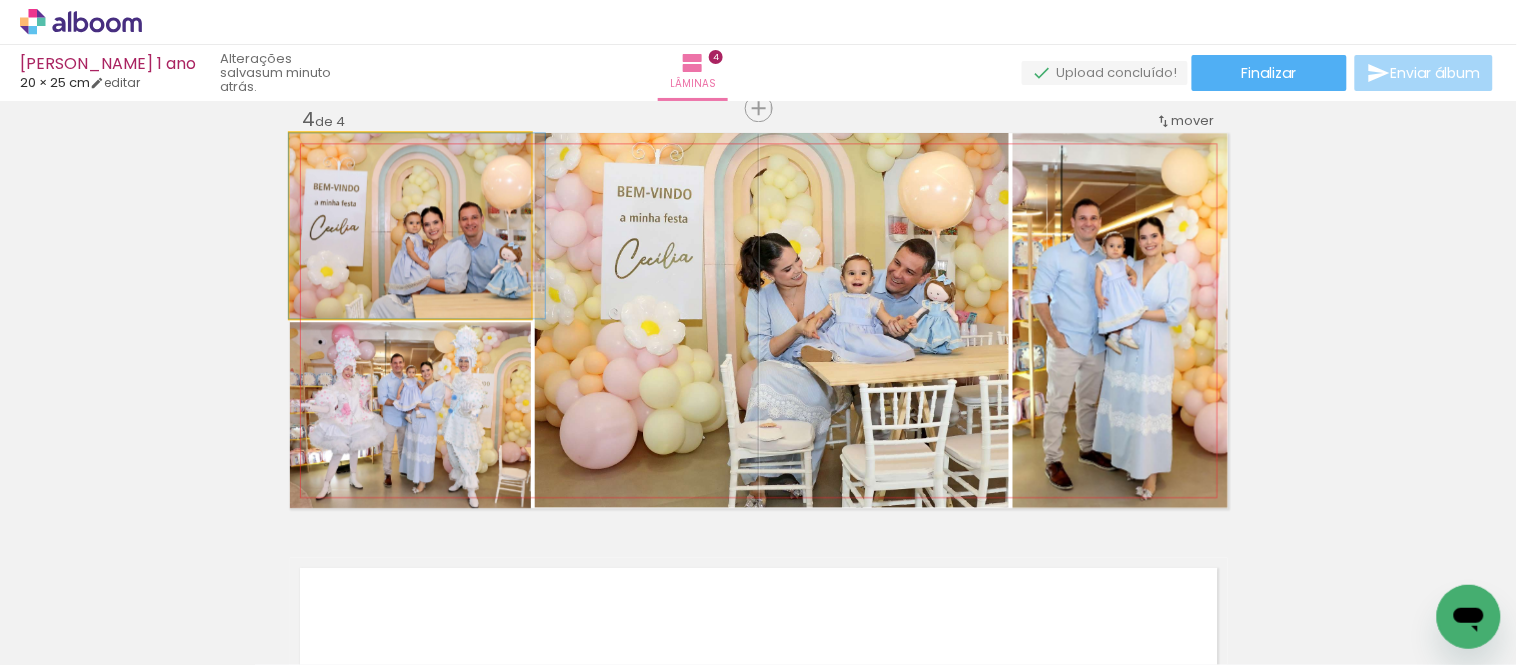drag, startPoint x: 463, startPoint y: 273, endPoint x: 474, endPoint y: 280, distance: 13.038404 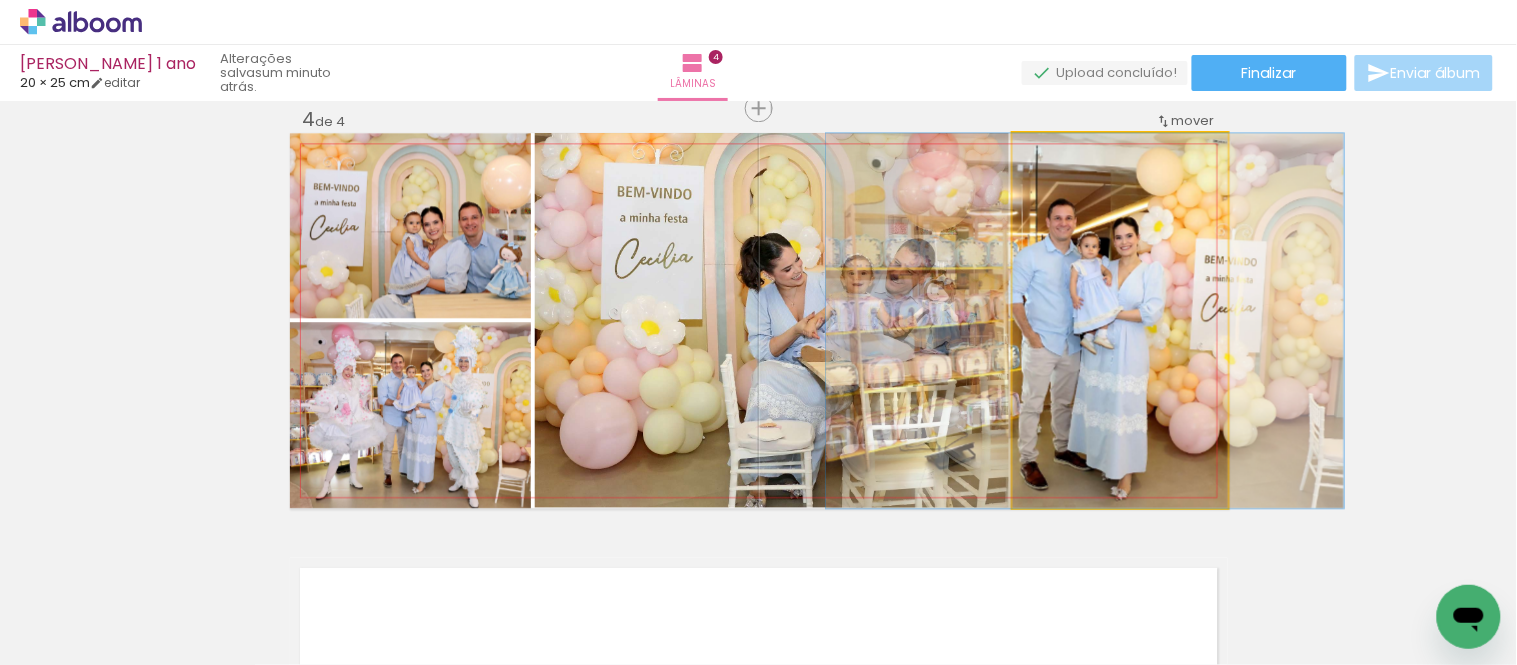 drag, startPoint x: 1038, startPoint y: 321, endPoint x: 838, endPoint y: 326, distance: 200.06248 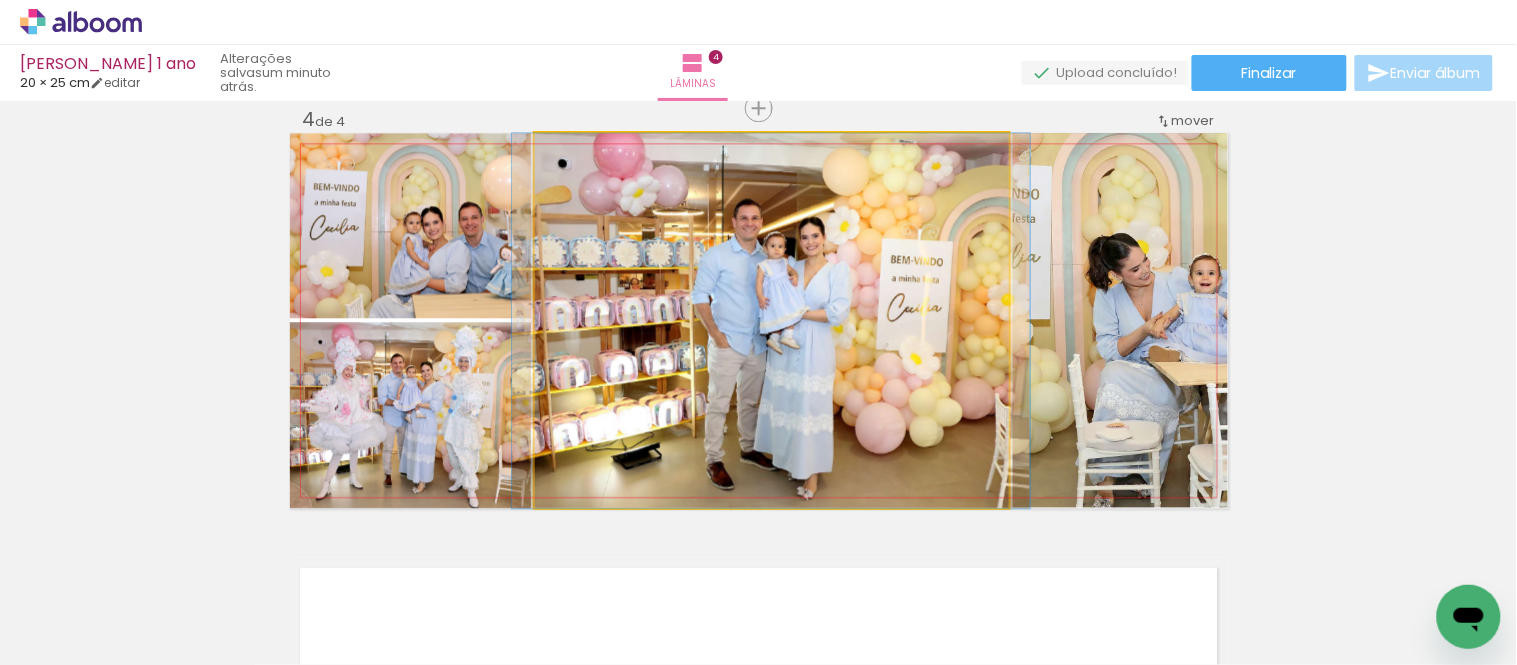 drag, startPoint x: 841, startPoint y: 316, endPoint x: 841, endPoint y: 301, distance: 15 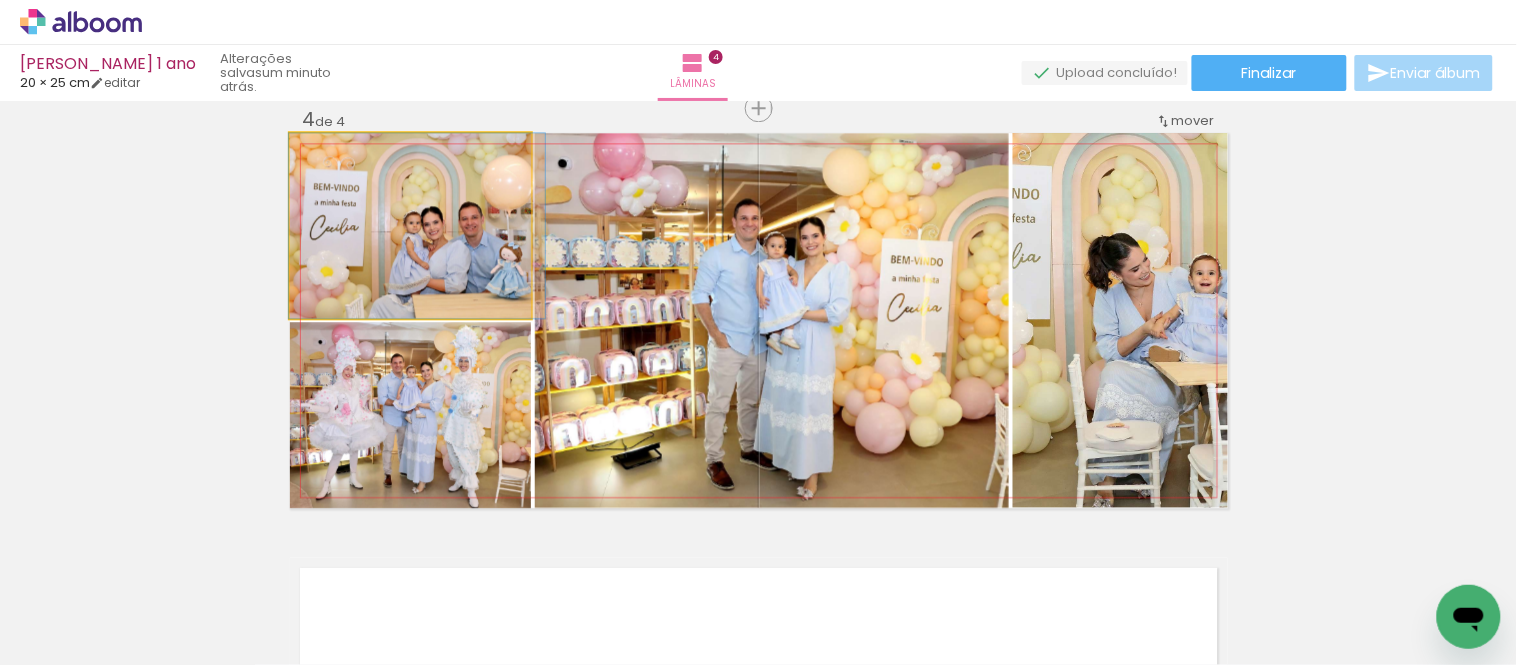 drag, startPoint x: 434, startPoint y: 240, endPoint x: 442, endPoint y: 247, distance: 10.630146 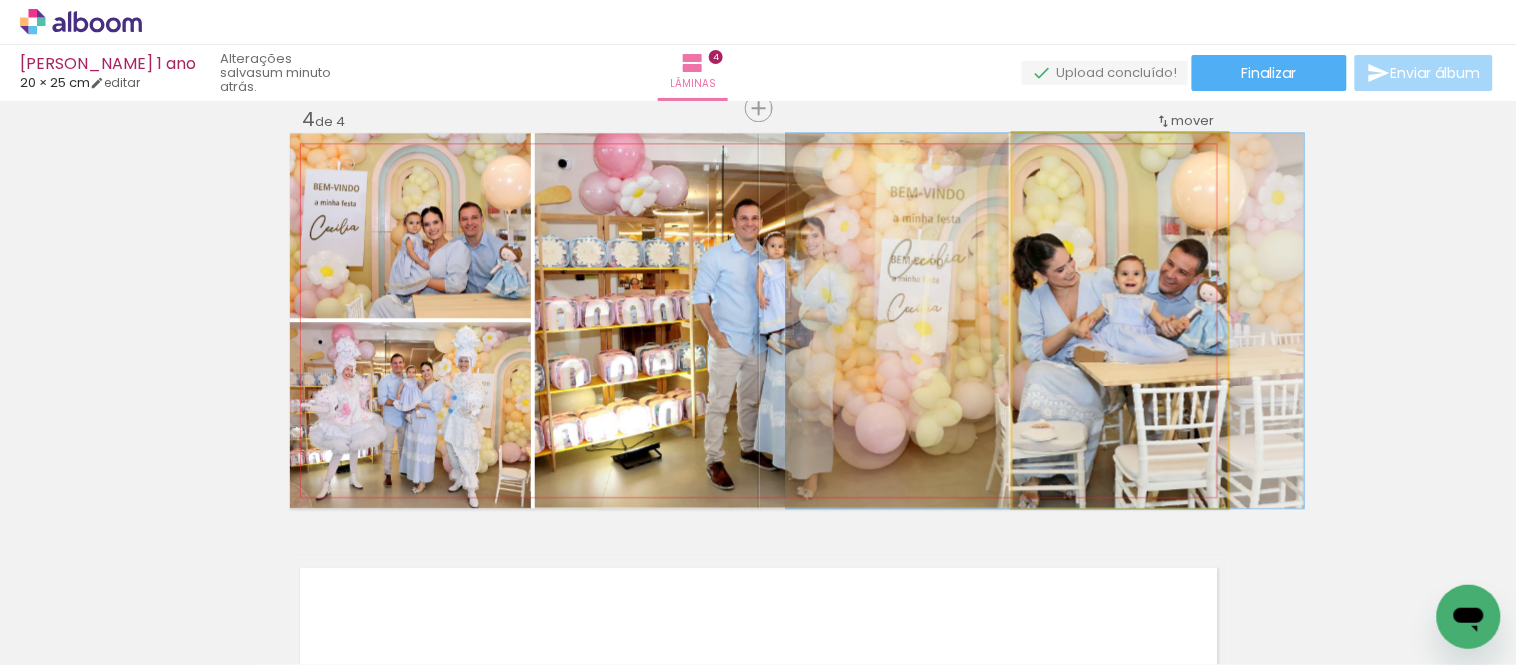 drag, startPoint x: 1171, startPoint y: 350, endPoint x: 1097, endPoint y: 355, distance: 74.168724 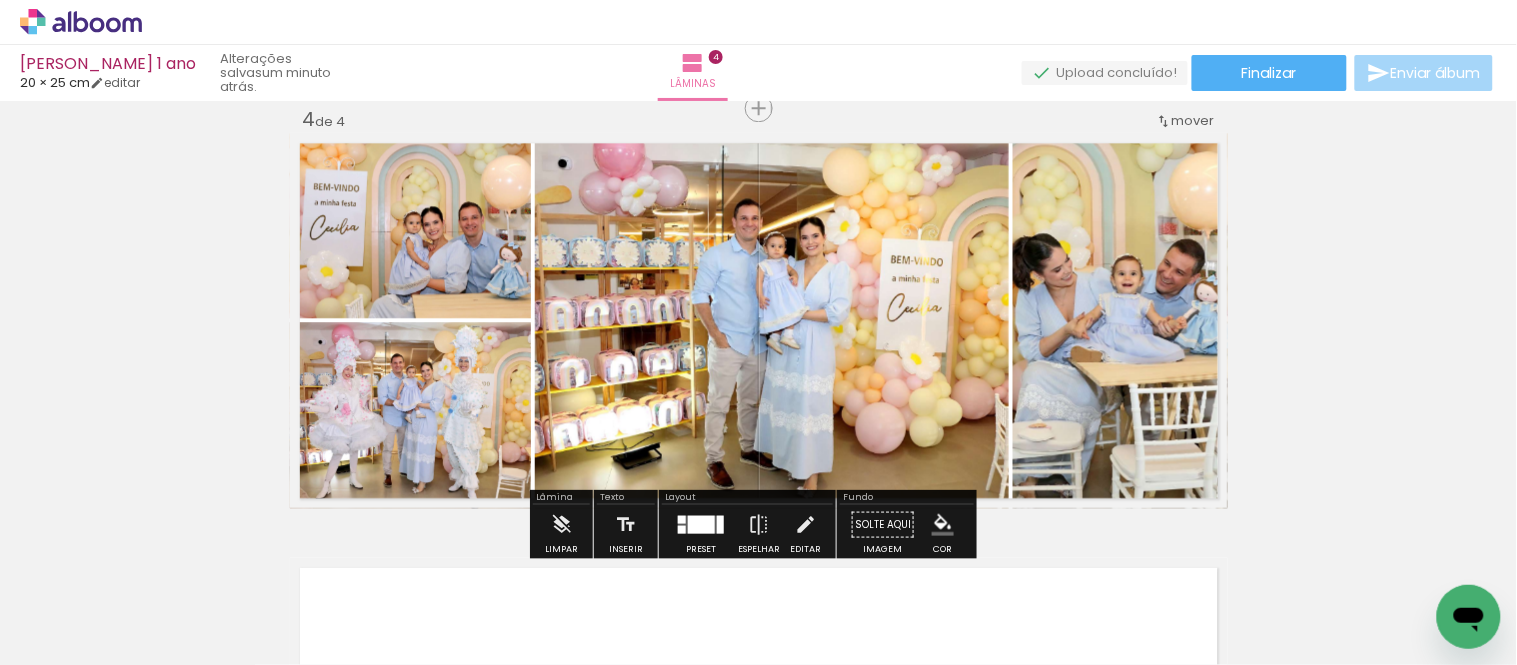 click at bounding box center [720, 524] 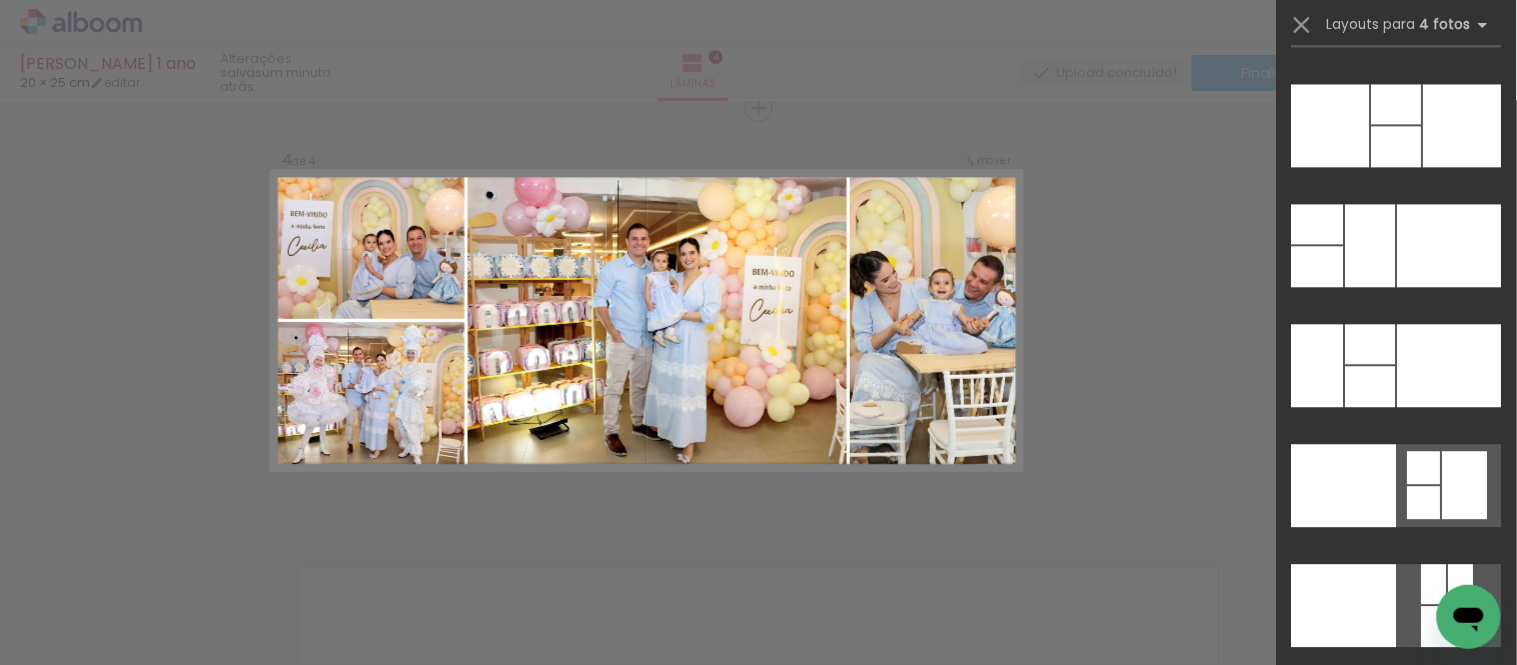scroll, scrollTop: 40133, scrollLeft: 0, axis: vertical 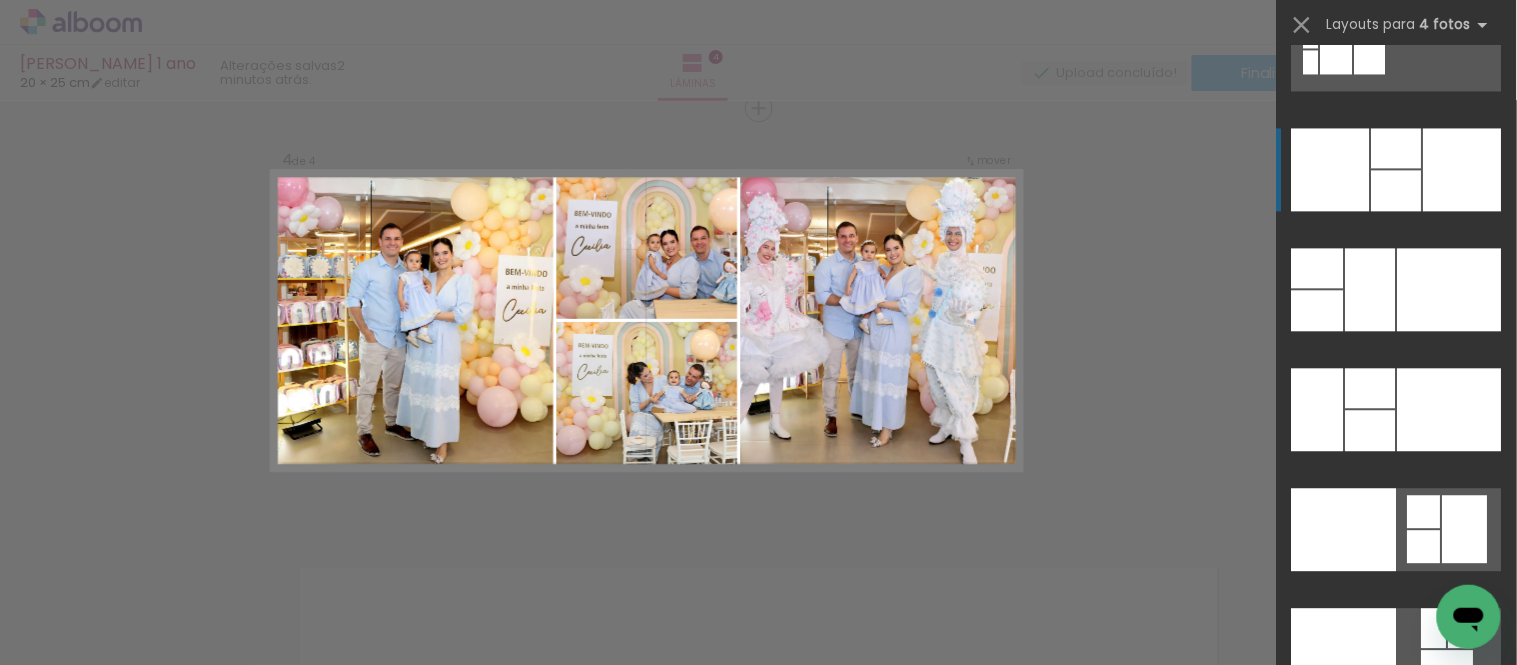 click at bounding box center (1450, 409) 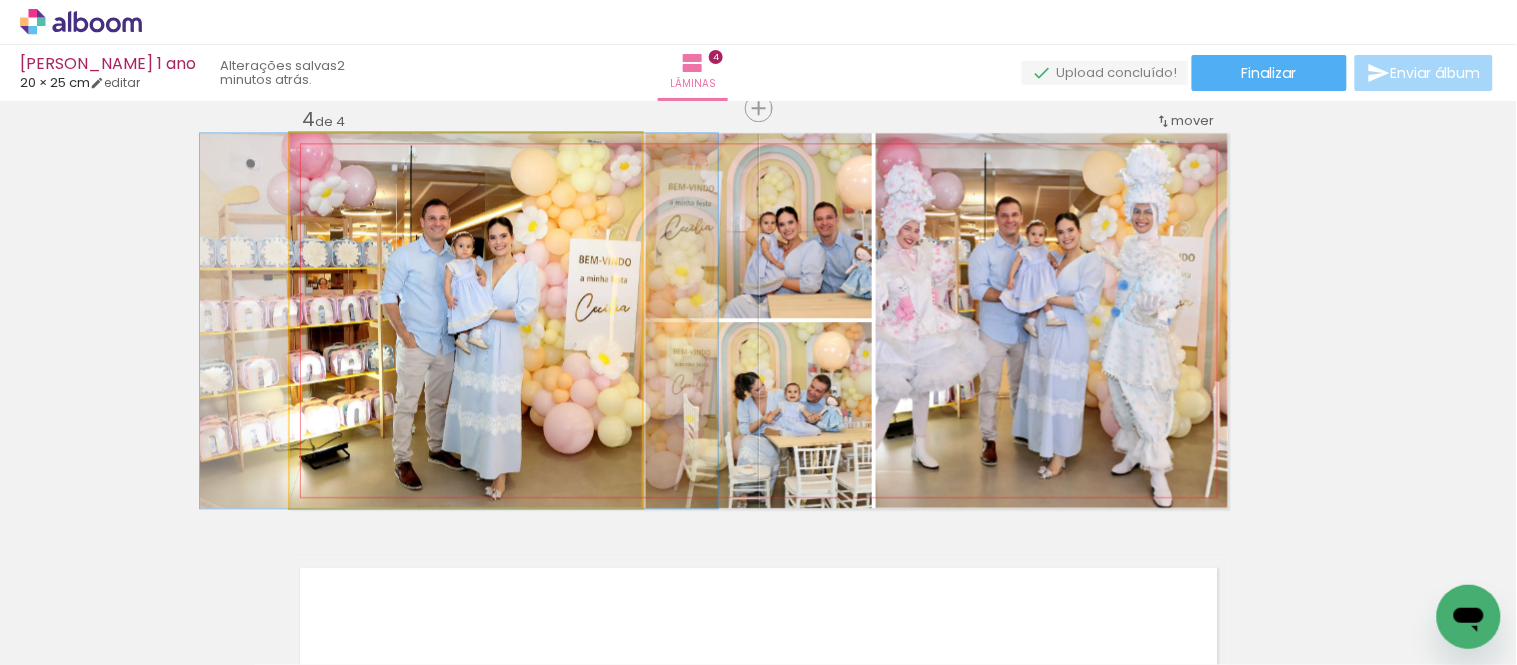 drag, startPoint x: 557, startPoint y: 363, endPoint x: 554, endPoint y: 377, distance: 14.3178215 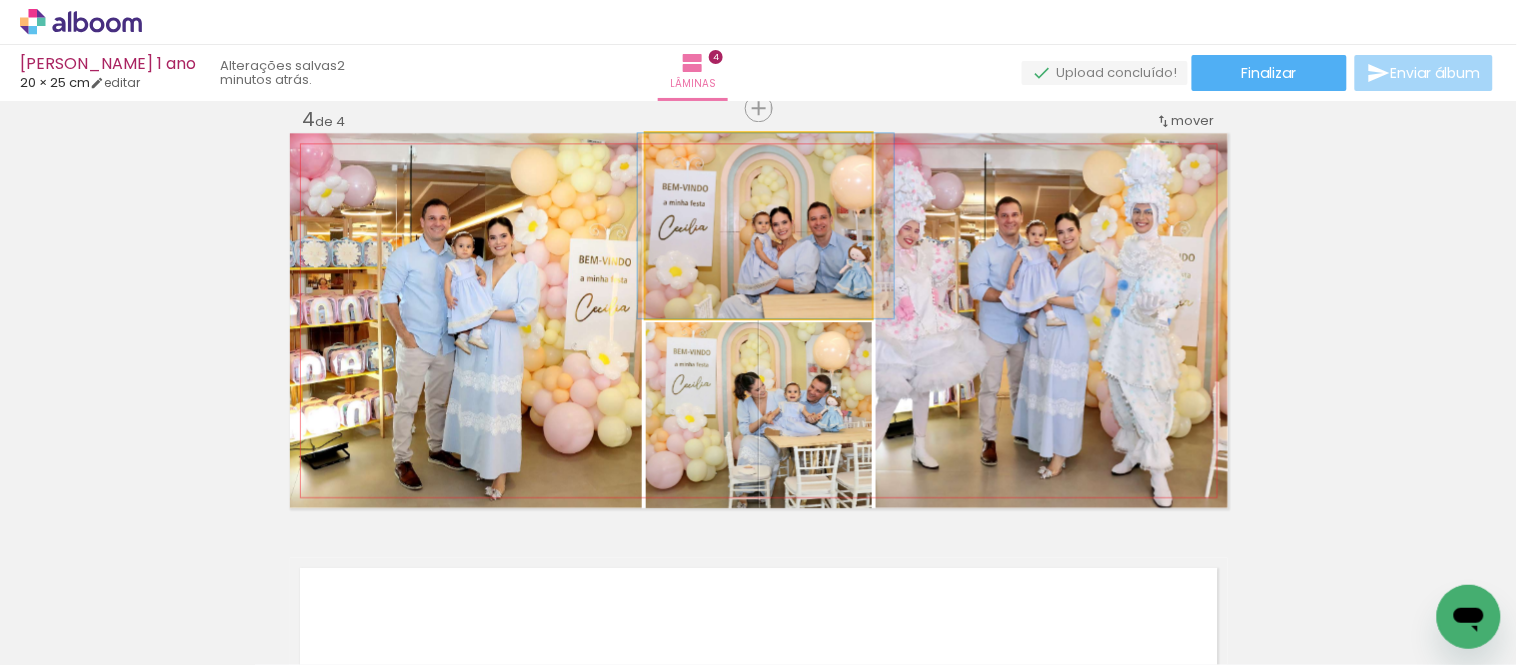 drag, startPoint x: 823, startPoint y: 257, endPoint x: 821, endPoint y: 275, distance: 18.110771 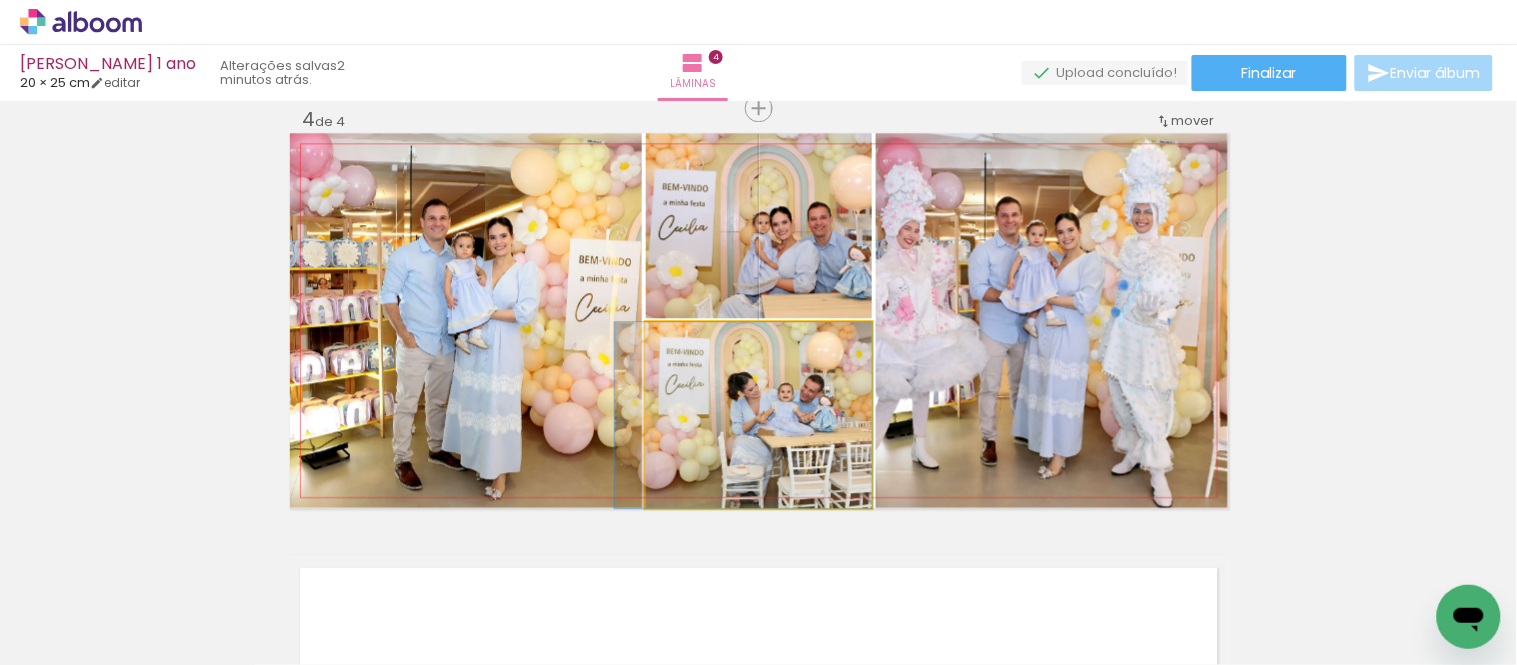 drag, startPoint x: 821, startPoint y: 408, endPoint x: 804, endPoint y: 418, distance: 19.723083 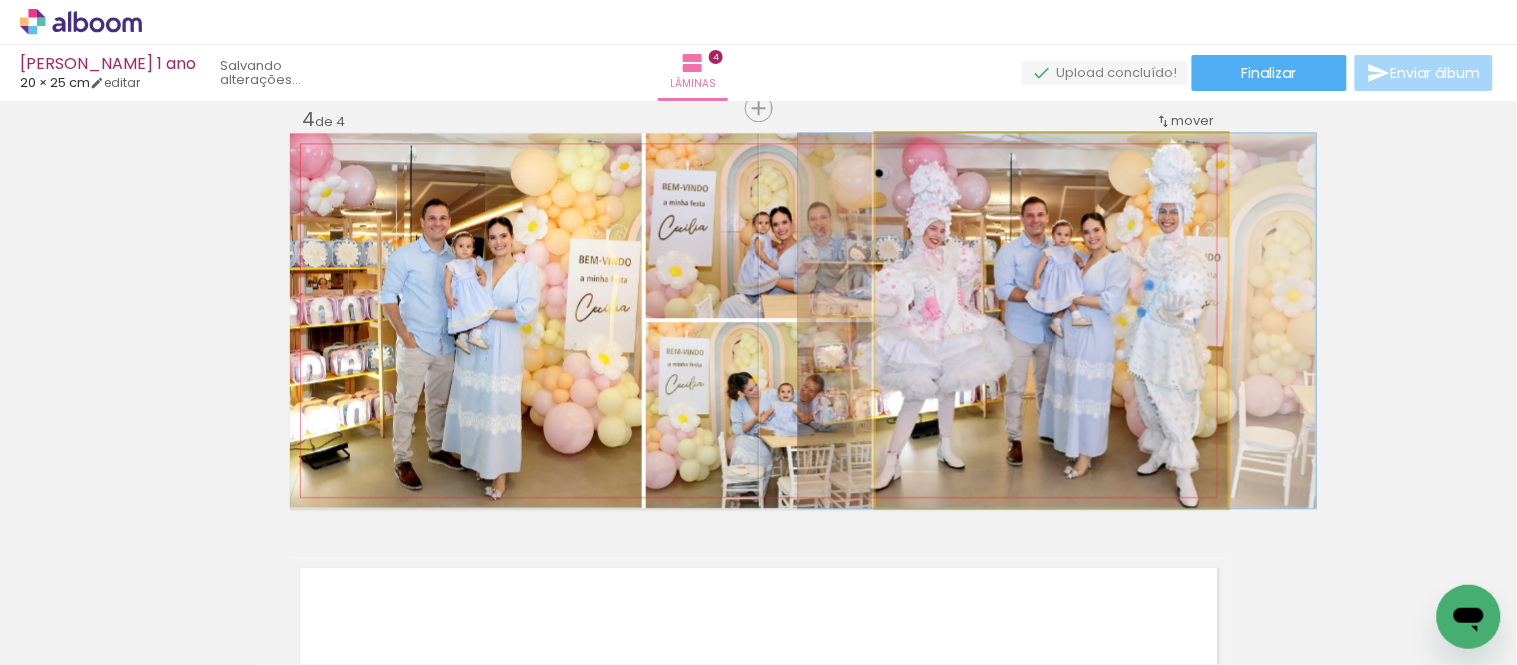 drag, startPoint x: 1084, startPoint y: 378, endPoint x: 1110, endPoint y: 365, distance: 29.068884 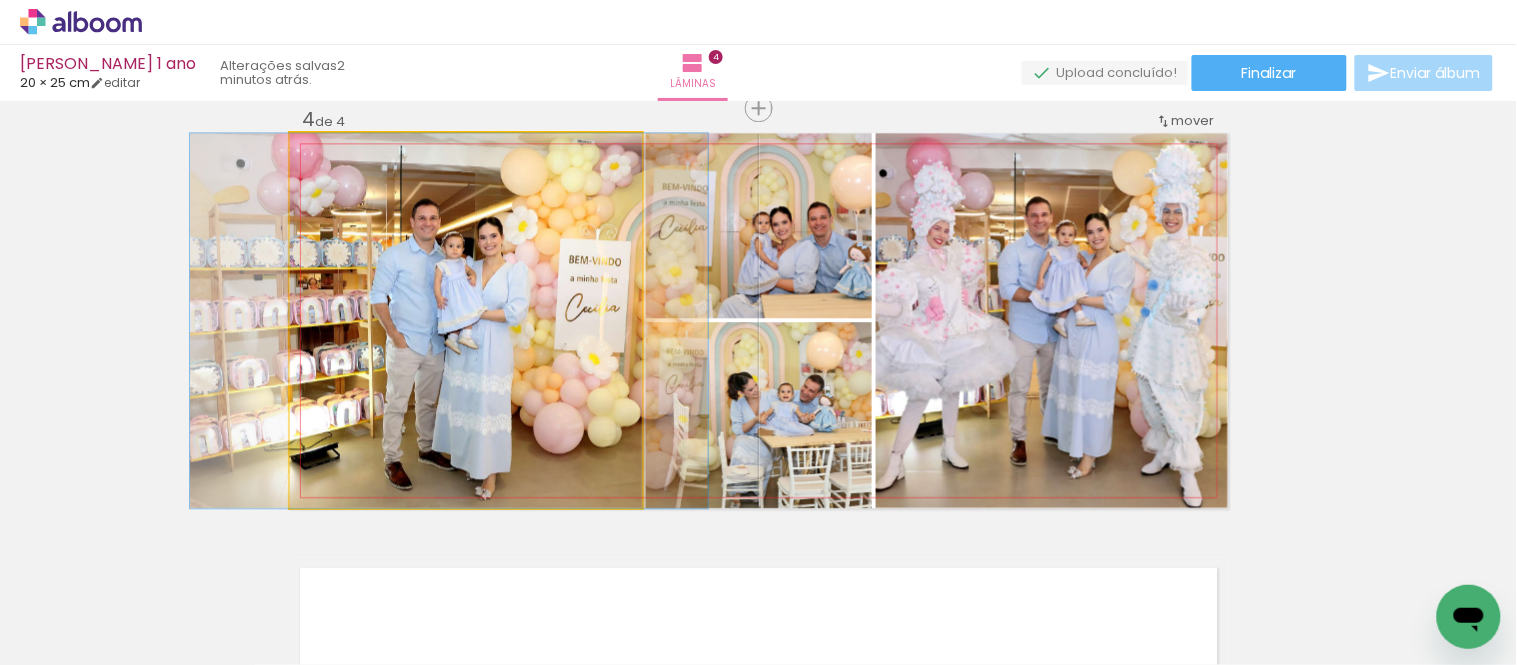 drag, startPoint x: 494, startPoint y: 391, endPoint x: 484, endPoint y: 394, distance: 10.440307 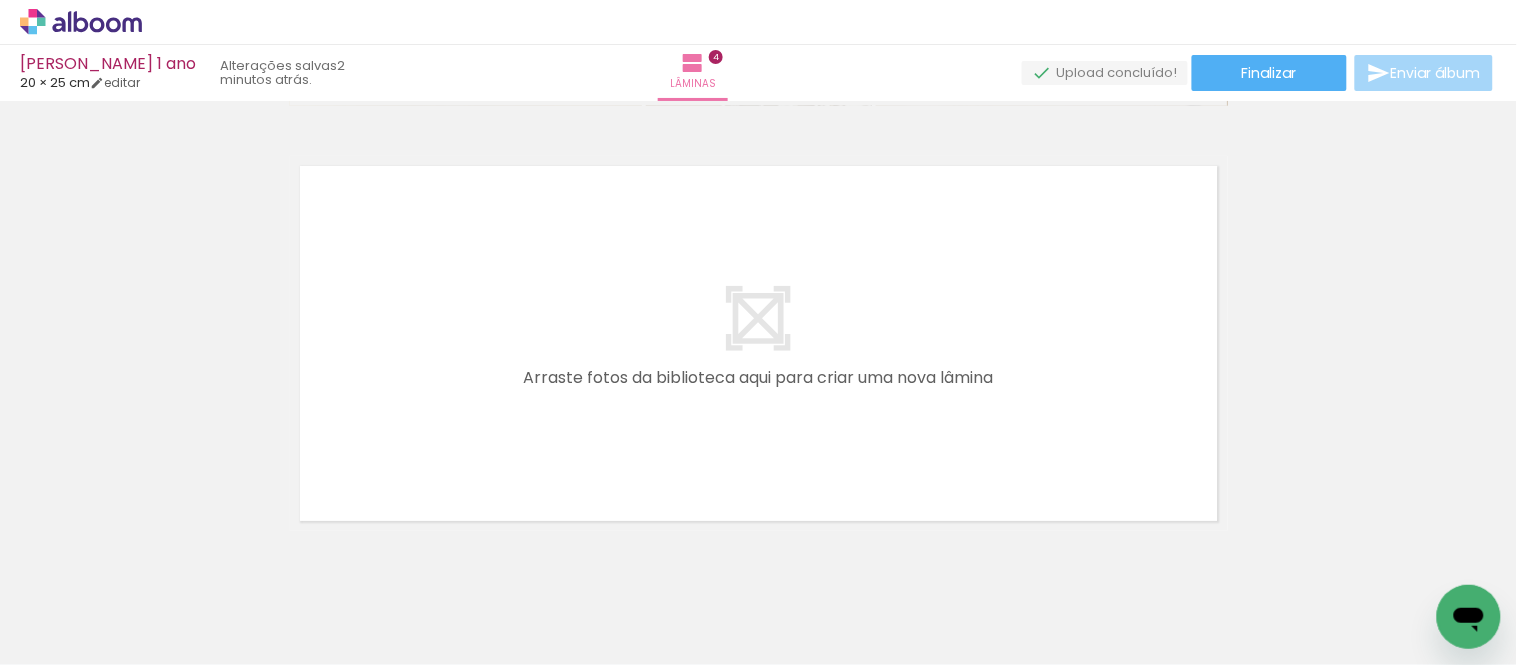 scroll, scrollTop: 1763, scrollLeft: 0, axis: vertical 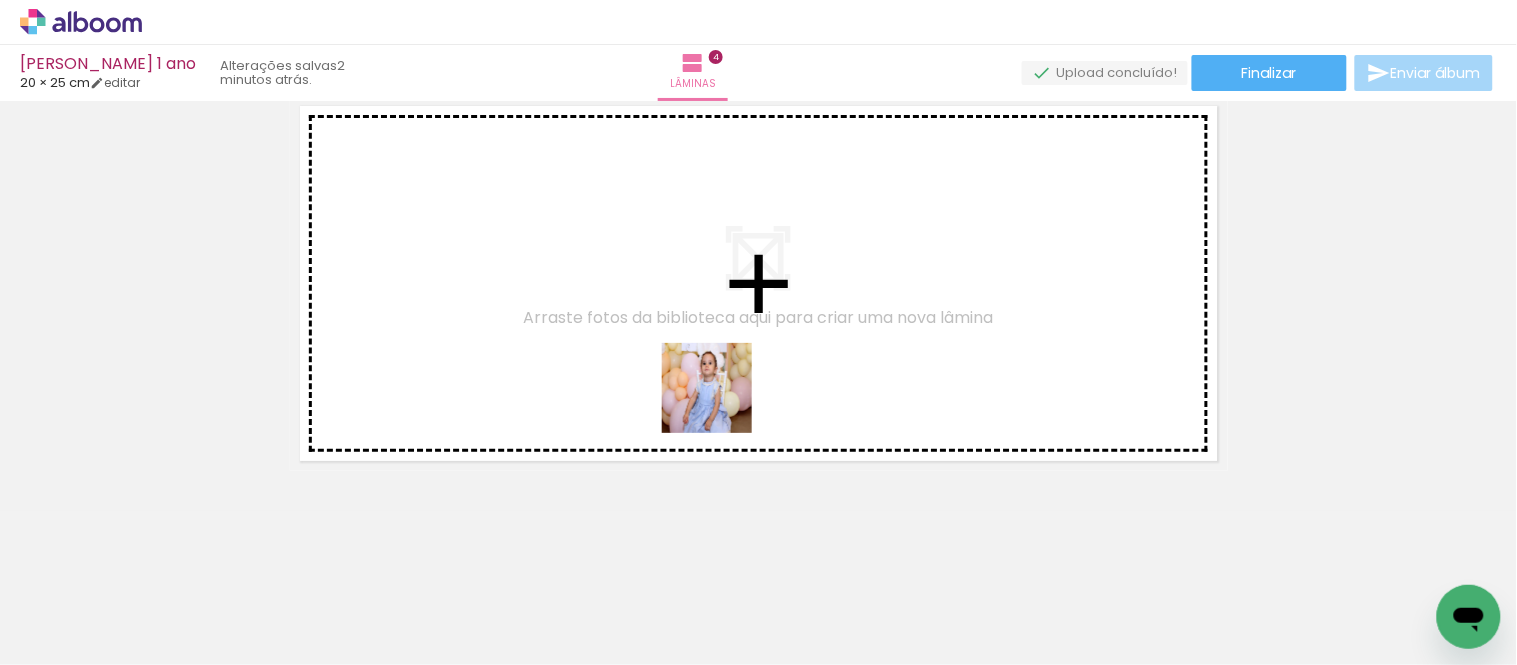 drag, startPoint x: 722, startPoint y: 463, endPoint x: 1093, endPoint y: 552, distance: 381.52588 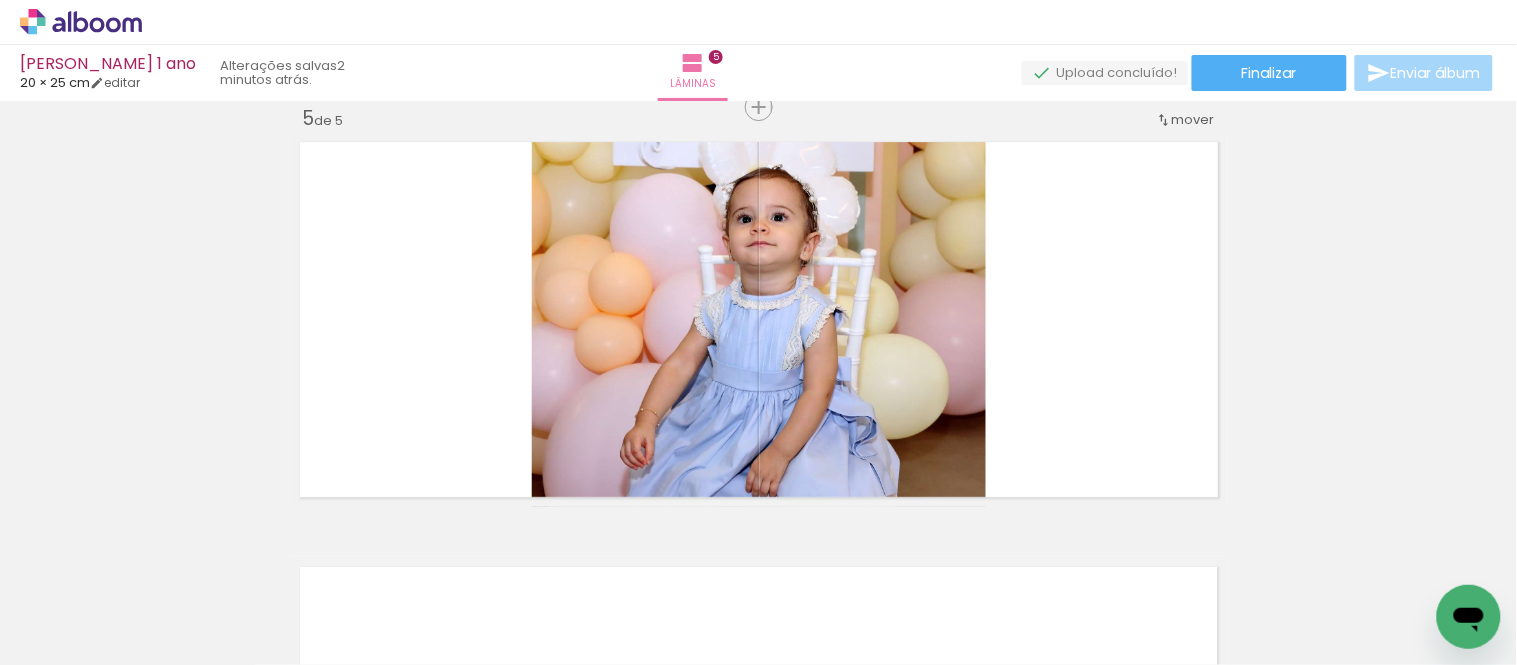 scroll, scrollTop: 1725, scrollLeft: 0, axis: vertical 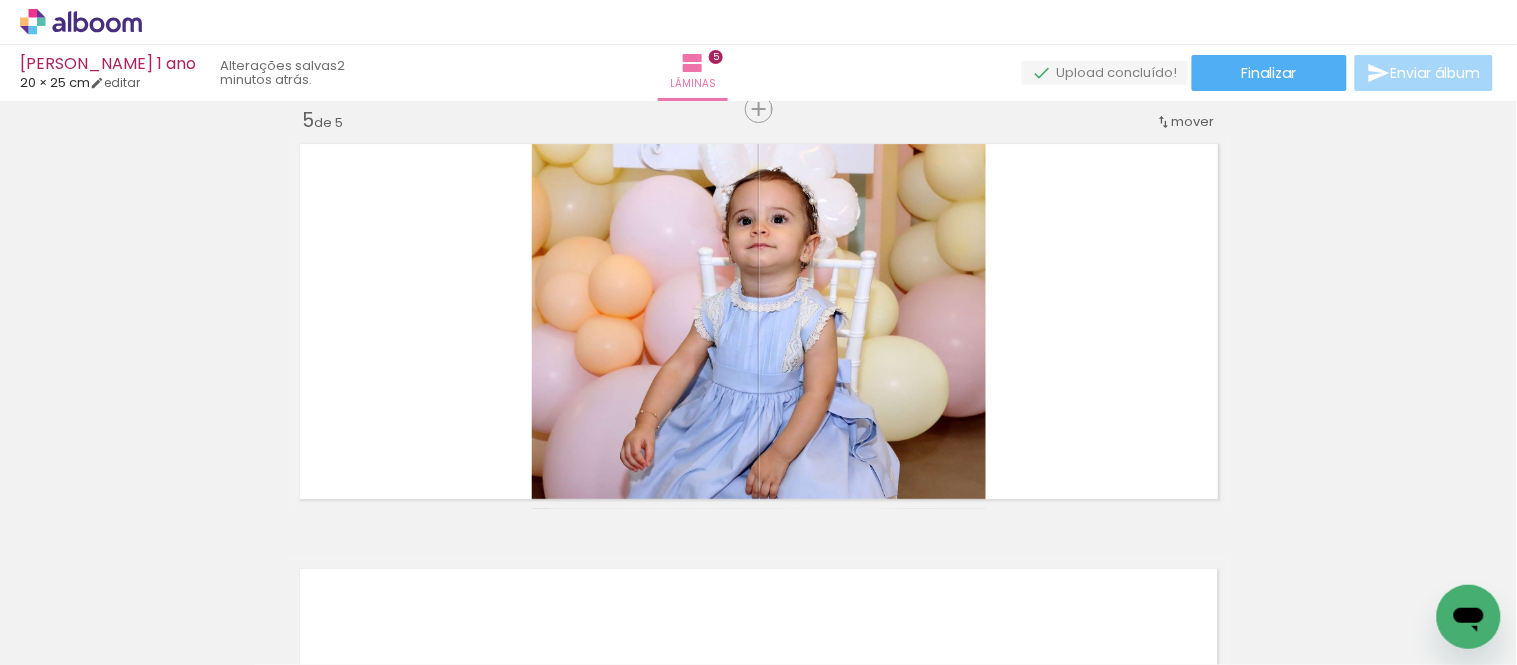 drag, startPoint x: 1383, startPoint y: 582, endPoint x: 984, endPoint y: 495, distance: 408.37482 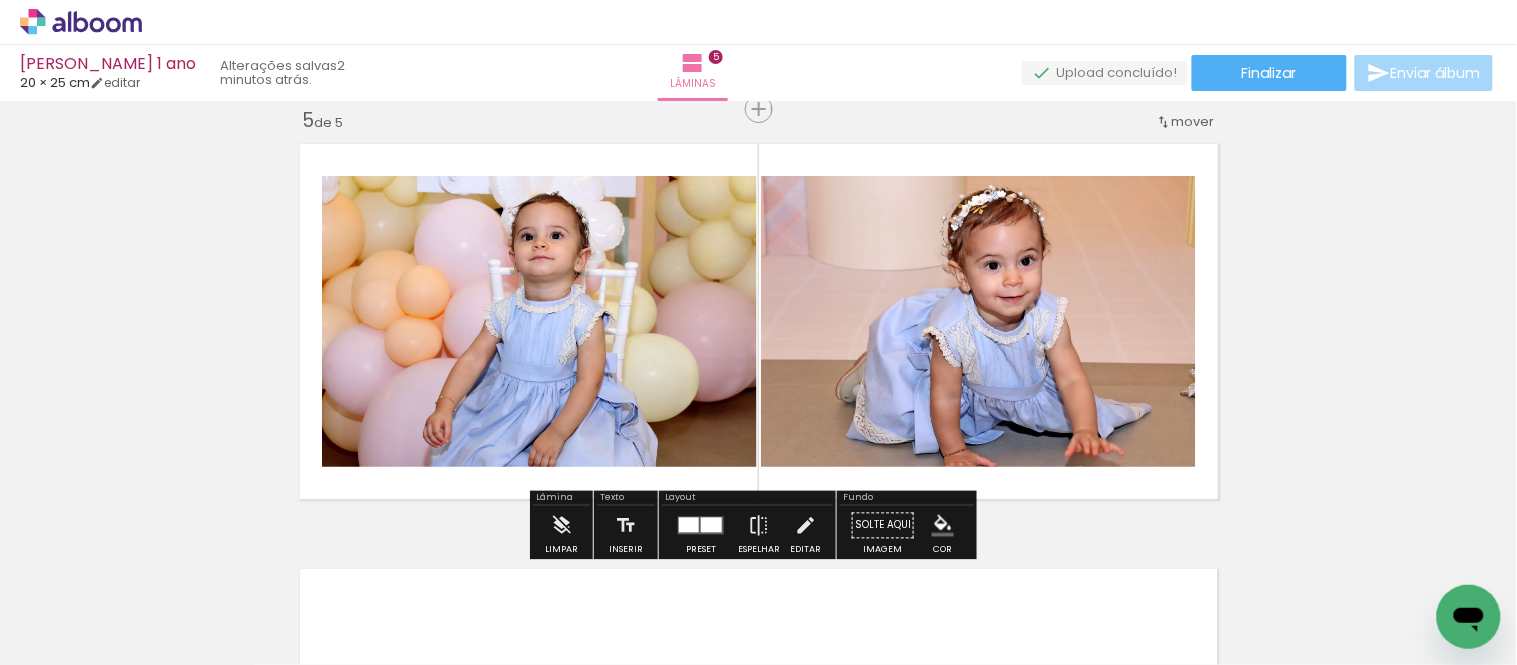 scroll, scrollTop: 0, scrollLeft: 668, axis: horizontal 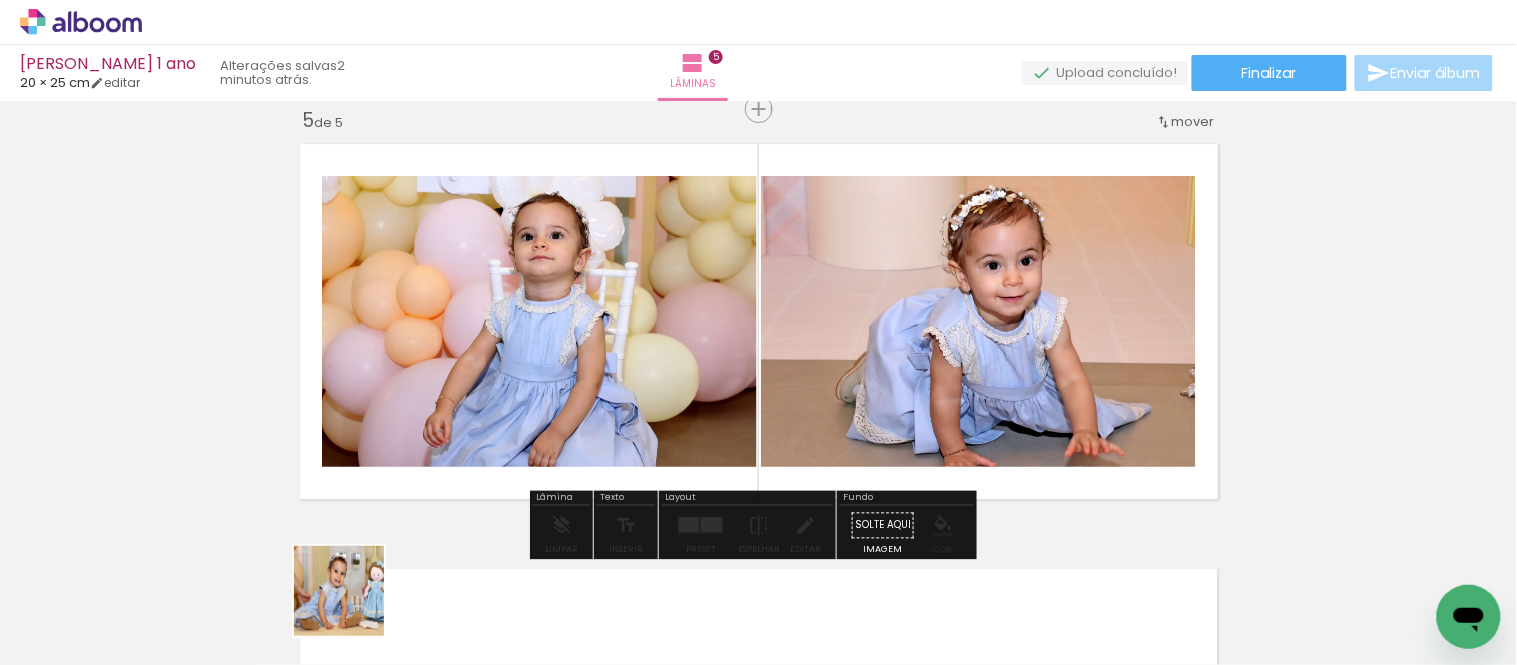 drag, startPoint x: 354, startPoint y: 612, endPoint x: 394, endPoint y: 462, distance: 155.24174 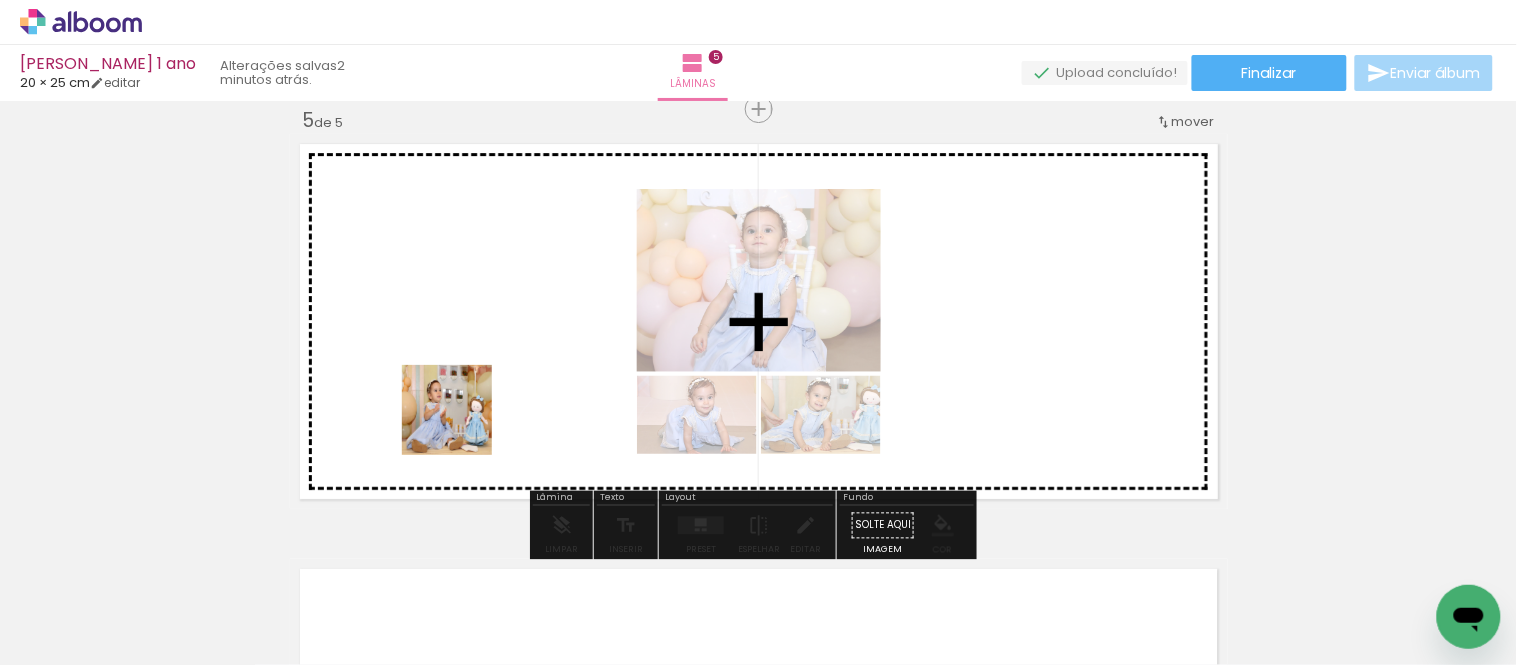 drag, startPoint x: 448, startPoint y: 571, endPoint x: 593, endPoint y: 662, distance: 171.18996 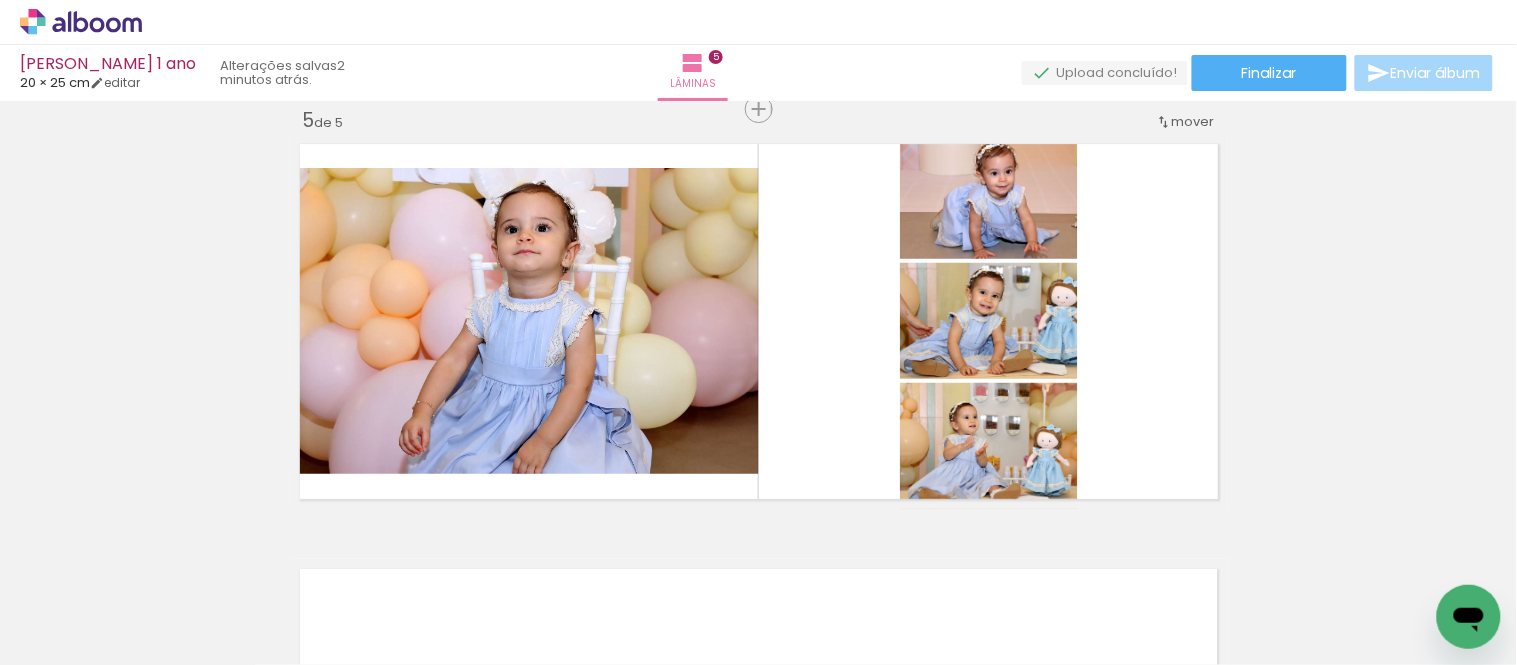 scroll, scrollTop: 0, scrollLeft: 1848, axis: horizontal 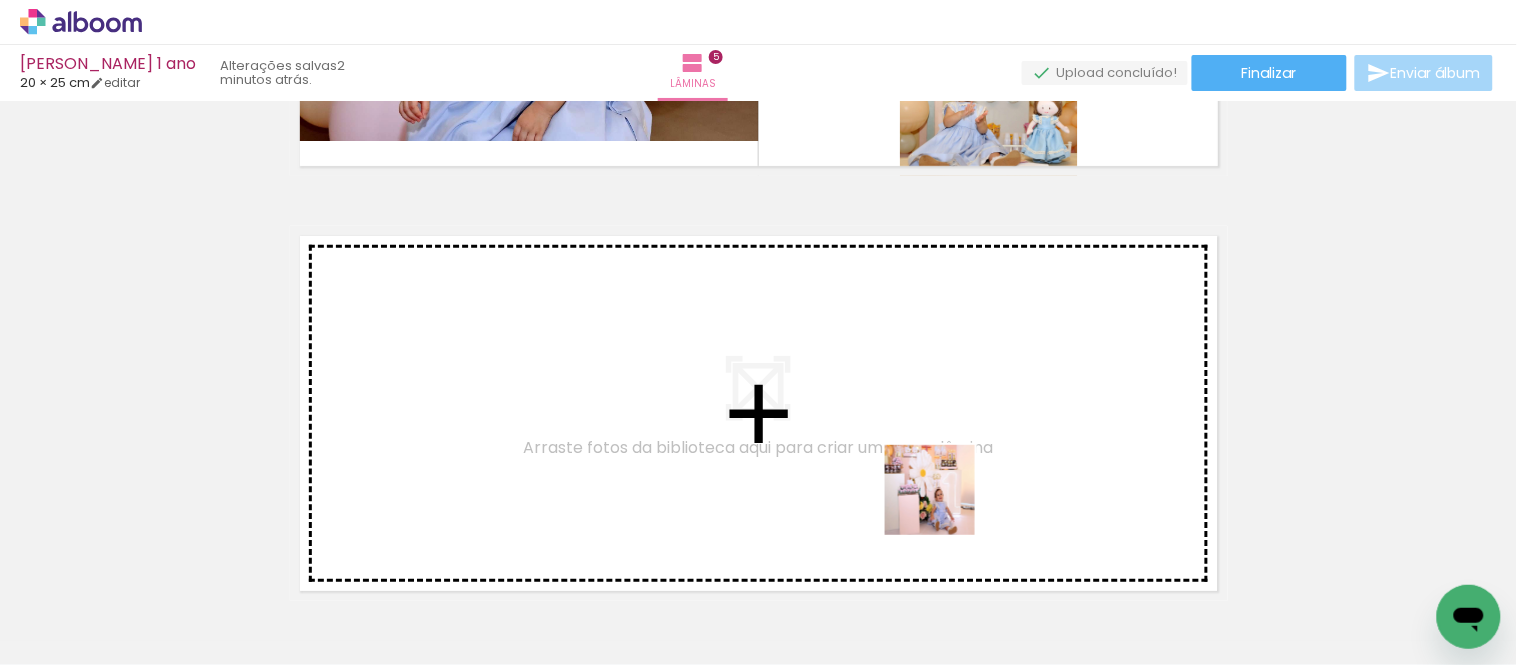 drag, startPoint x: 945, startPoint y: 566, endPoint x: 1022, endPoint y: 571, distance: 77.16217 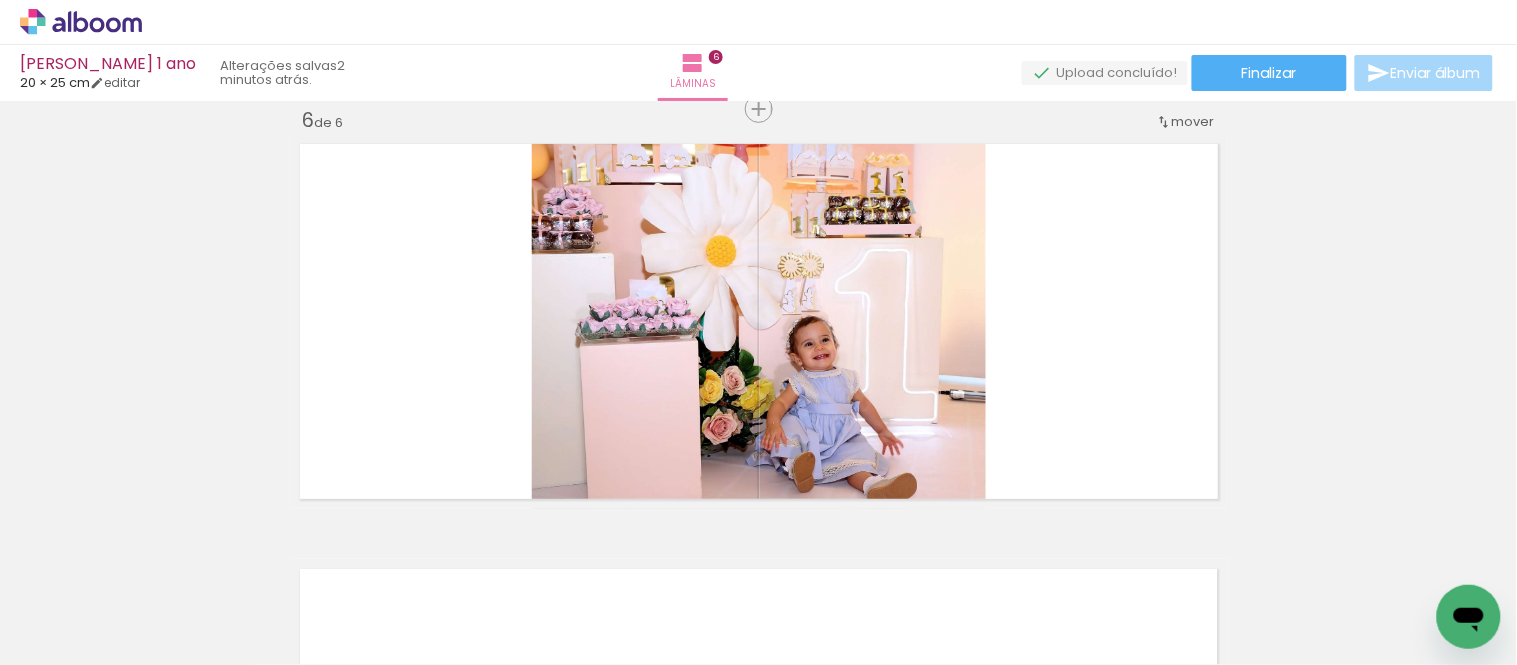 scroll, scrollTop: 2151, scrollLeft: 0, axis: vertical 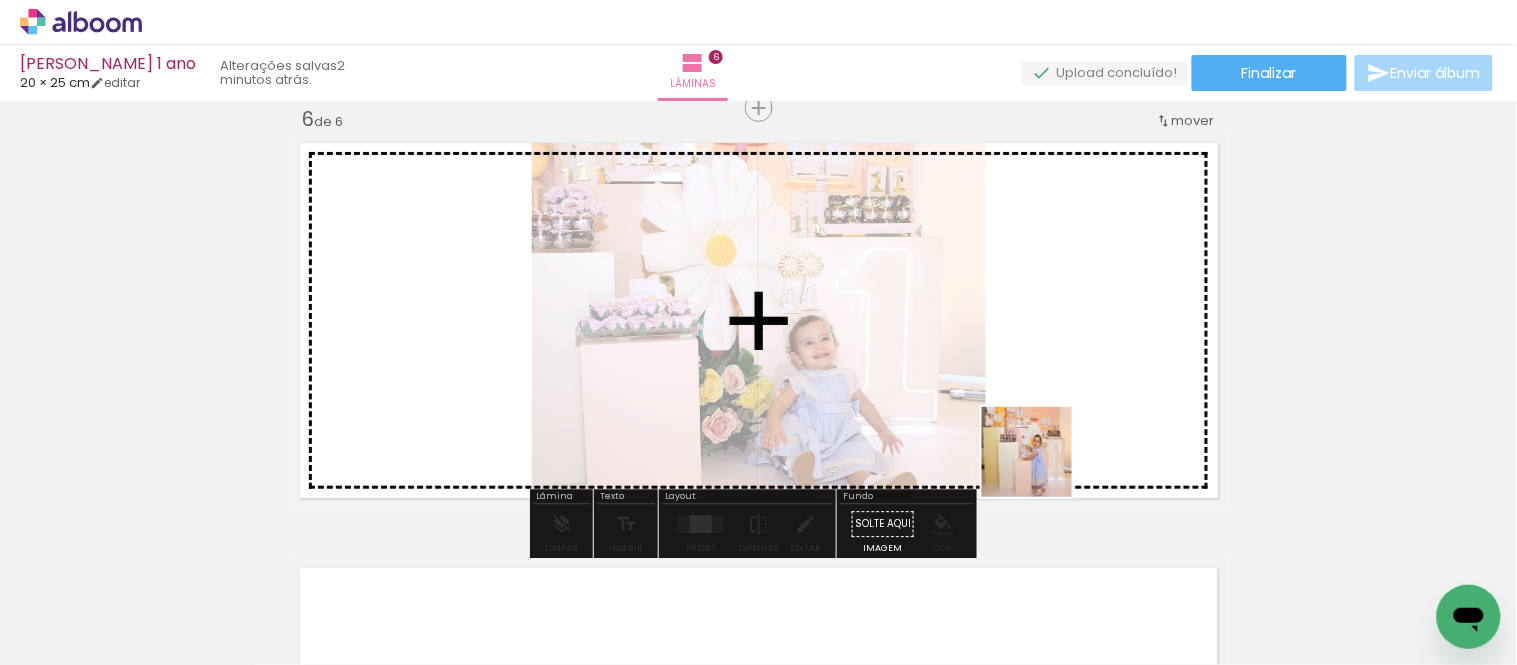 drag, startPoint x: 1044, startPoint y: 534, endPoint x: 1237, endPoint y: 515, distance: 193.93298 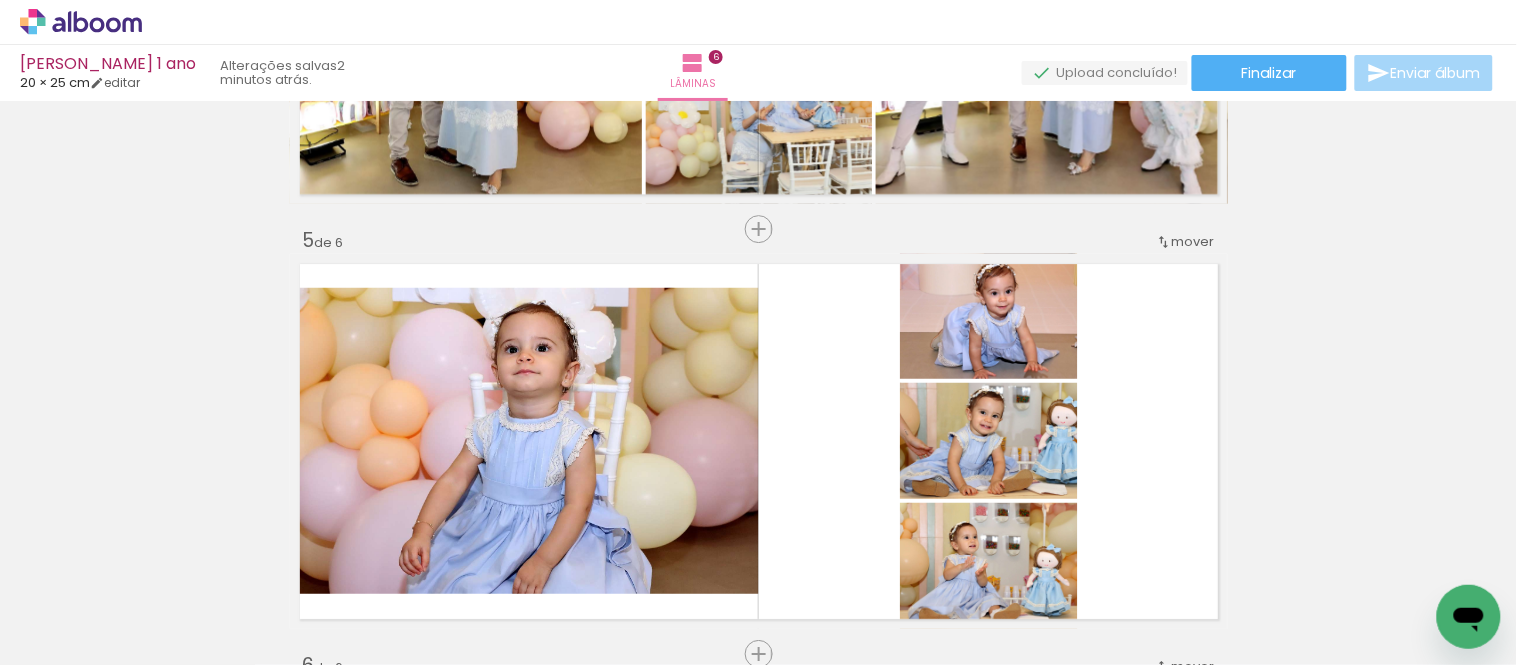 scroll, scrollTop: 1595, scrollLeft: 0, axis: vertical 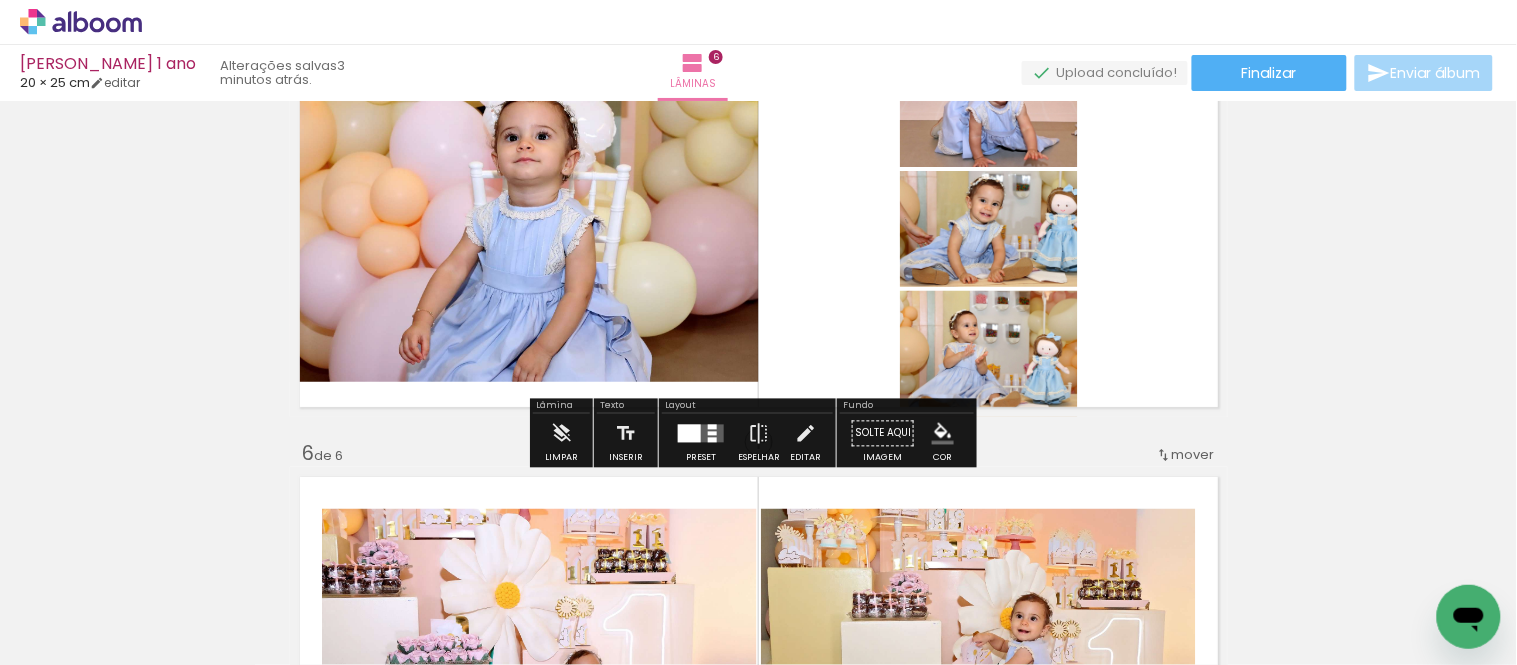 click at bounding box center [689, 433] 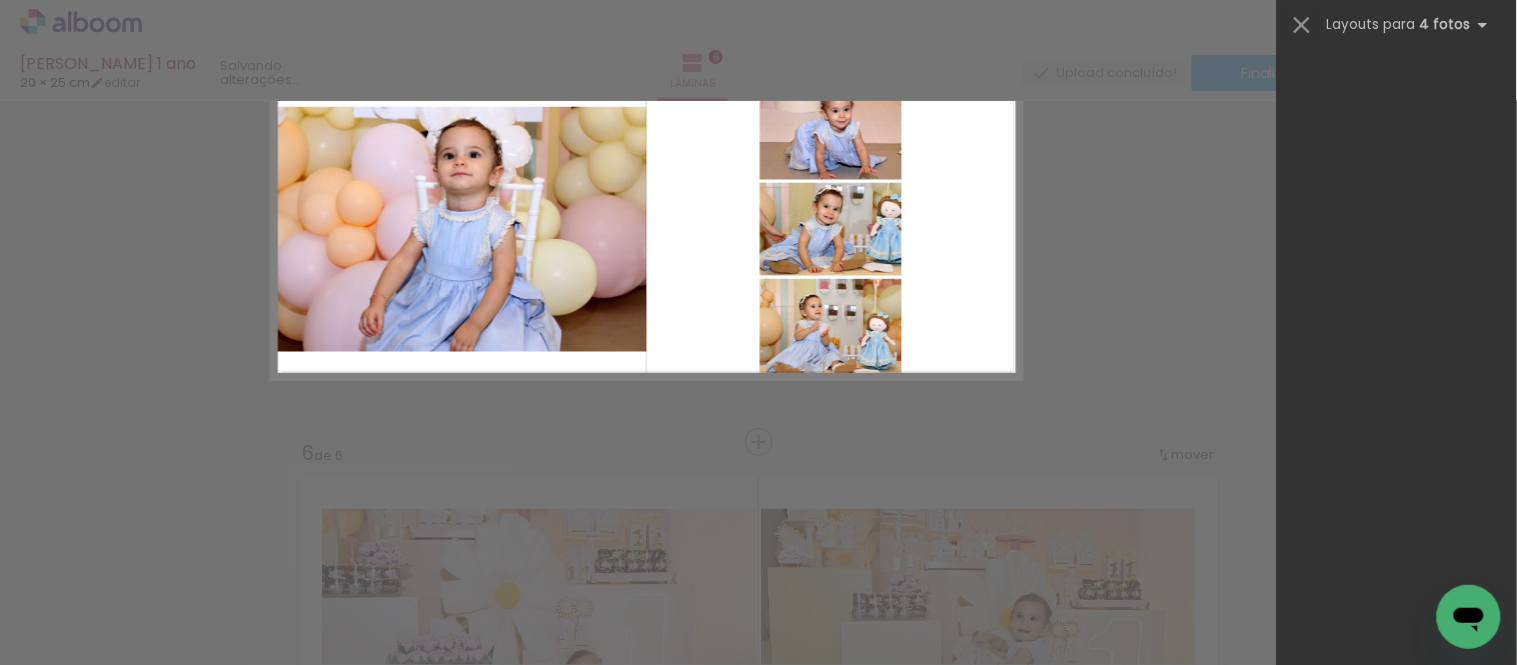 scroll, scrollTop: 0, scrollLeft: 0, axis: both 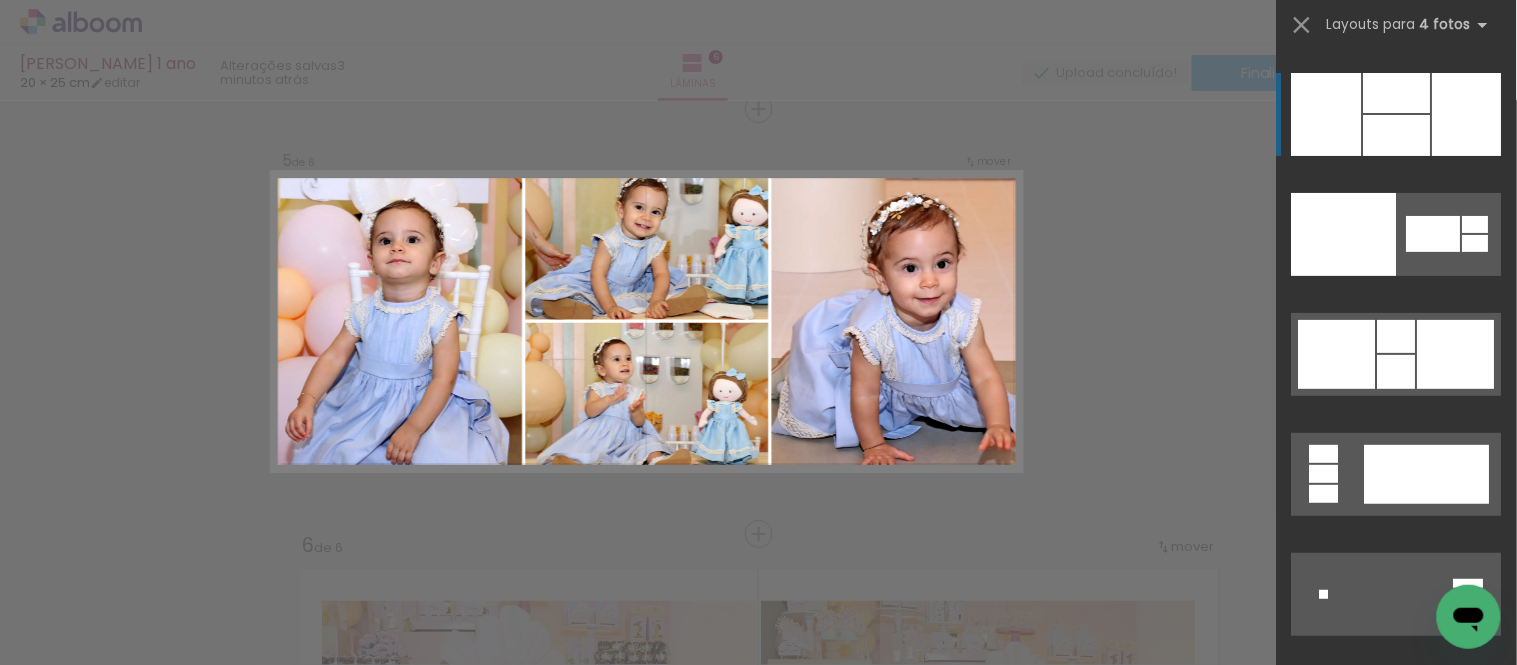 click at bounding box center (1467, 114) 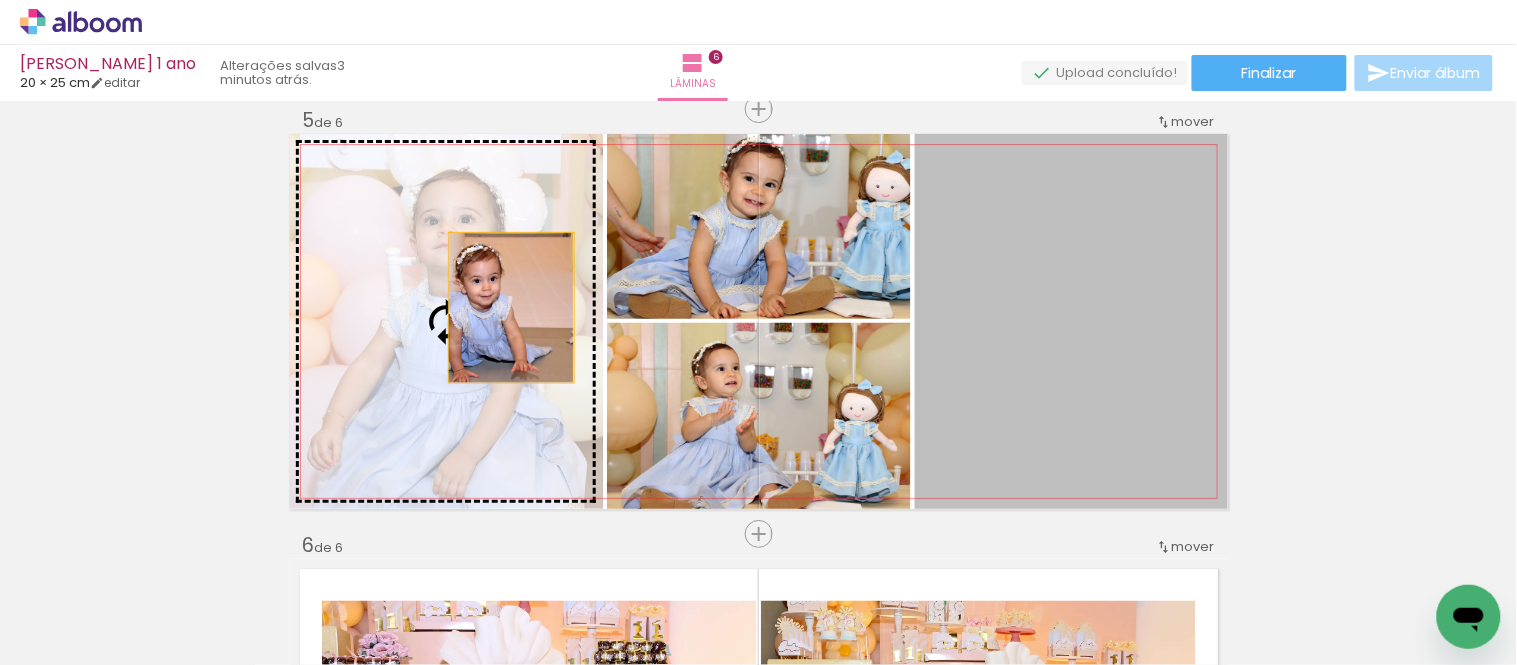 drag, startPoint x: 855, startPoint y: 306, endPoint x: 488, endPoint y: 313, distance: 367.06674 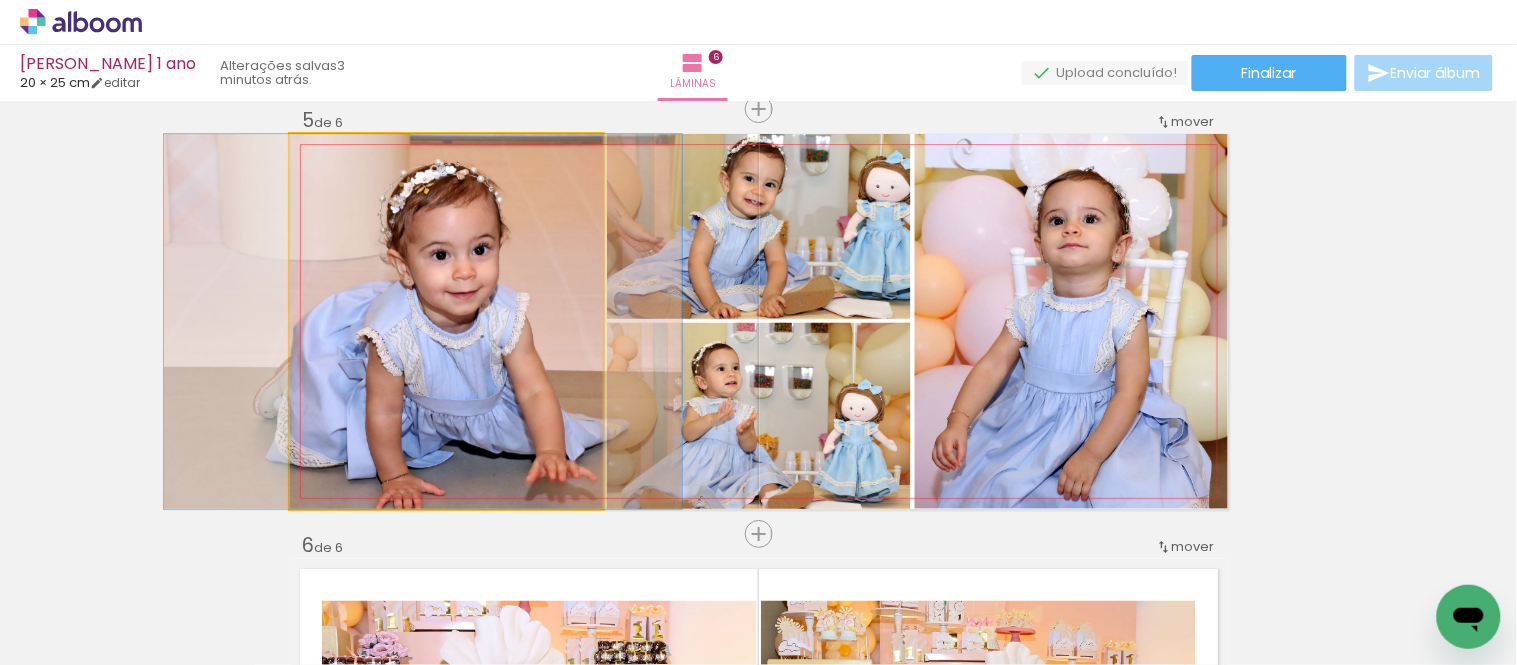 drag, startPoint x: 437, startPoint y: 352, endPoint x: 414, endPoint y: 362, distance: 25.079872 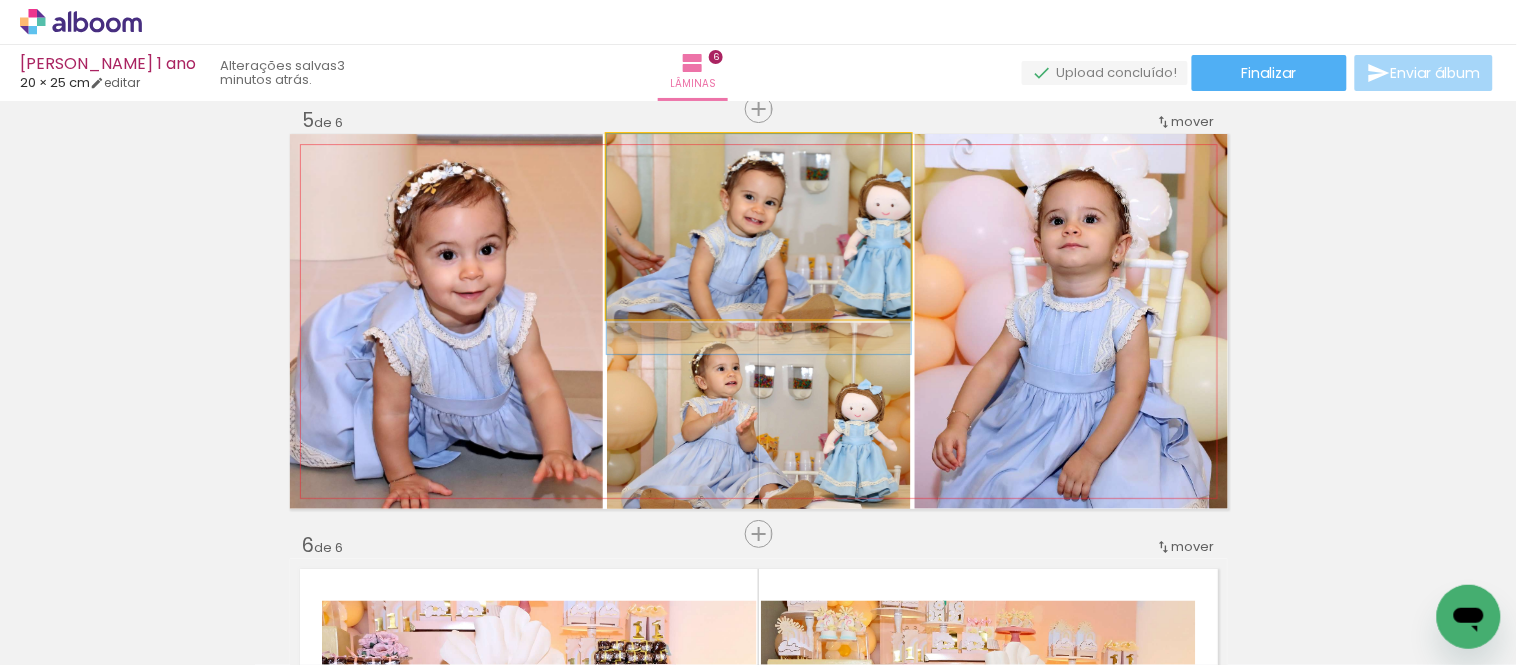 drag, startPoint x: 862, startPoint y: 234, endPoint x: 858, endPoint y: 260, distance: 26.305893 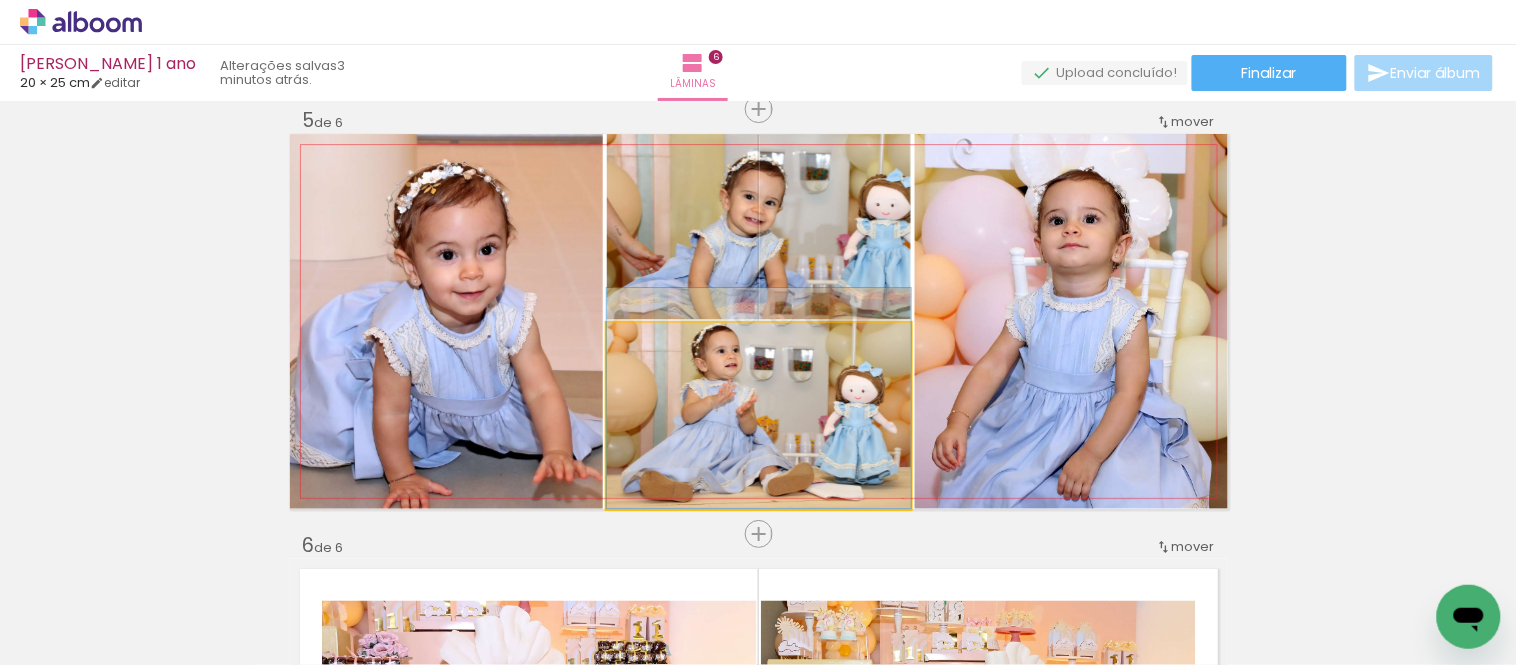 drag, startPoint x: 861, startPoint y: 397, endPoint x: 864, endPoint y: 376, distance: 21.213203 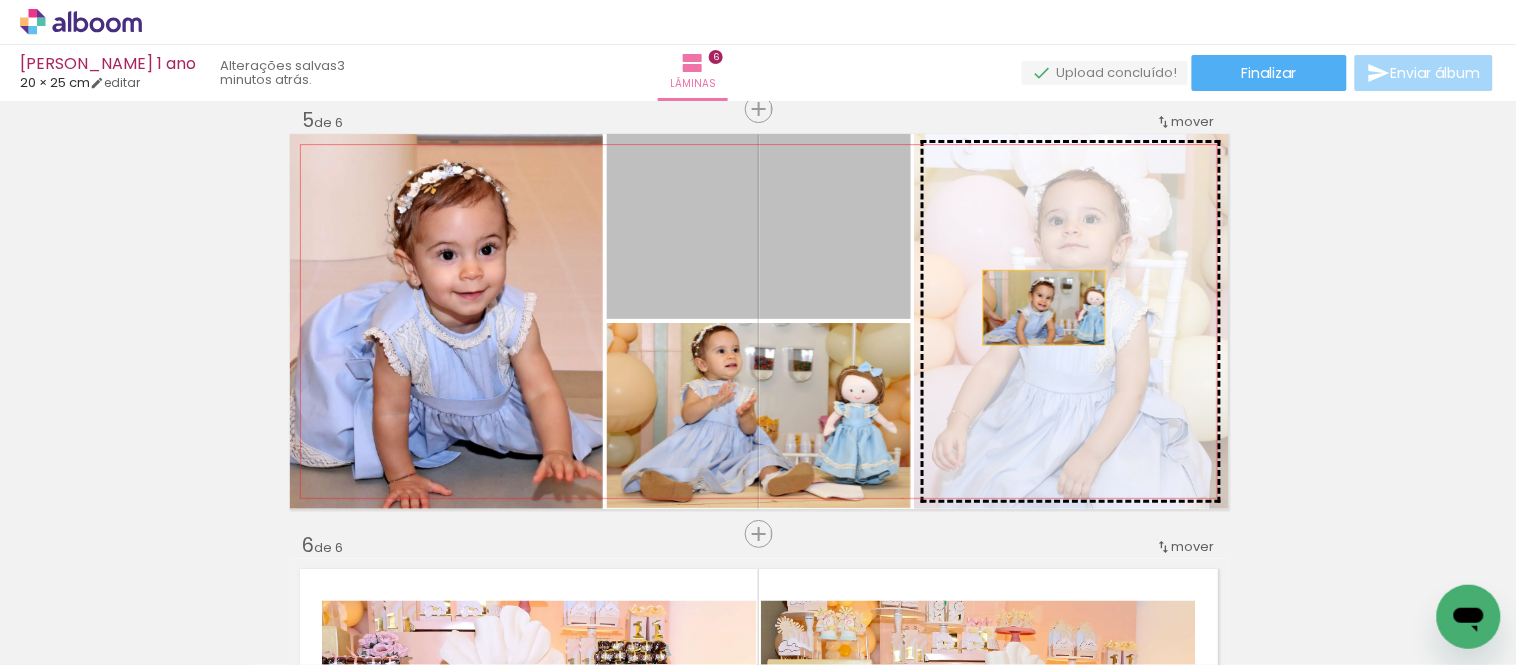 drag, startPoint x: 847, startPoint y: 283, endPoint x: 1051, endPoint y: 311, distance: 205.9126 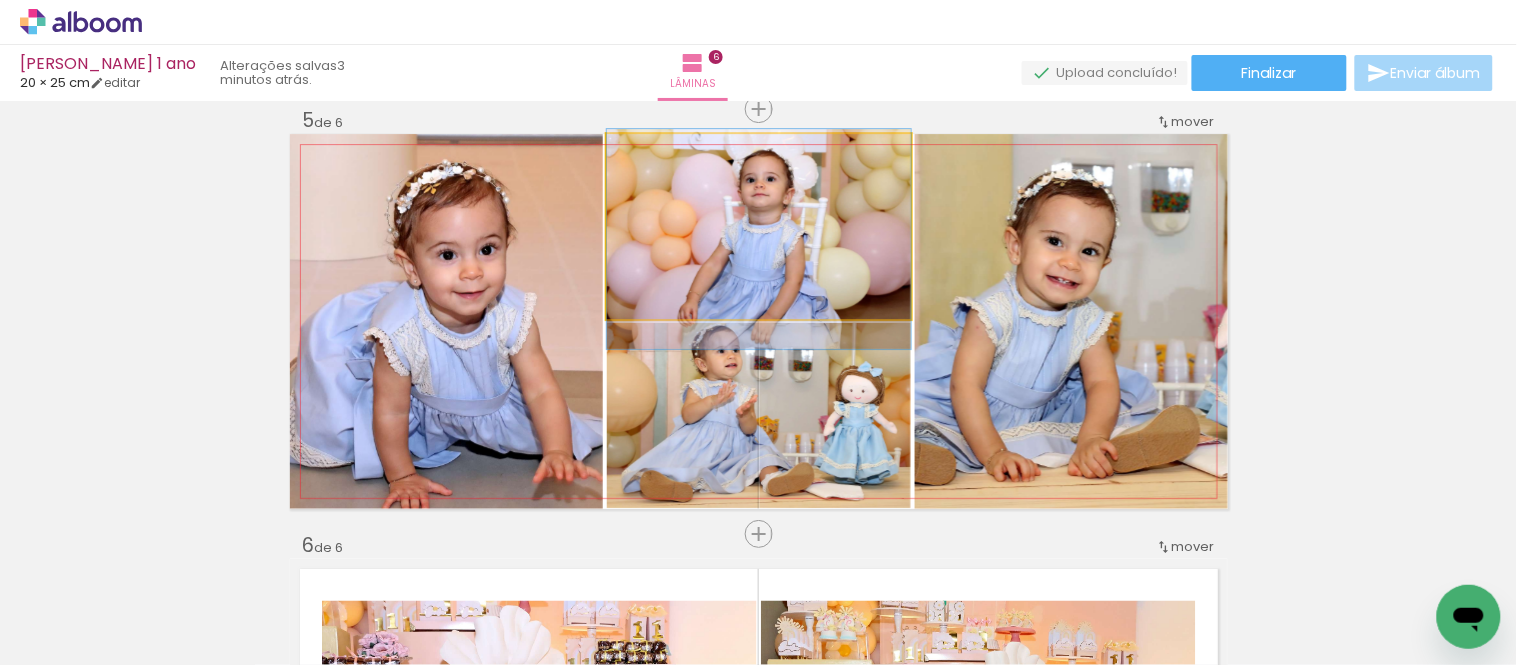drag, startPoint x: 772, startPoint y: 251, endPoint x: 766, endPoint y: 264, distance: 14.3178215 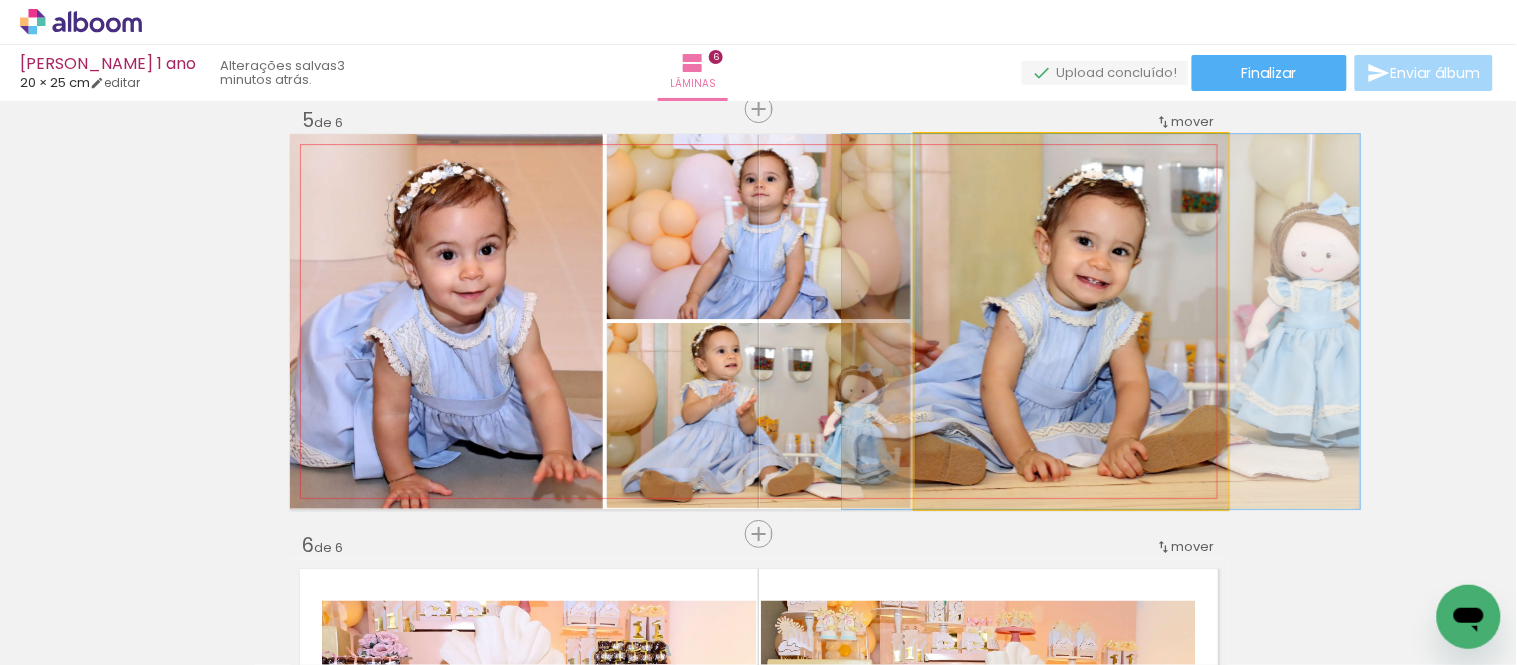 drag, startPoint x: 1091, startPoint y: 355, endPoint x: 1115, endPoint y: 356, distance: 24.020824 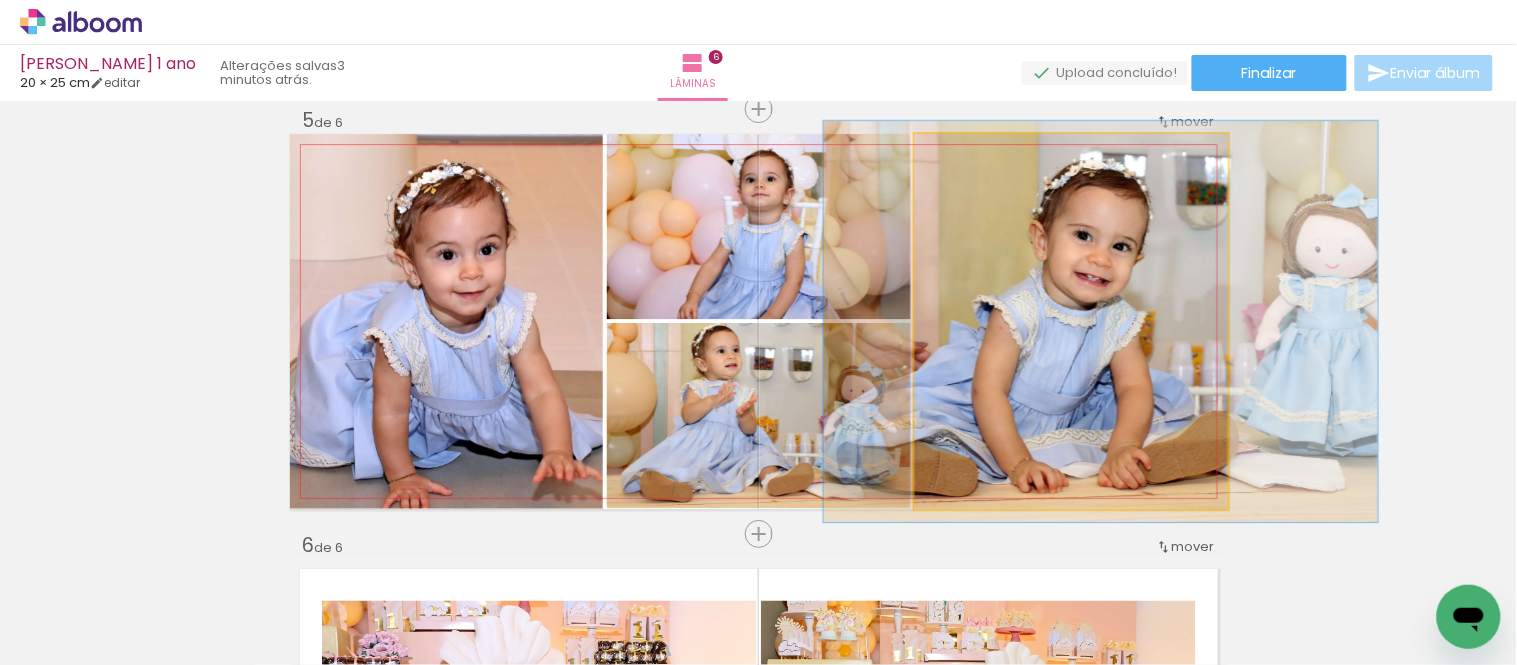 type on "107" 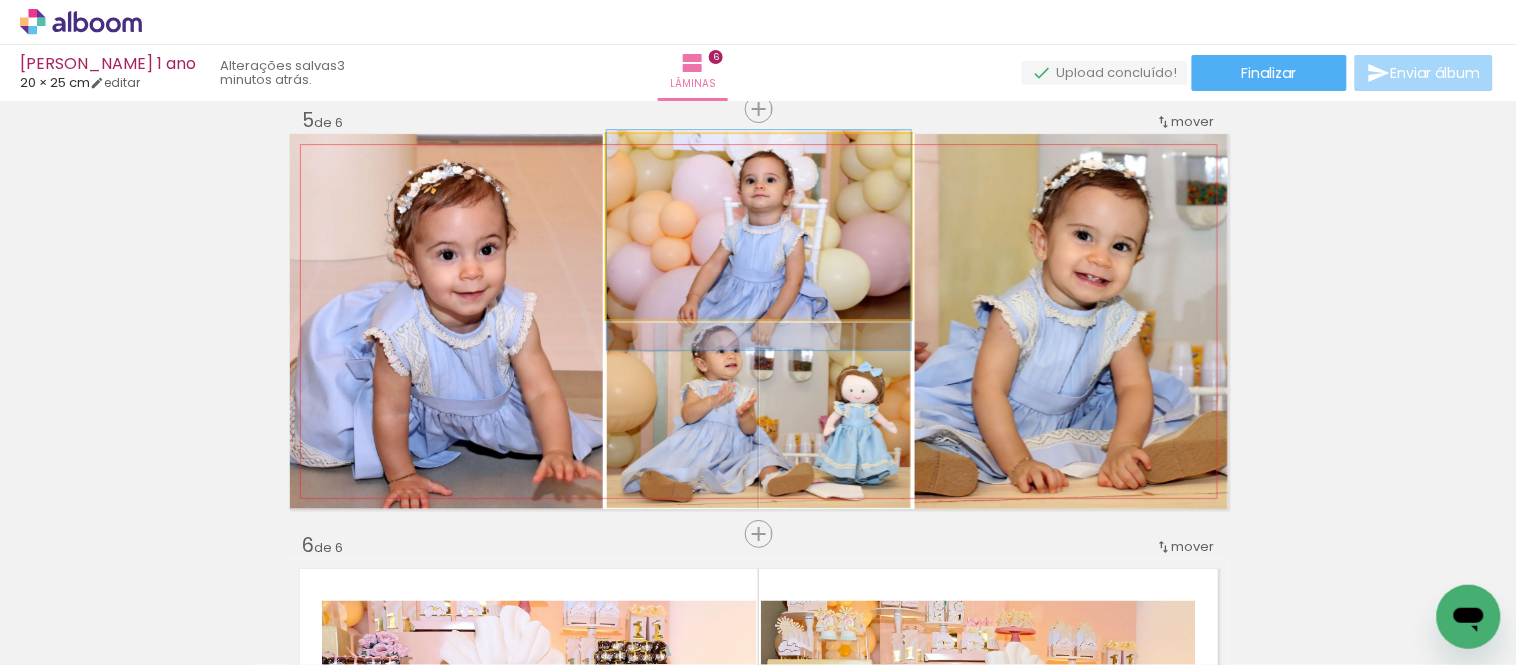 drag, startPoint x: 828, startPoint y: 266, endPoint x: 816, endPoint y: 265, distance: 12.0415945 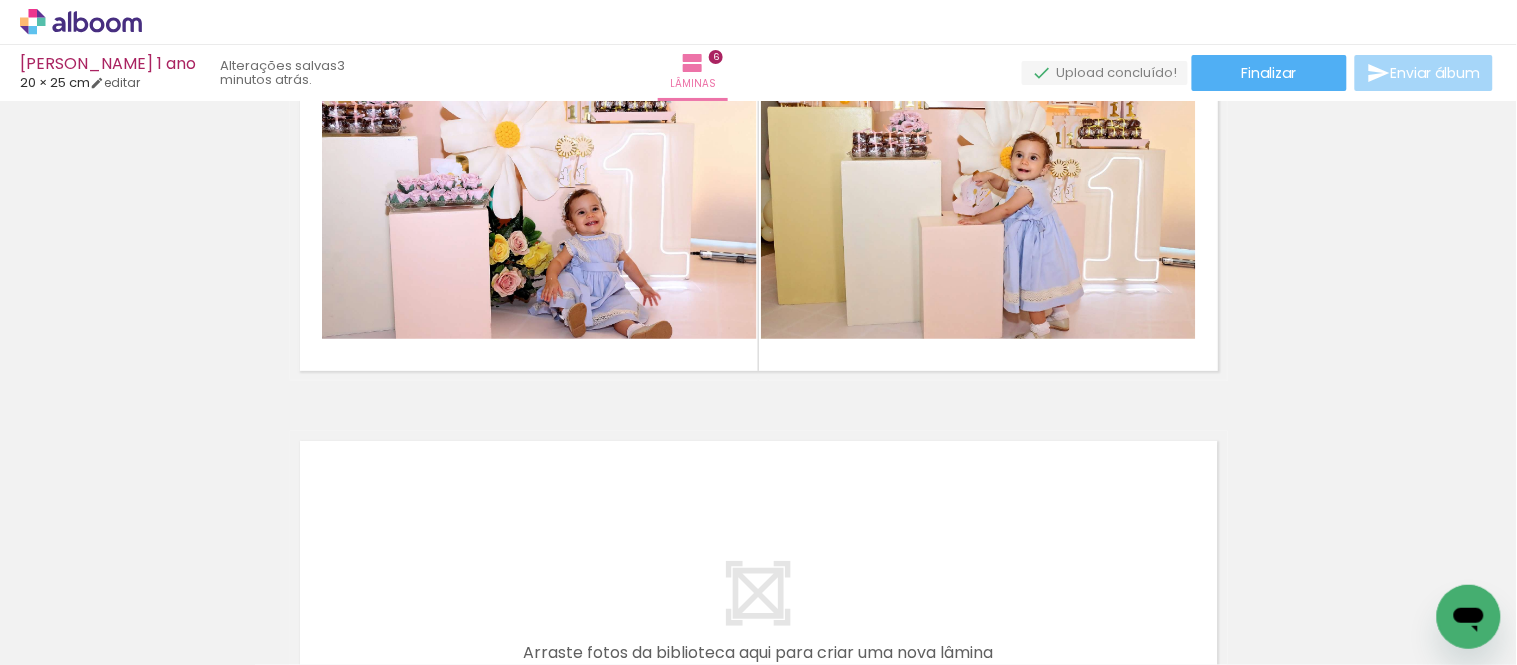 scroll, scrollTop: 2281, scrollLeft: 0, axis: vertical 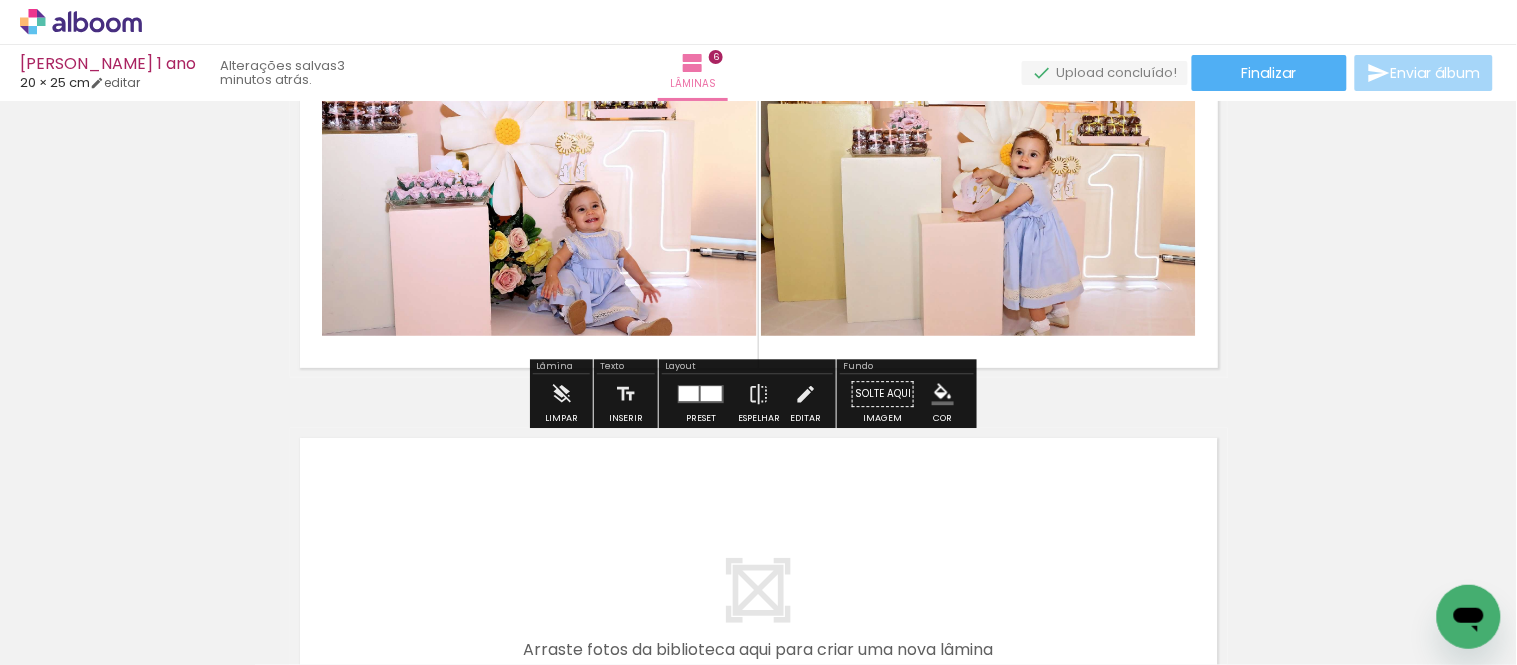 click at bounding box center (711, 393) 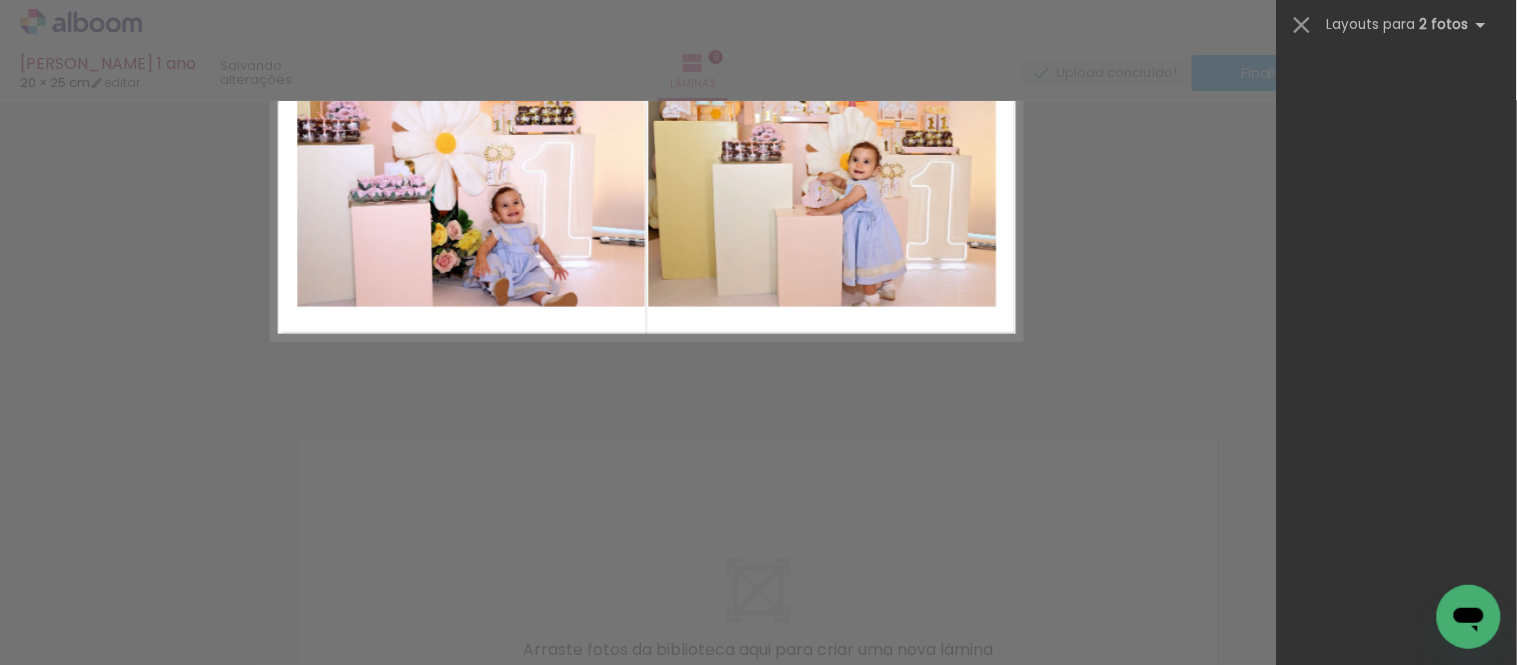 scroll, scrollTop: 0, scrollLeft: 0, axis: both 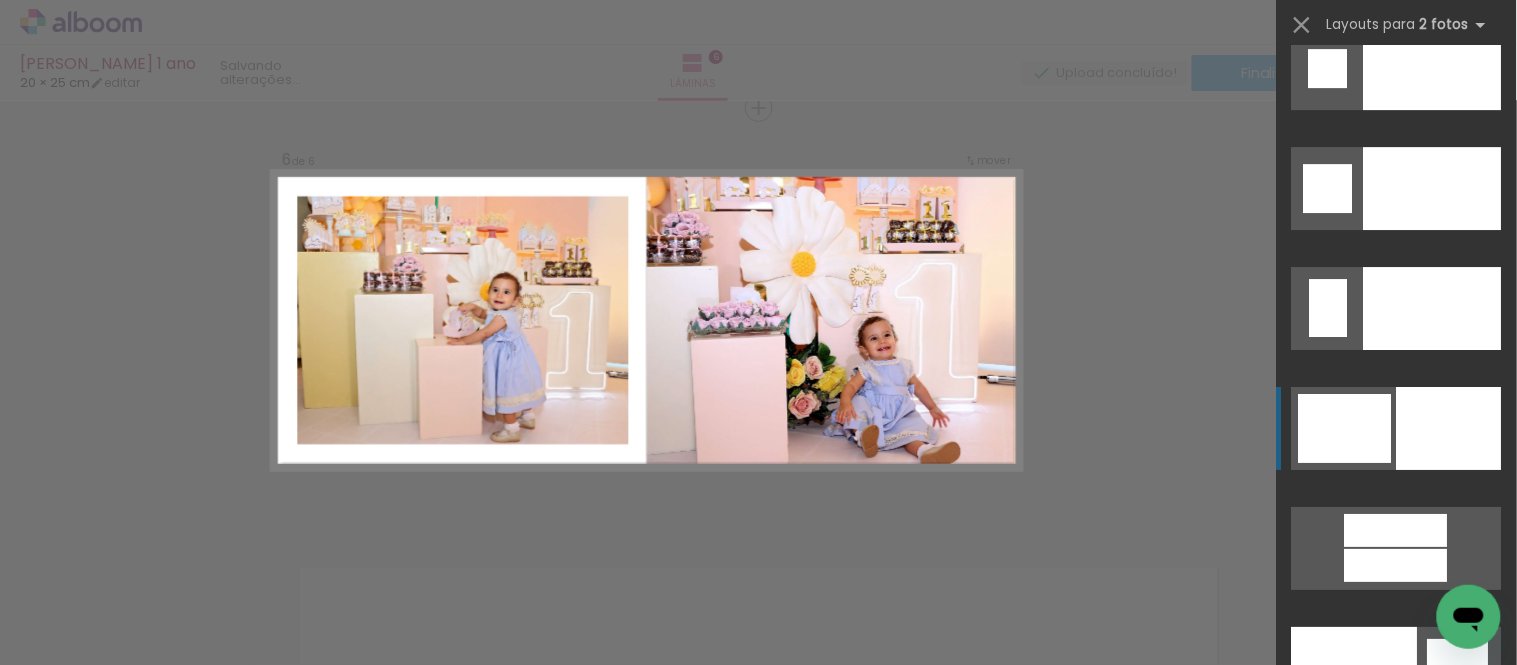 click at bounding box center [1427, -412] 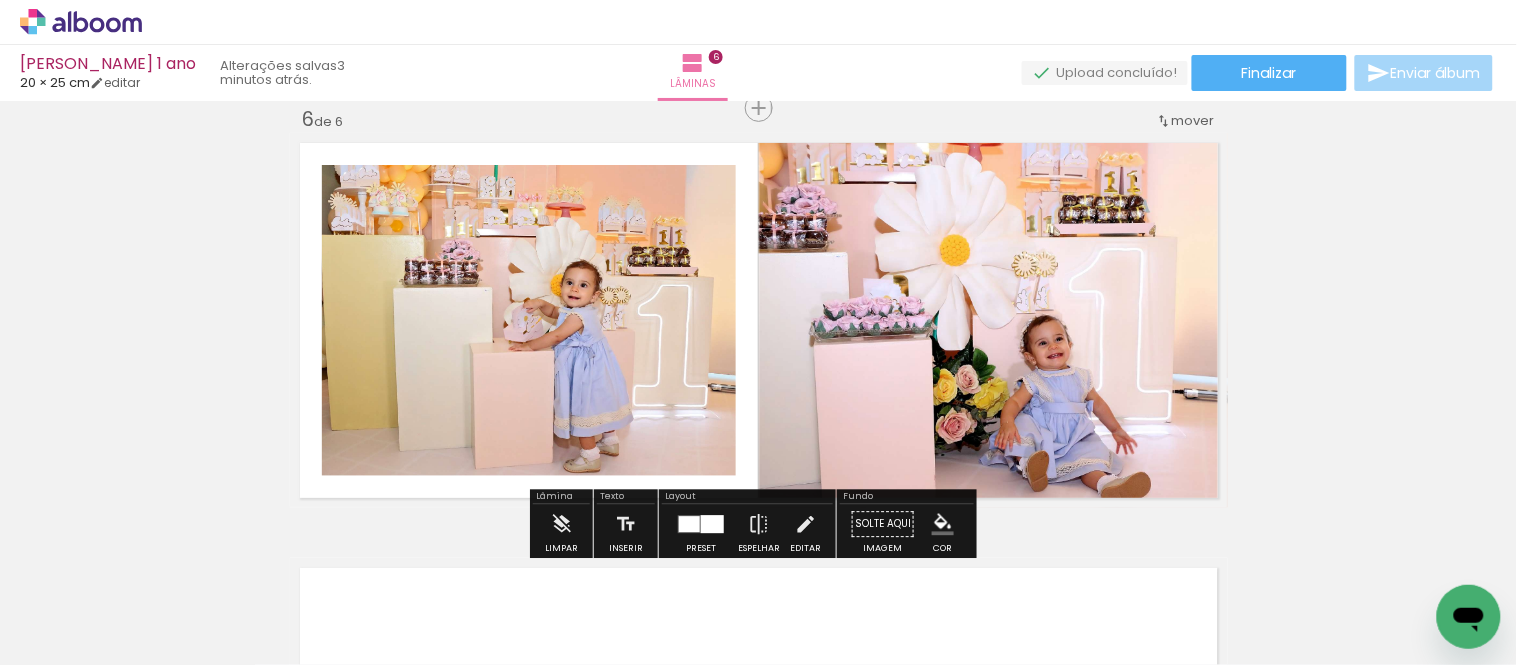 drag, startPoint x: 964, startPoint y: 392, endPoint x: 522, endPoint y: 333, distance: 445.9204 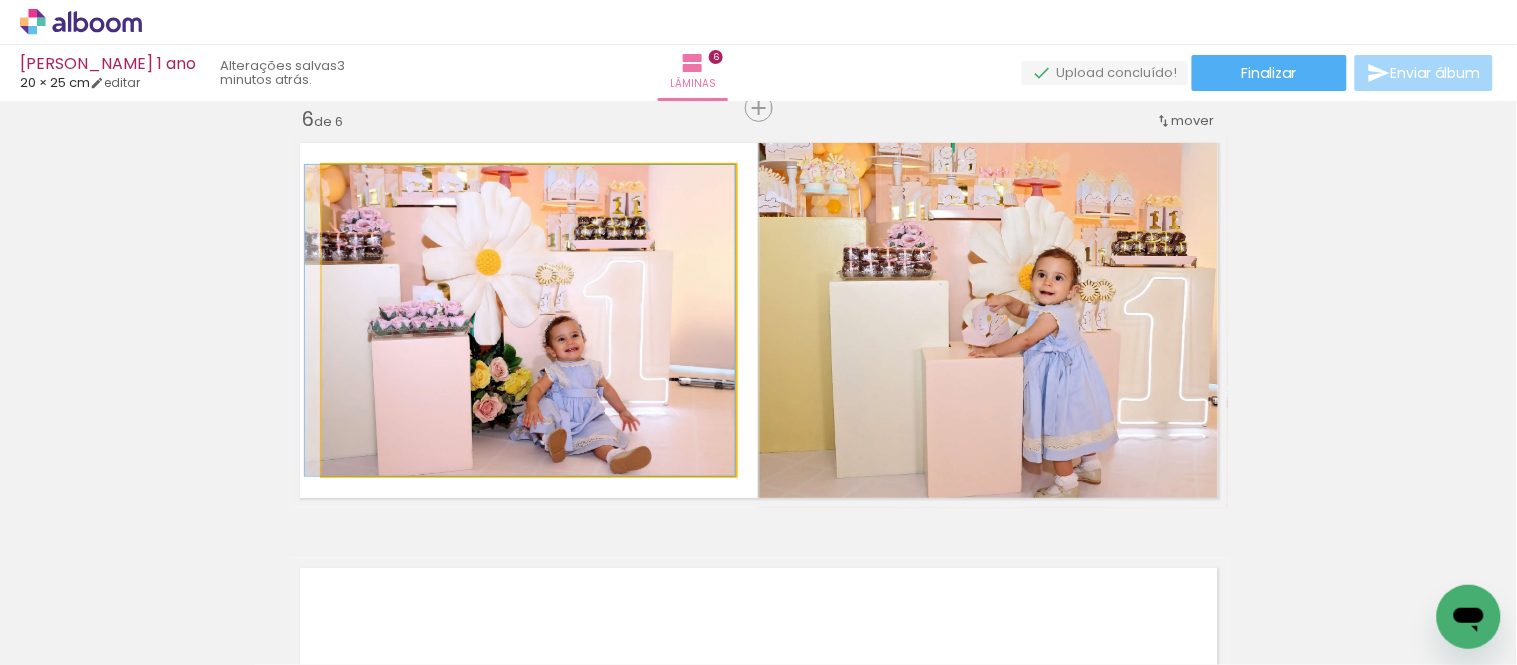 drag, startPoint x: 467, startPoint y: 290, endPoint x: 455, endPoint y: 271, distance: 22.472204 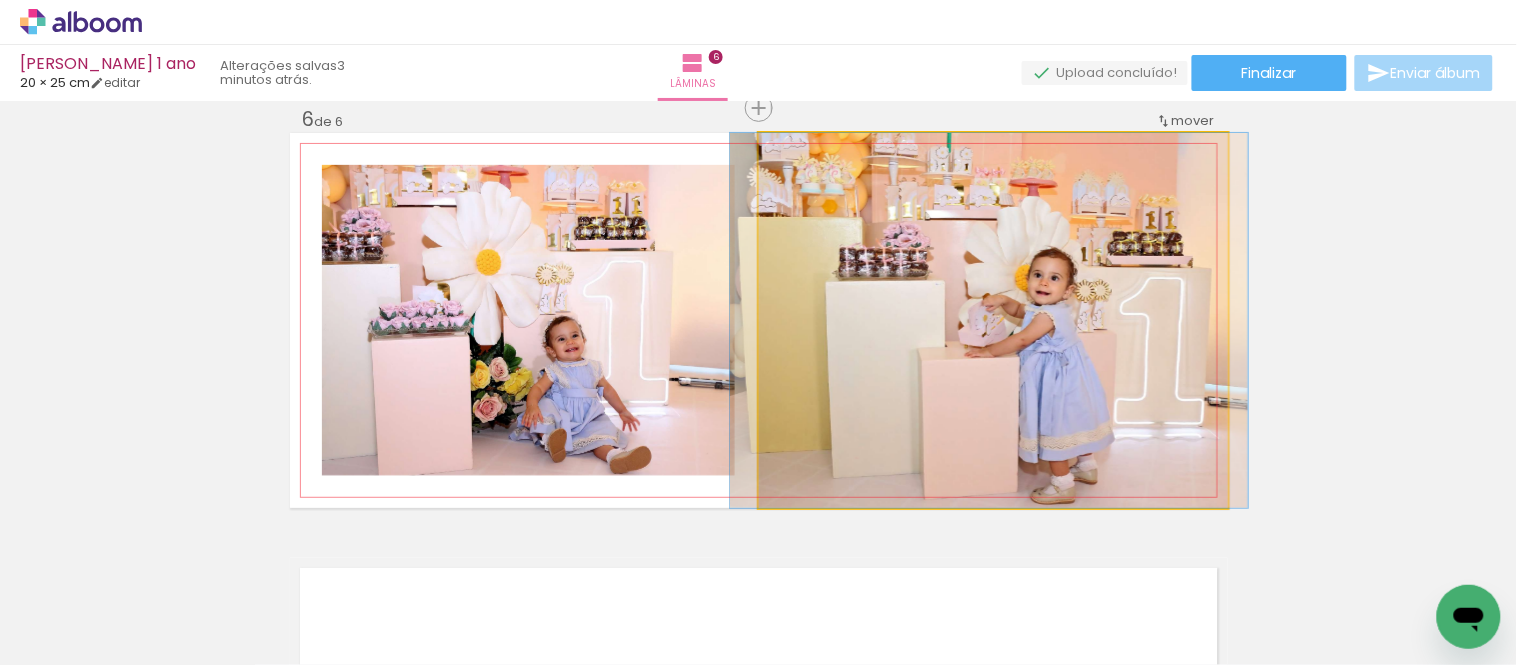 drag, startPoint x: 988, startPoint y: 285, endPoint x: 984, endPoint y: 256, distance: 29.274563 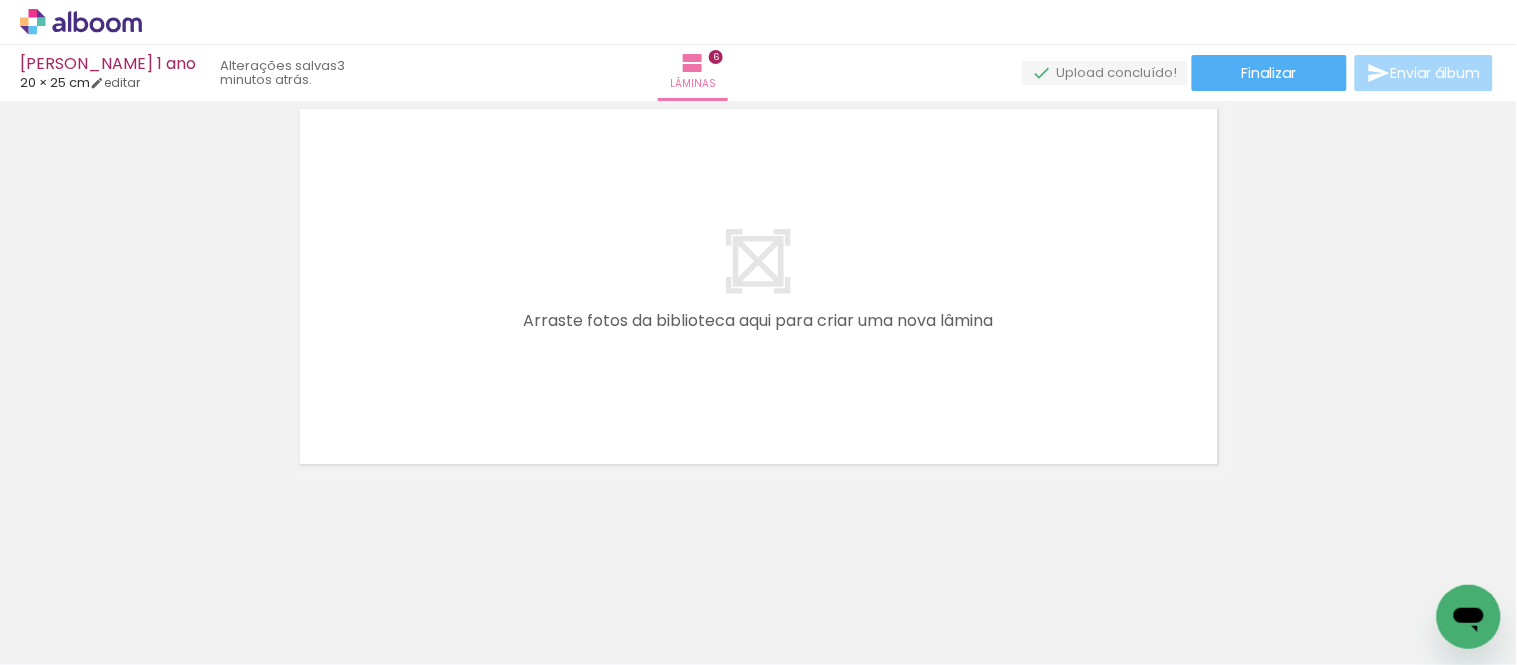 scroll, scrollTop: 2613, scrollLeft: 0, axis: vertical 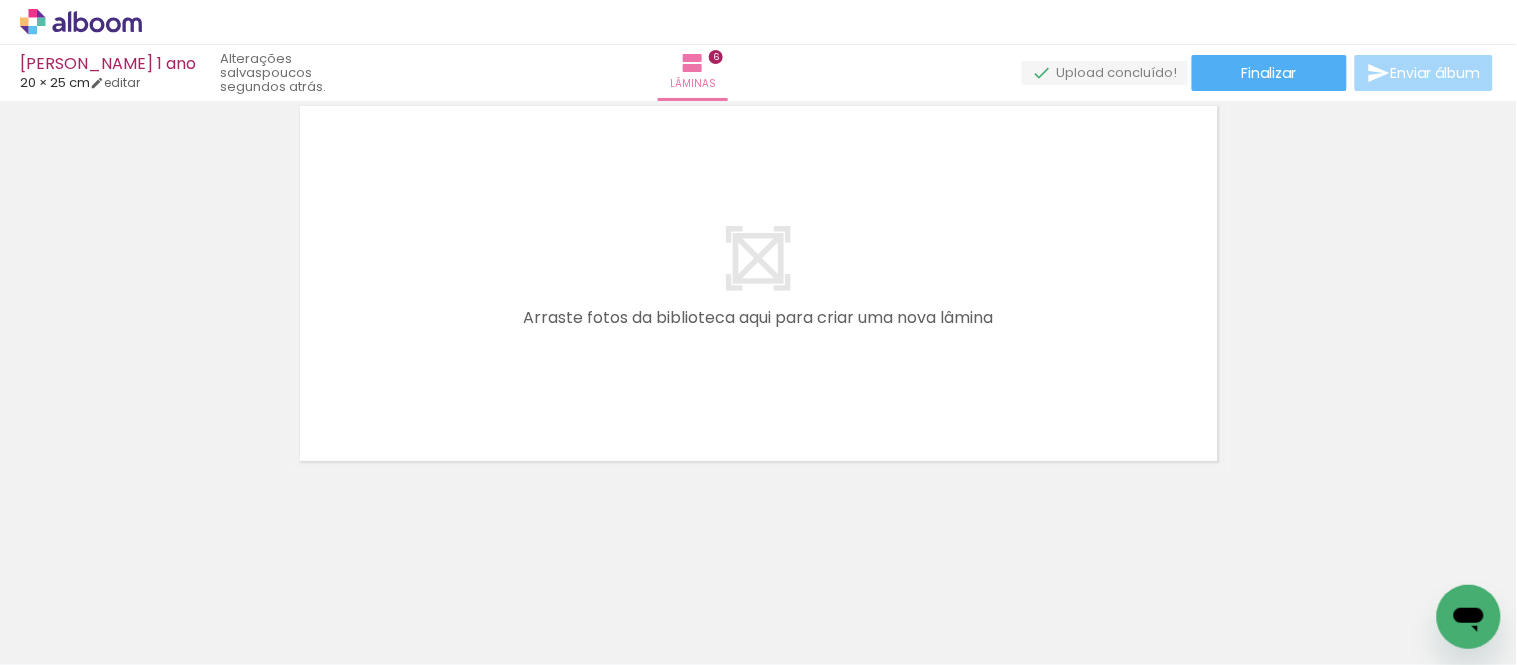drag, startPoint x: 816, startPoint y: 505, endPoint x: 814, endPoint y: 368, distance: 137.0146 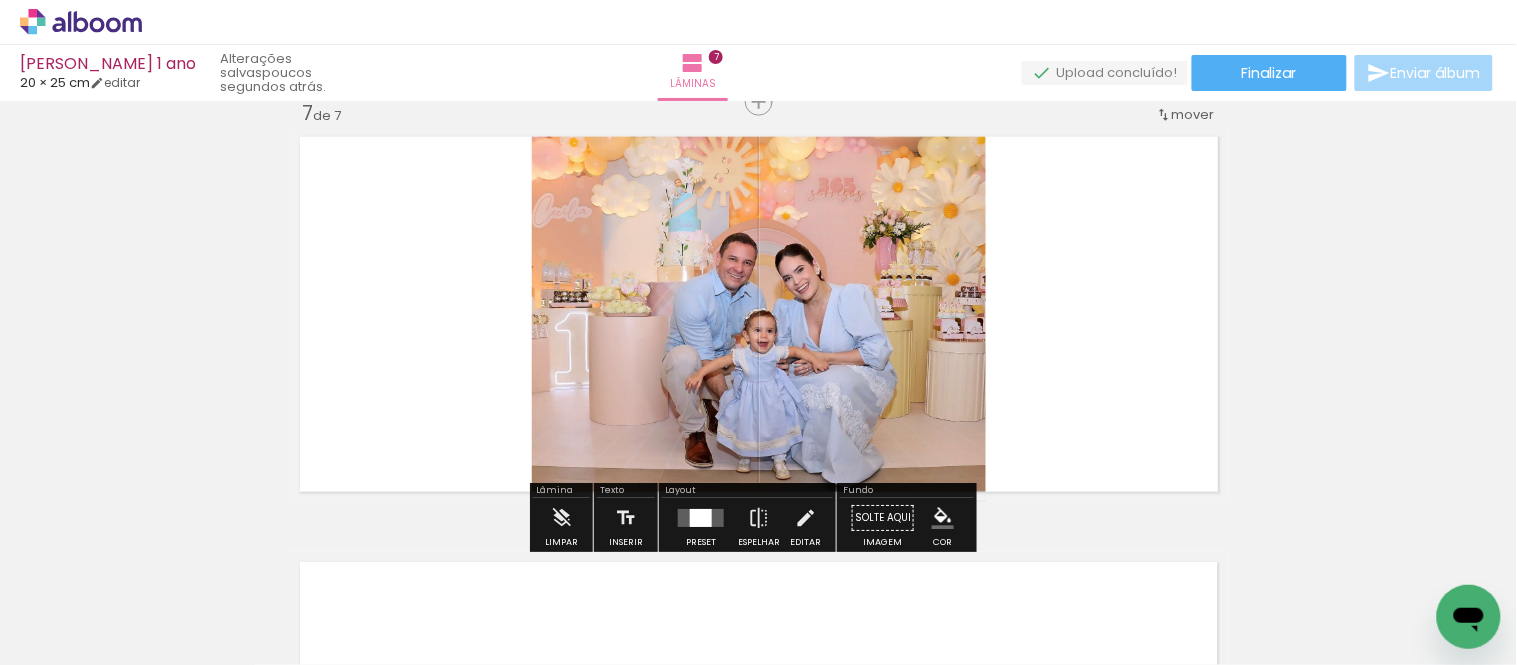 scroll, scrollTop: 2575, scrollLeft: 0, axis: vertical 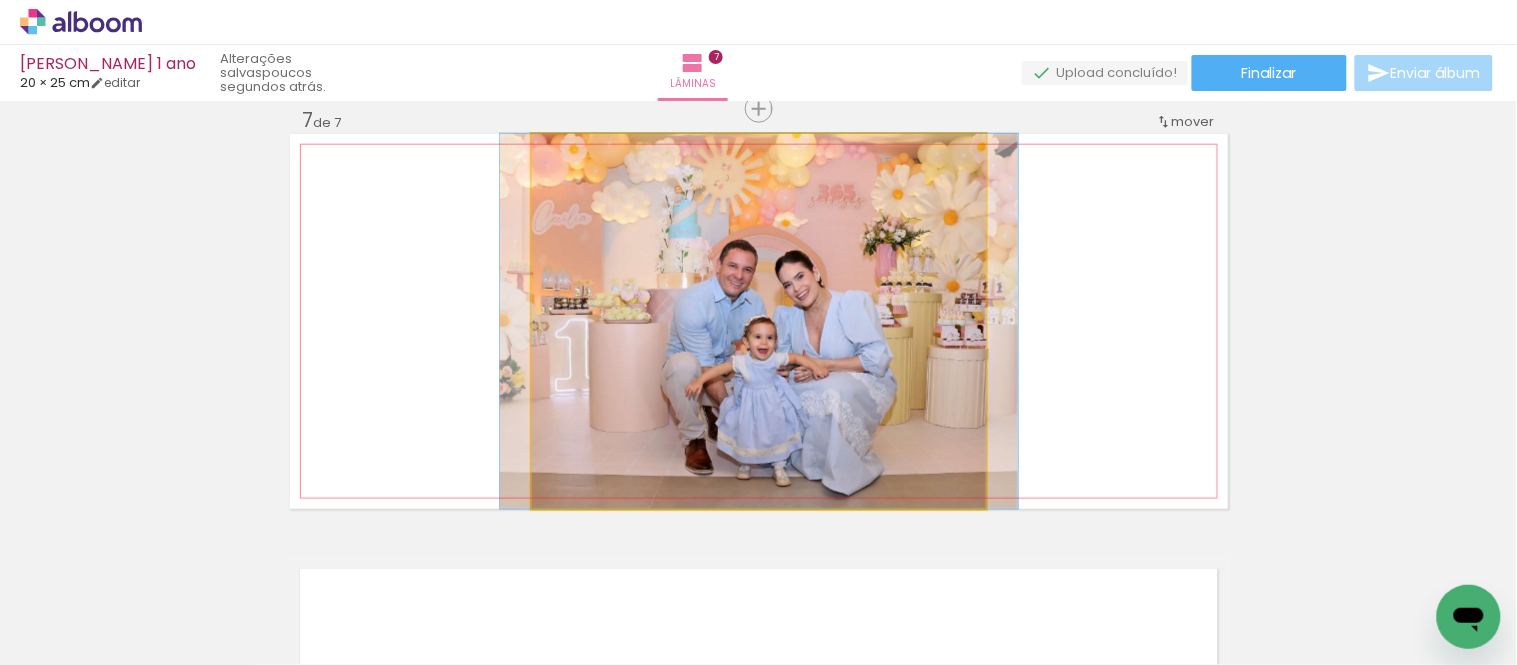 drag, startPoint x: 825, startPoint y: 378, endPoint x: 826, endPoint y: 357, distance: 21.023796 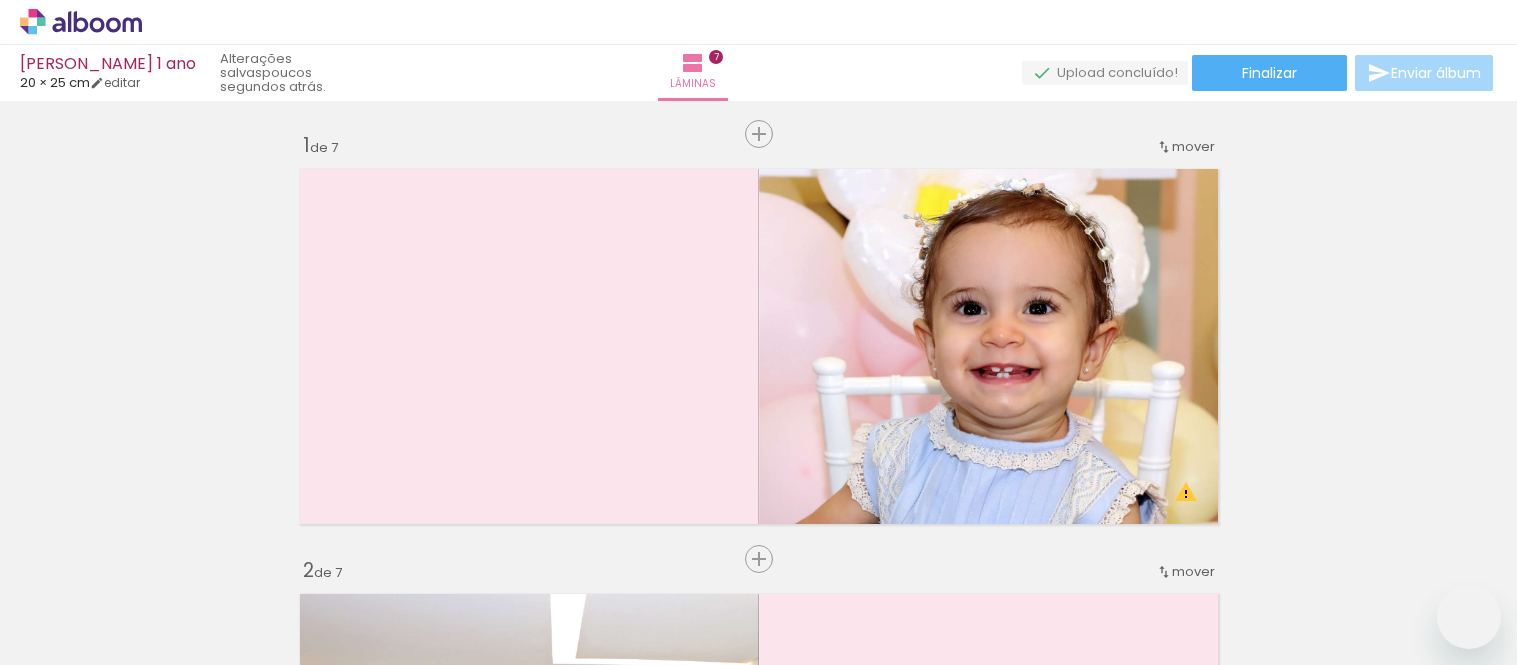 scroll, scrollTop: 0, scrollLeft: 0, axis: both 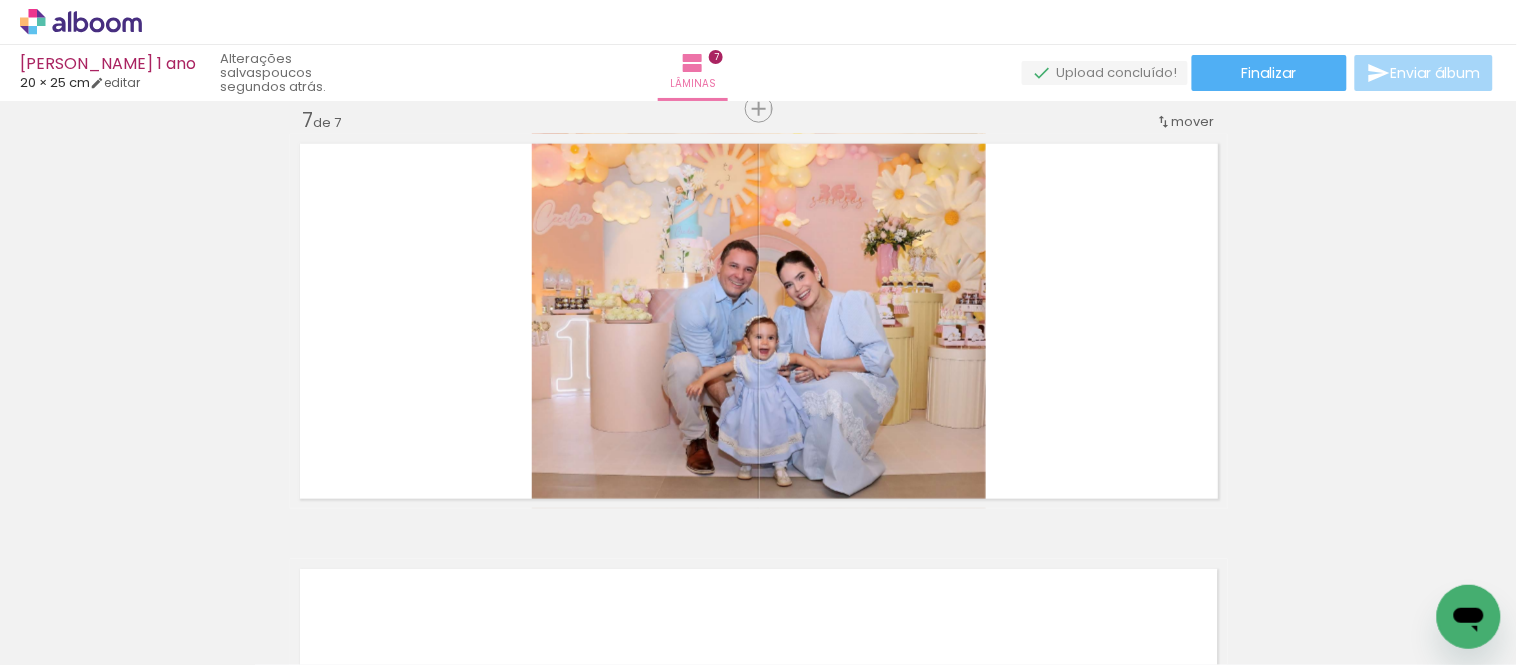 drag, startPoint x: 583, startPoint y: 610, endPoint x: 665, endPoint y: 556, distance: 98.1835 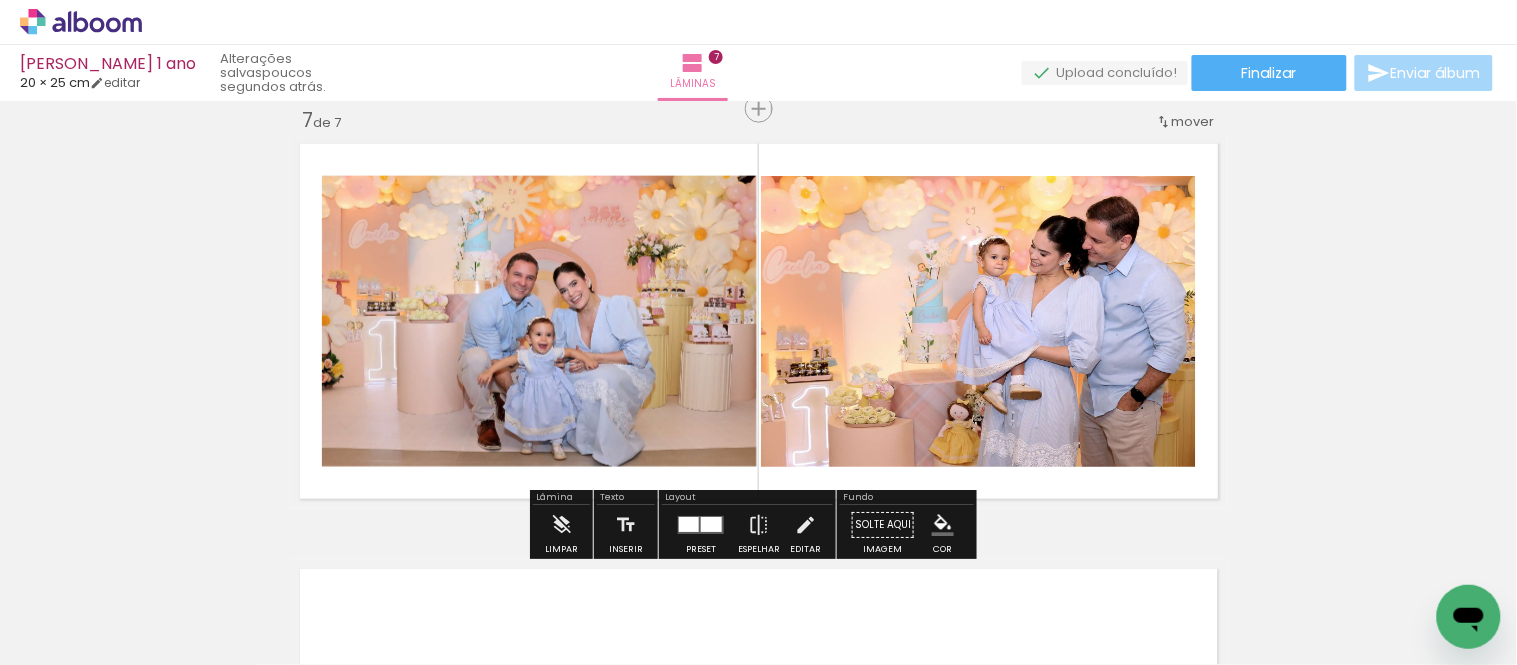 drag, startPoint x: 673, startPoint y: 588, endPoint x: 716, endPoint y: 475, distance: 120.90492 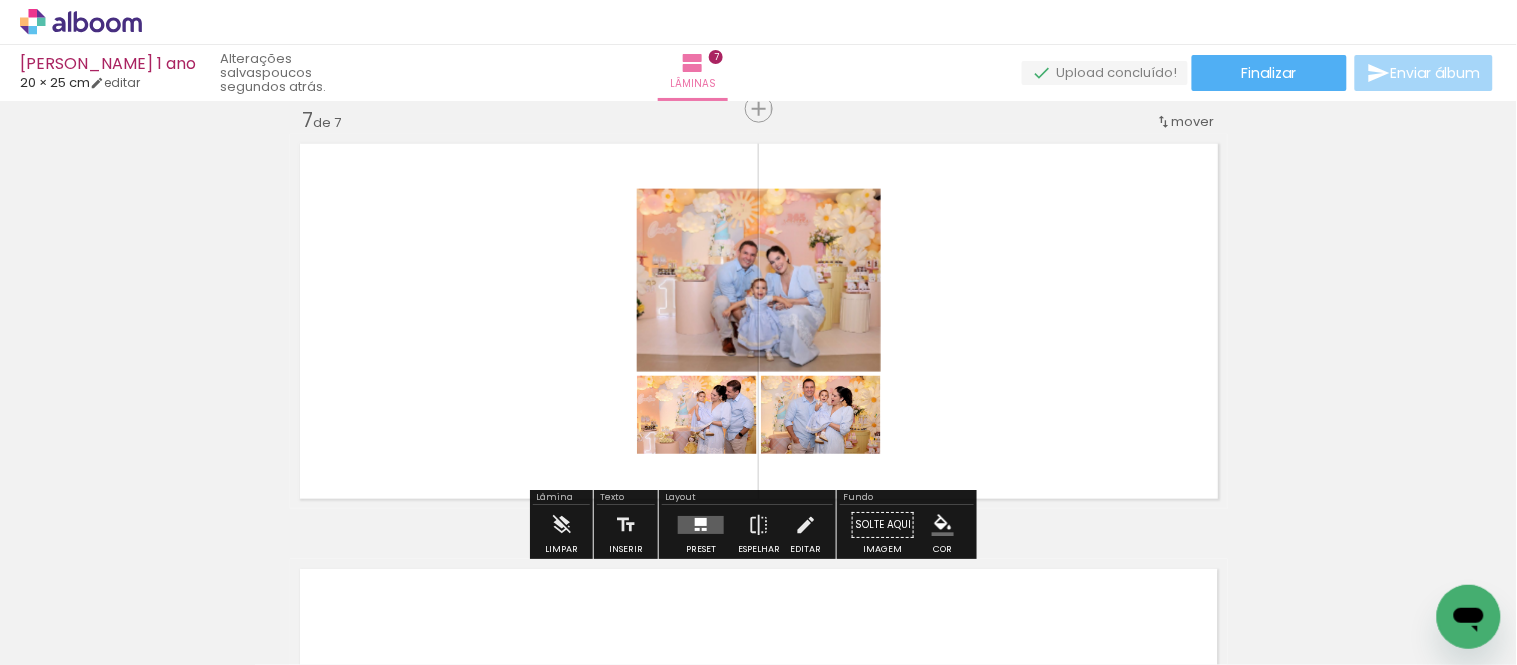 click at bounding box center [701, 525] 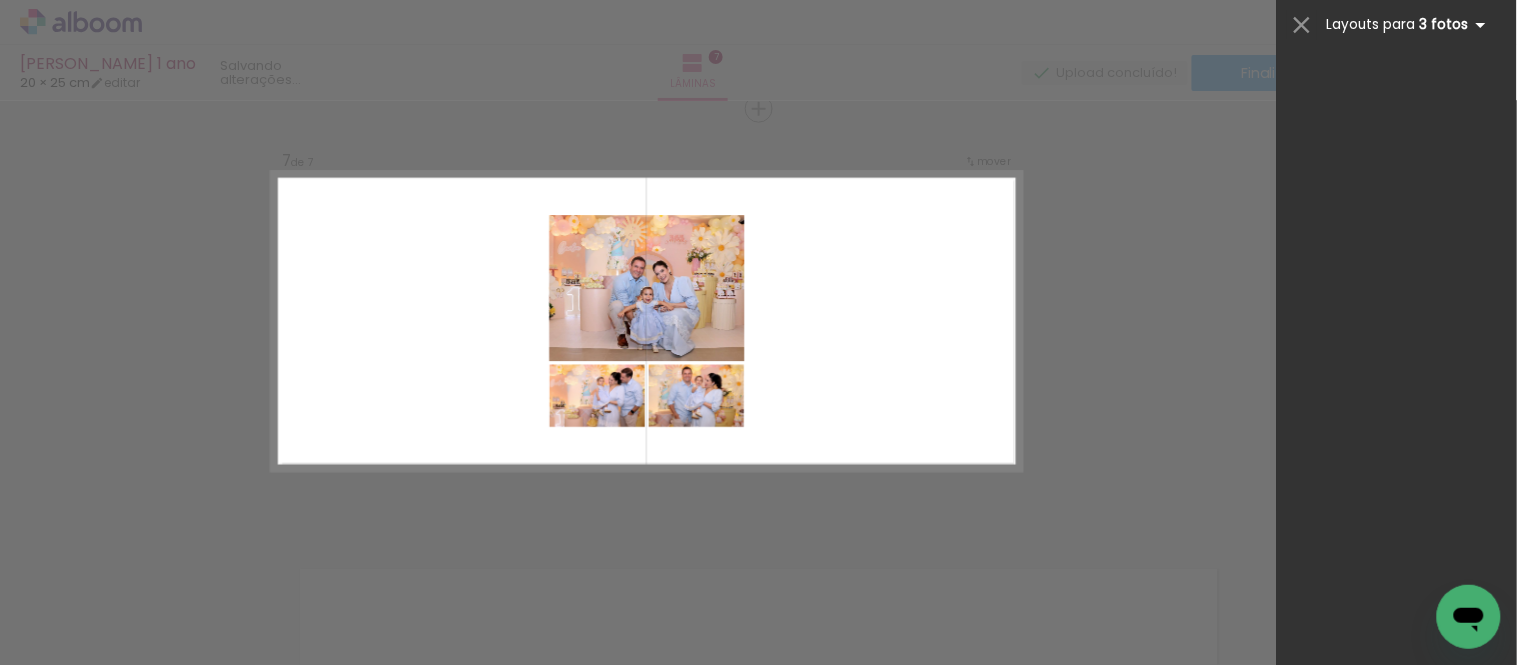 scroll, scrollTop: 0, scrollLeft: 0, axis: both 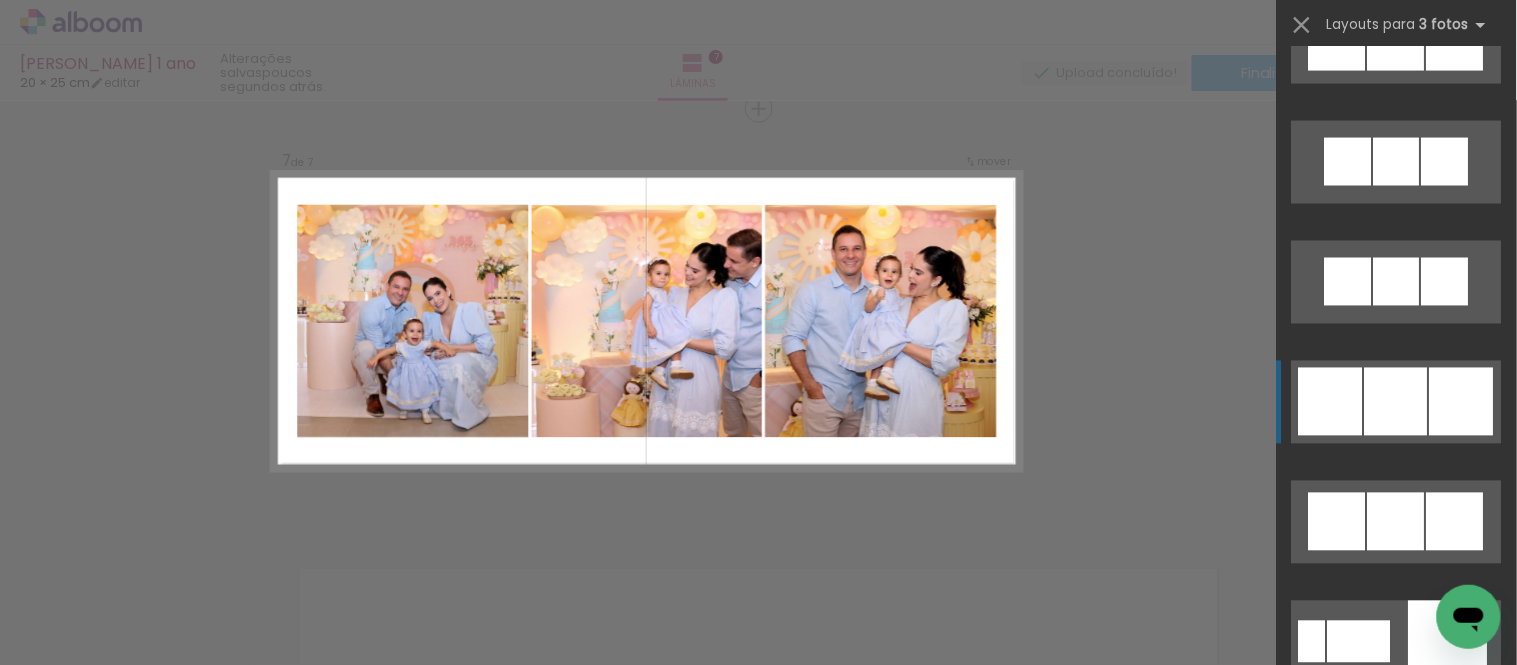 click at bounding box center (1448, 1122) 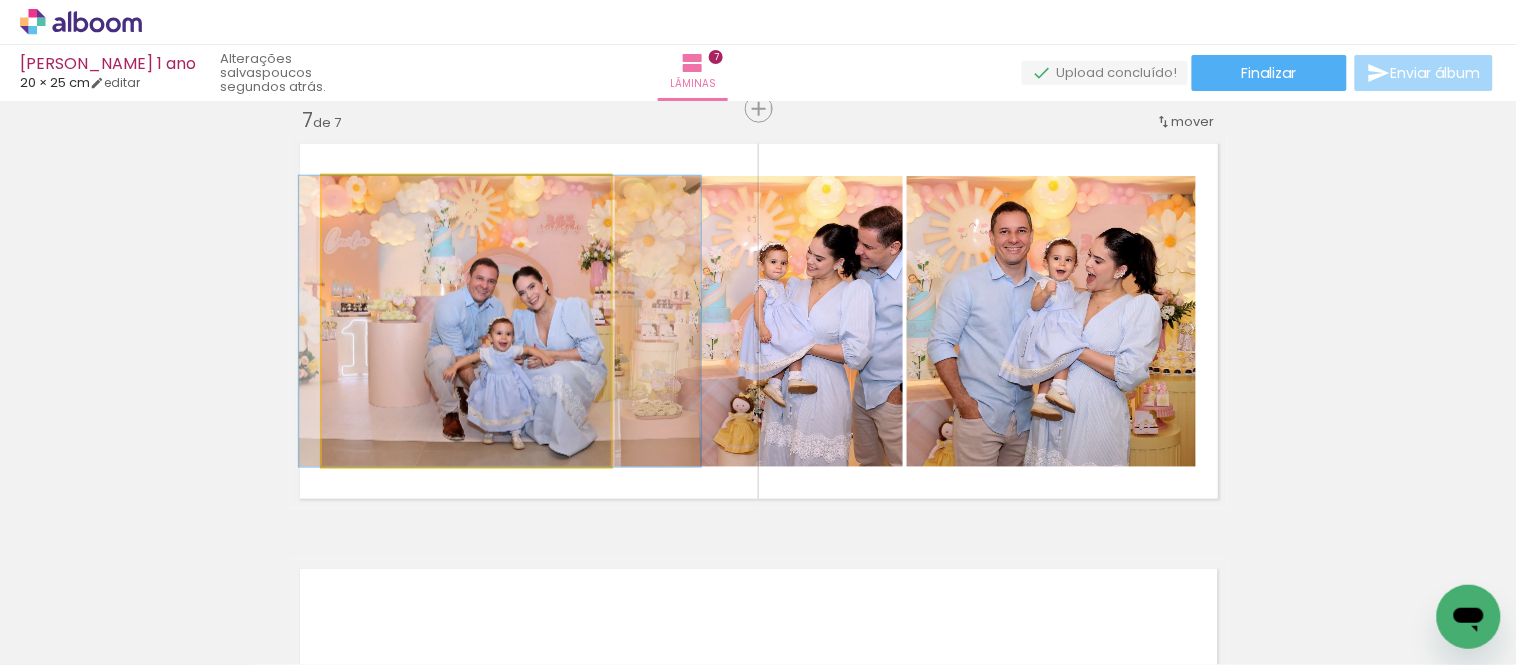 drag, startPoint x: 525, startPoint y: 381, endPoint x: 813, endPoint y: 380, distance: 288.00174 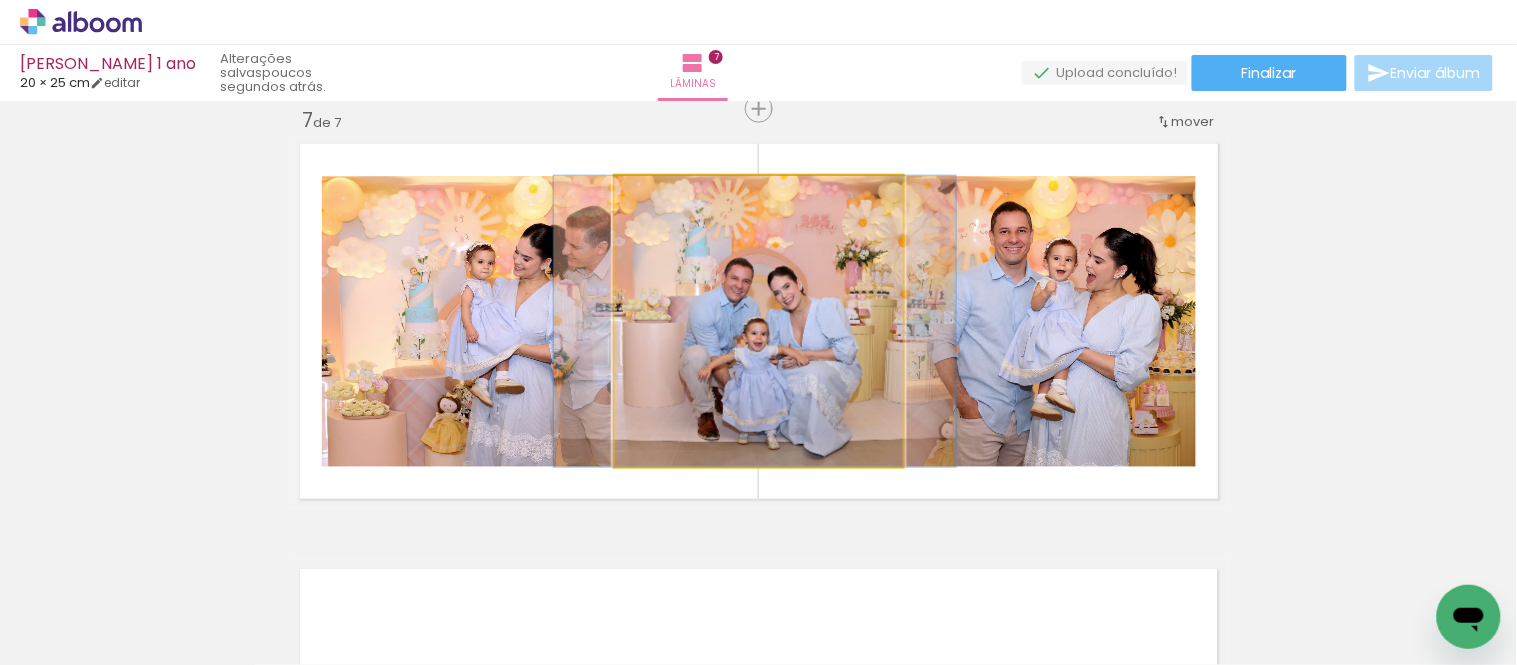 drag, startPoint x: 831, startPoint y: 391, endPoint x: 827, endPoint y: 404, distance: 13.601471 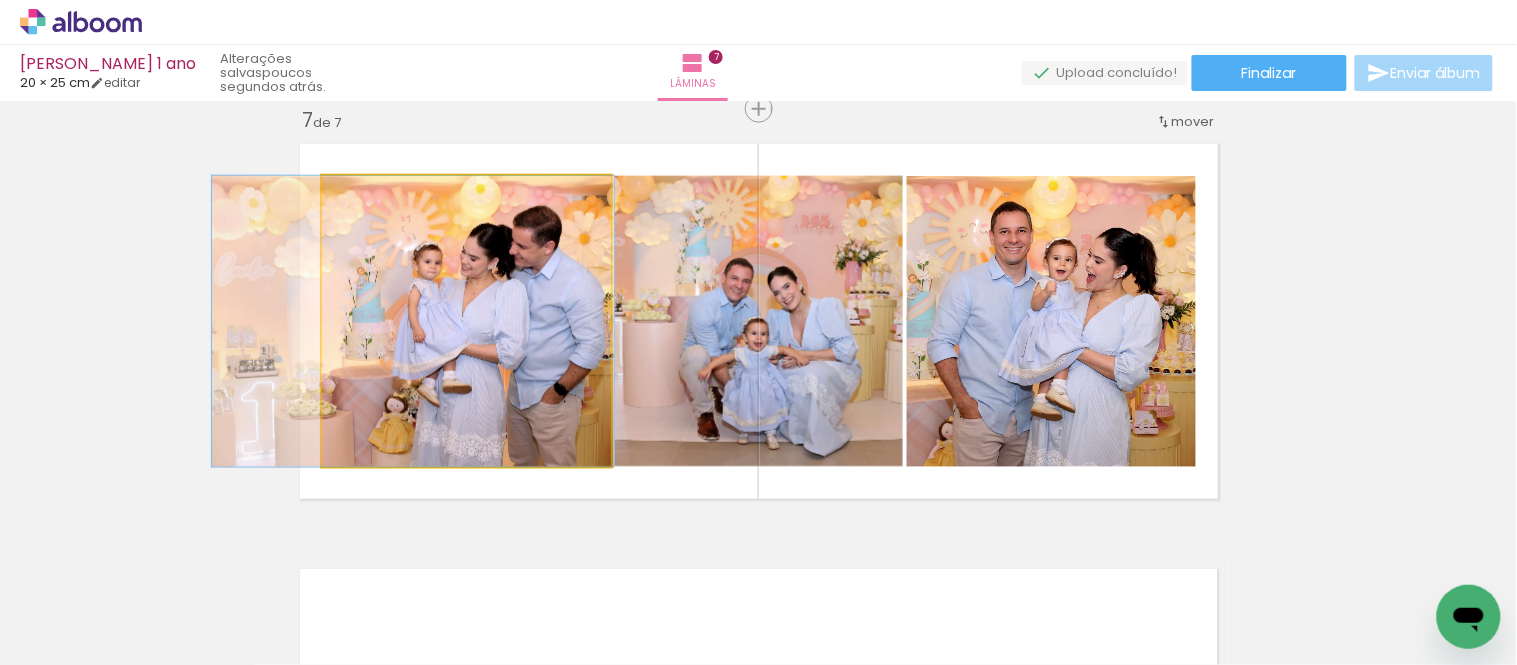 drag, startPoint x: 506, startPoint y: 406, endPoint x: 453, endPoint y: 415, distance: 53.75872 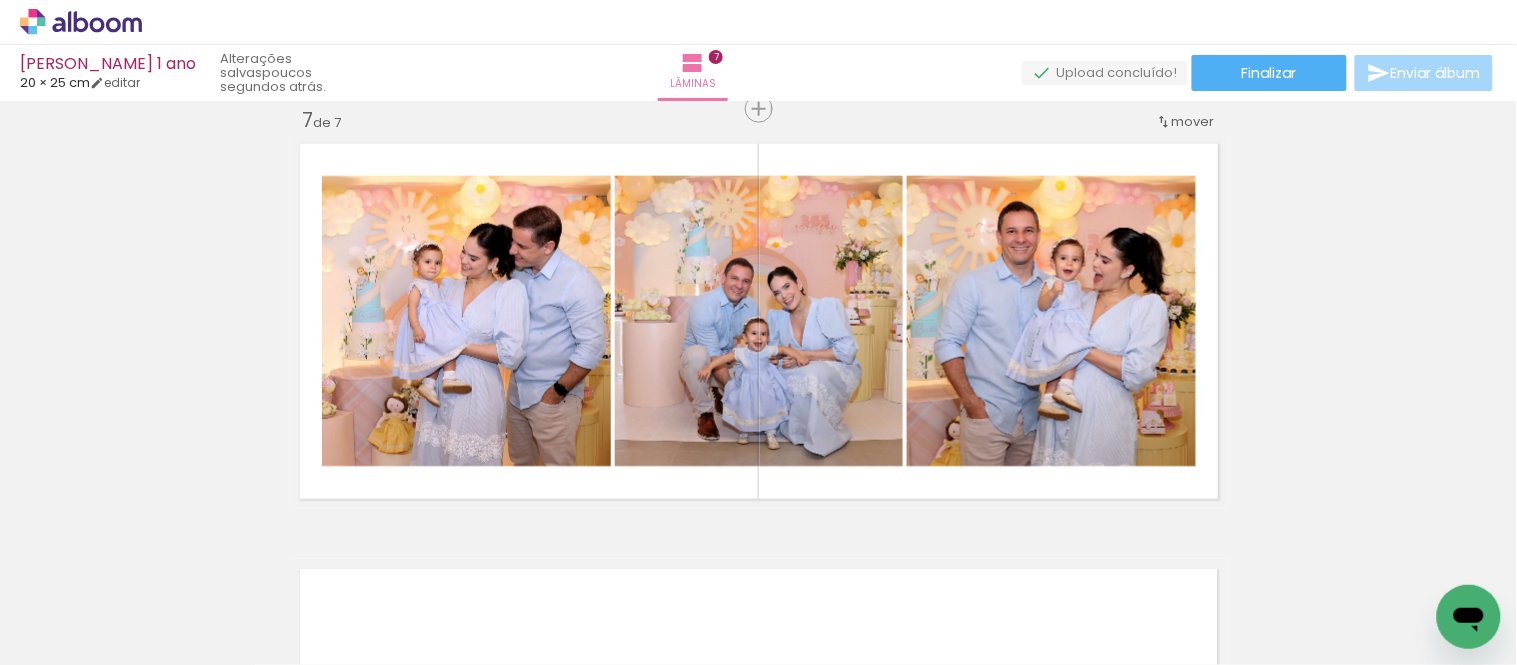 scroll, scrollTop: 2908, scrollLeft: 0, axis: vertical 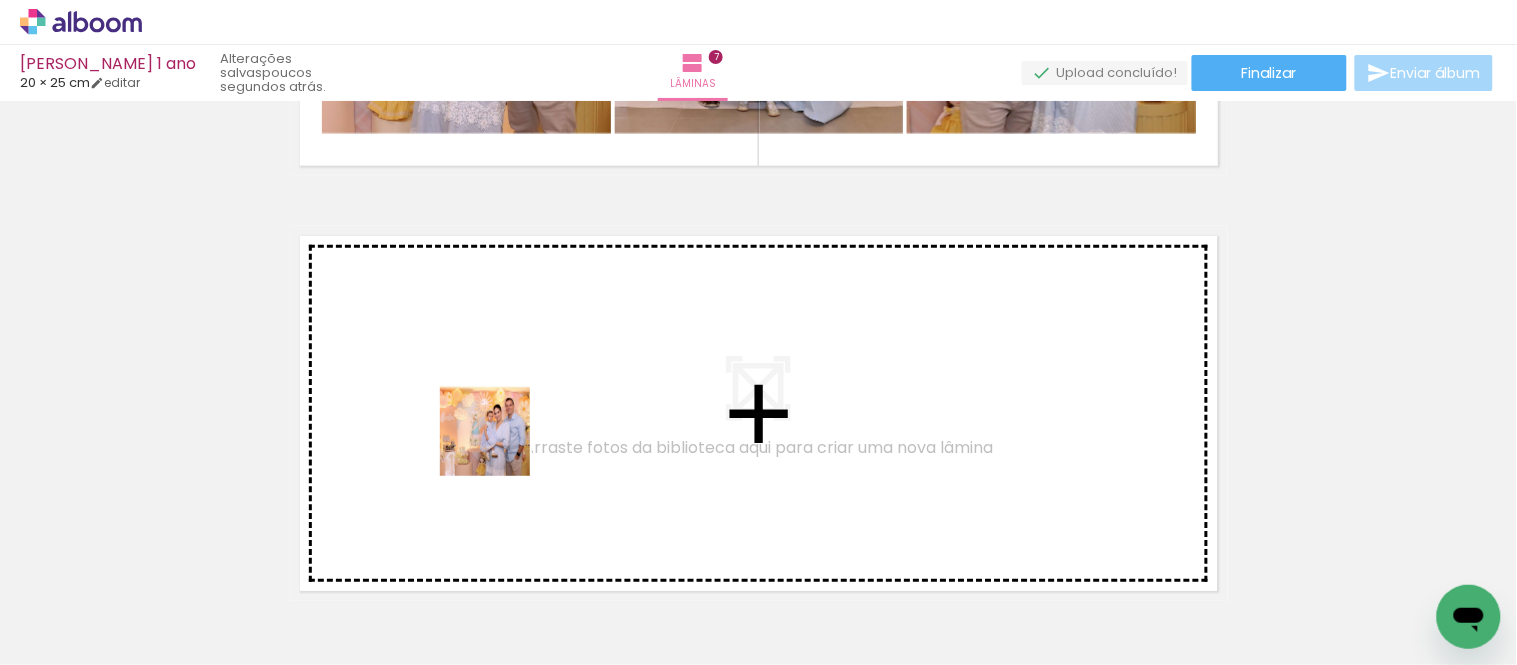 click at bounding box center [758, 332] 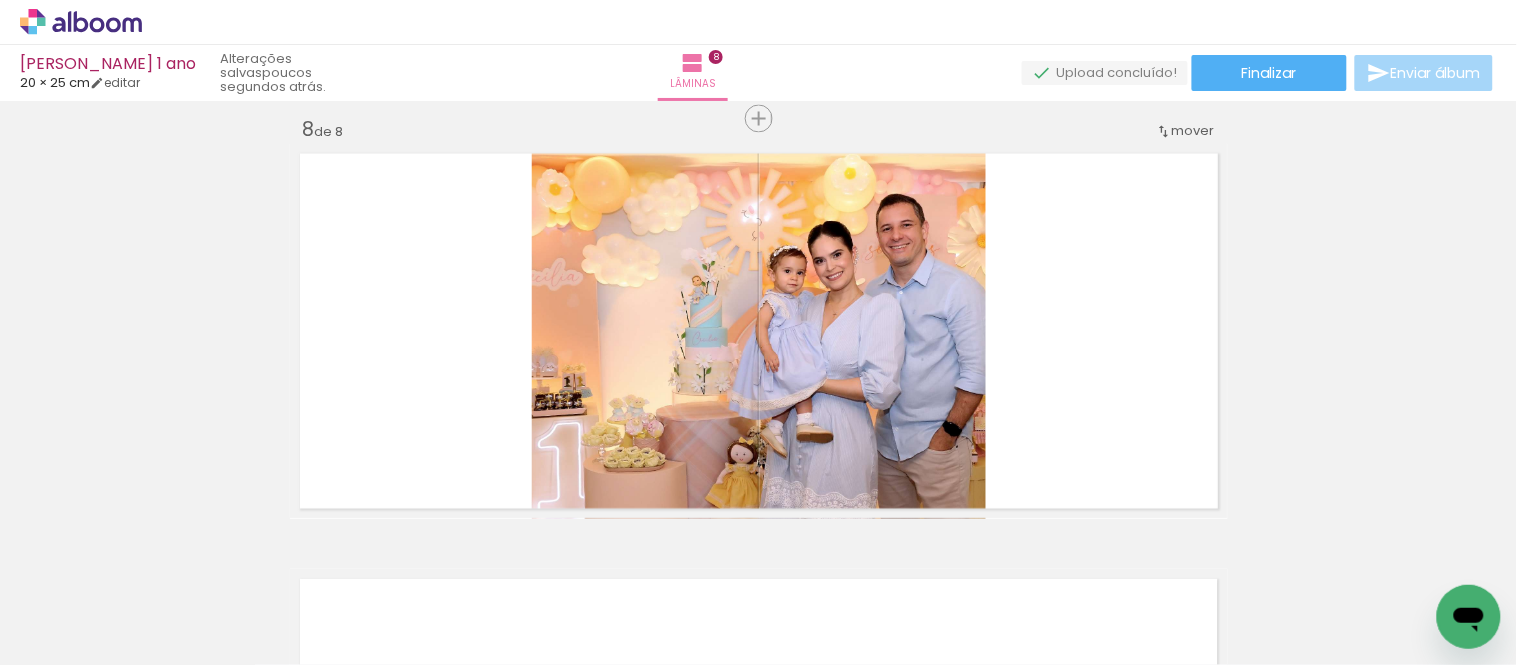 scroll, scrollTop: 3001, scrollLeft: 0, axis: vertical 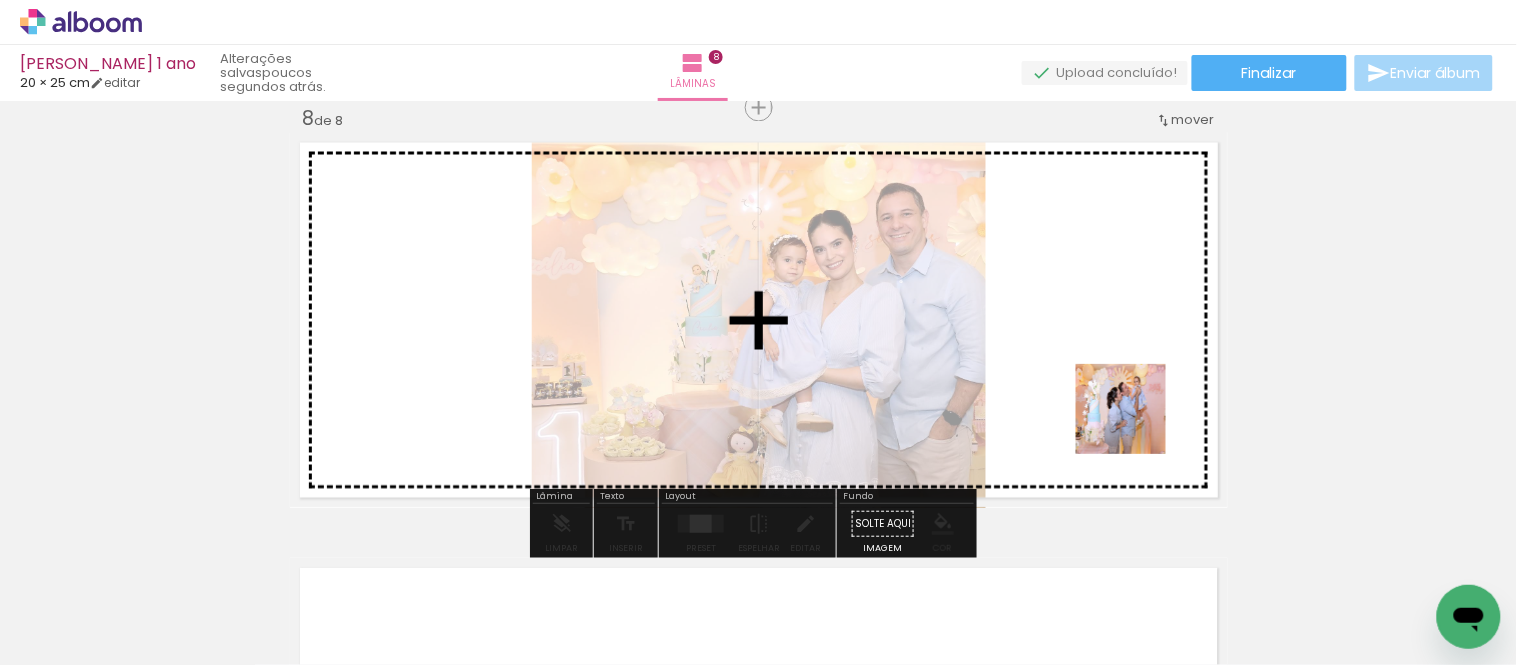drag, startPoint x: 1151, startPoint y: 447, endPoint x: 1136, endPoint y: 423, distance: 28.301943 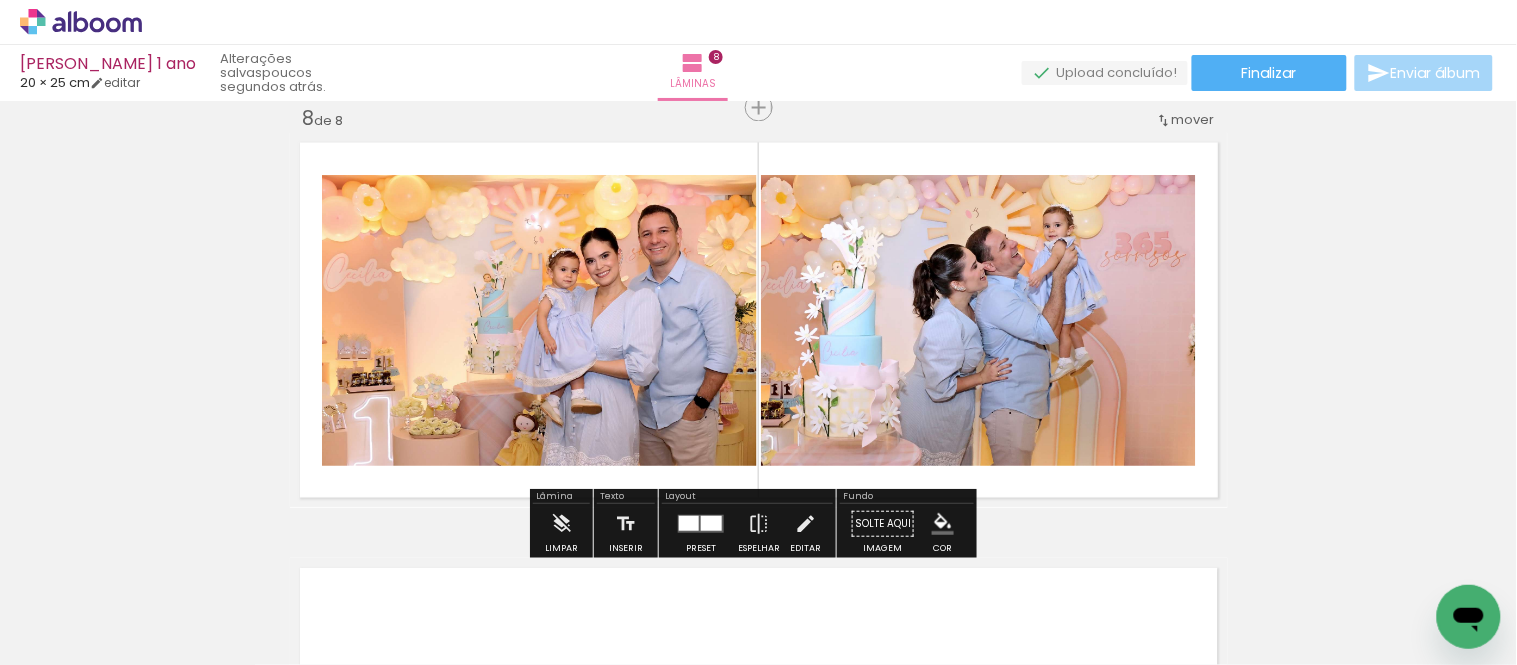 click at bounding box center (711, 523) 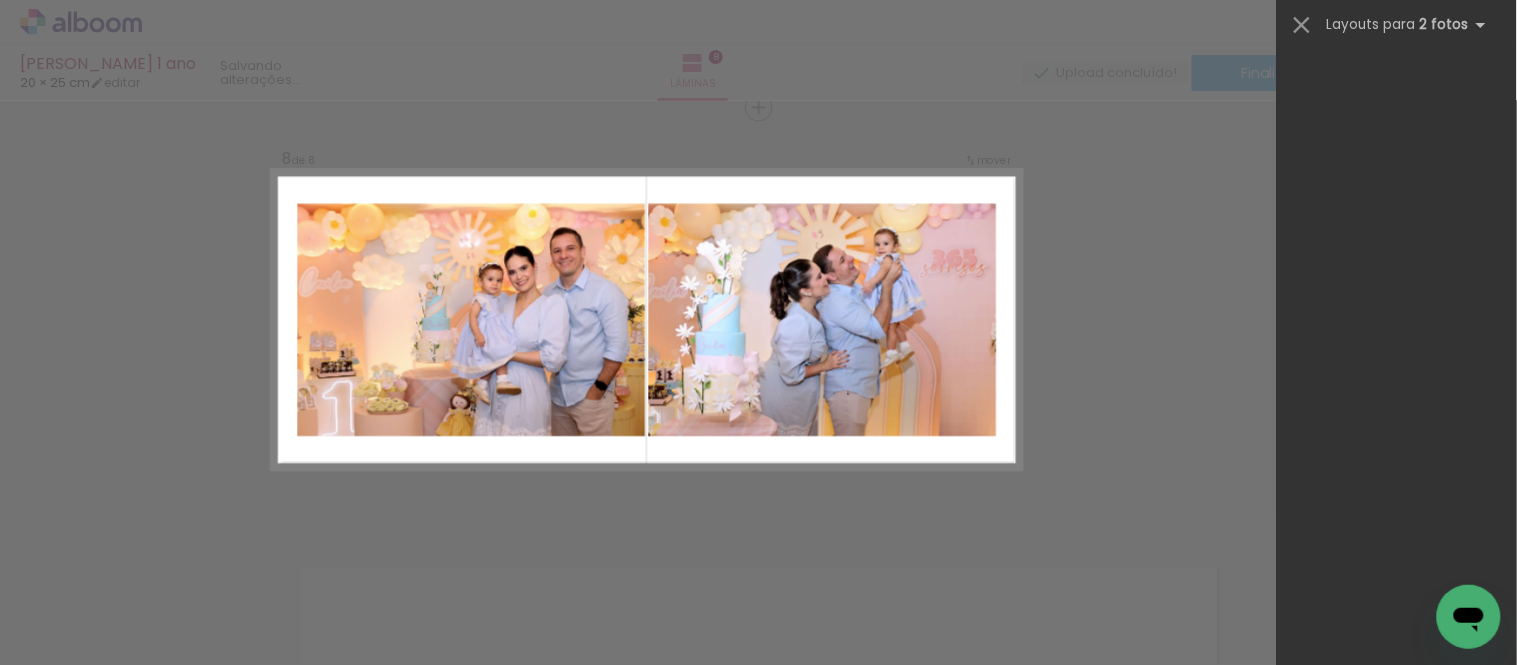 scroll, scrollTop: 0, scrollLeft: 0, axis: both 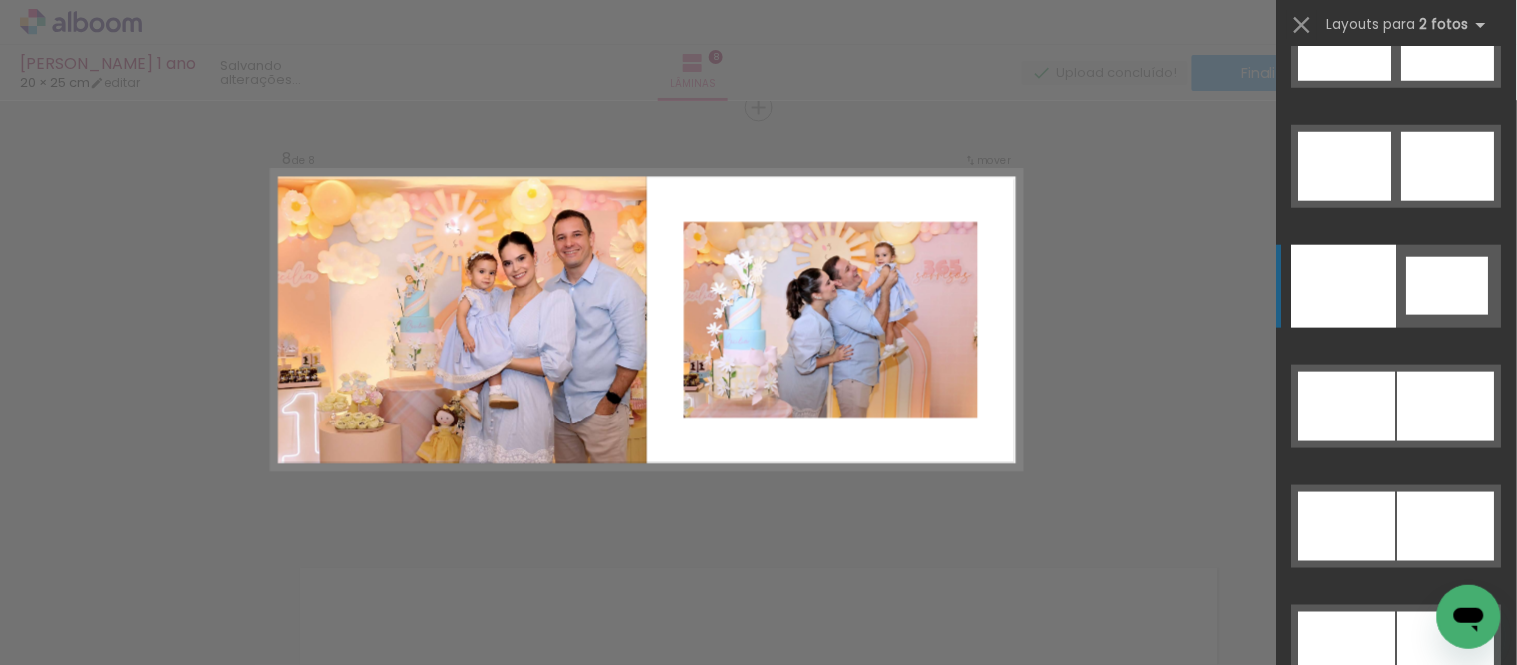click at bounding box center (1344, 286) 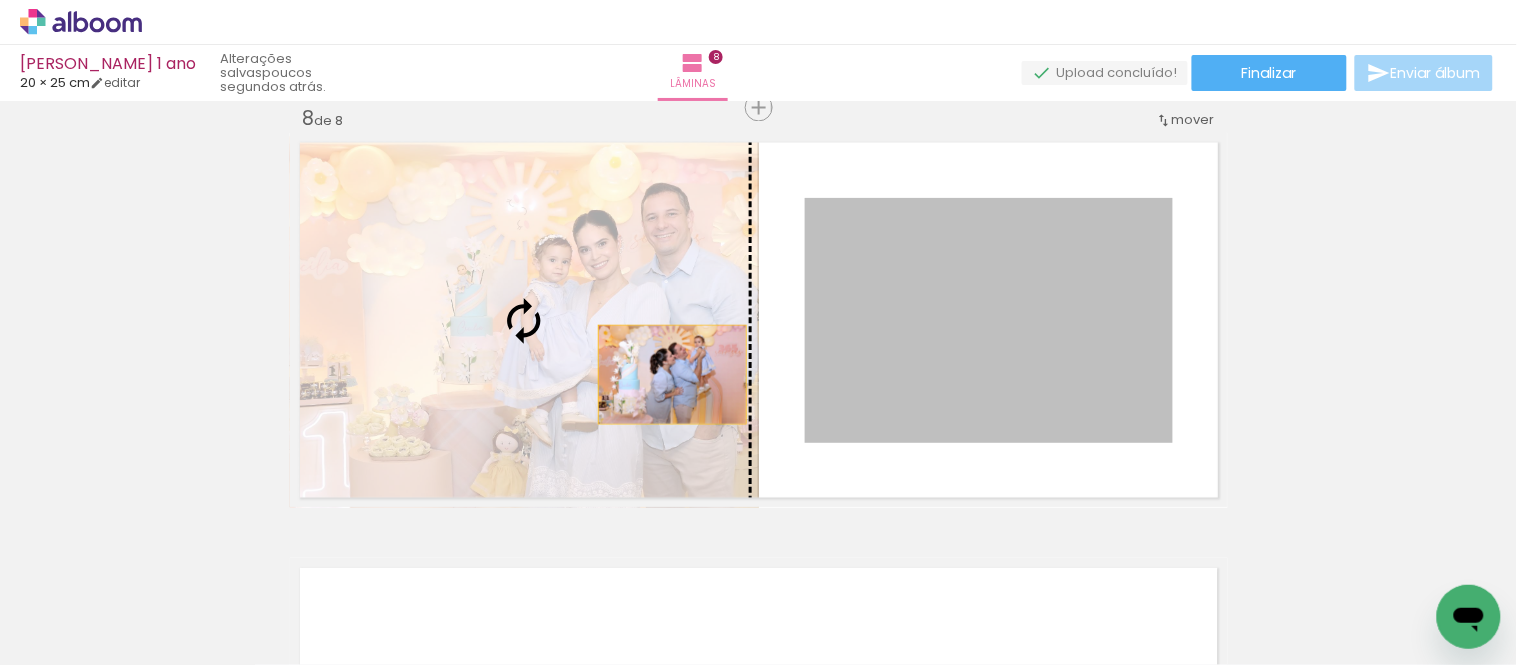 drag, startPoint x: 664, startPoint y: 375, endPoint x: 602, endPoint y: 370, distance: 62.201286 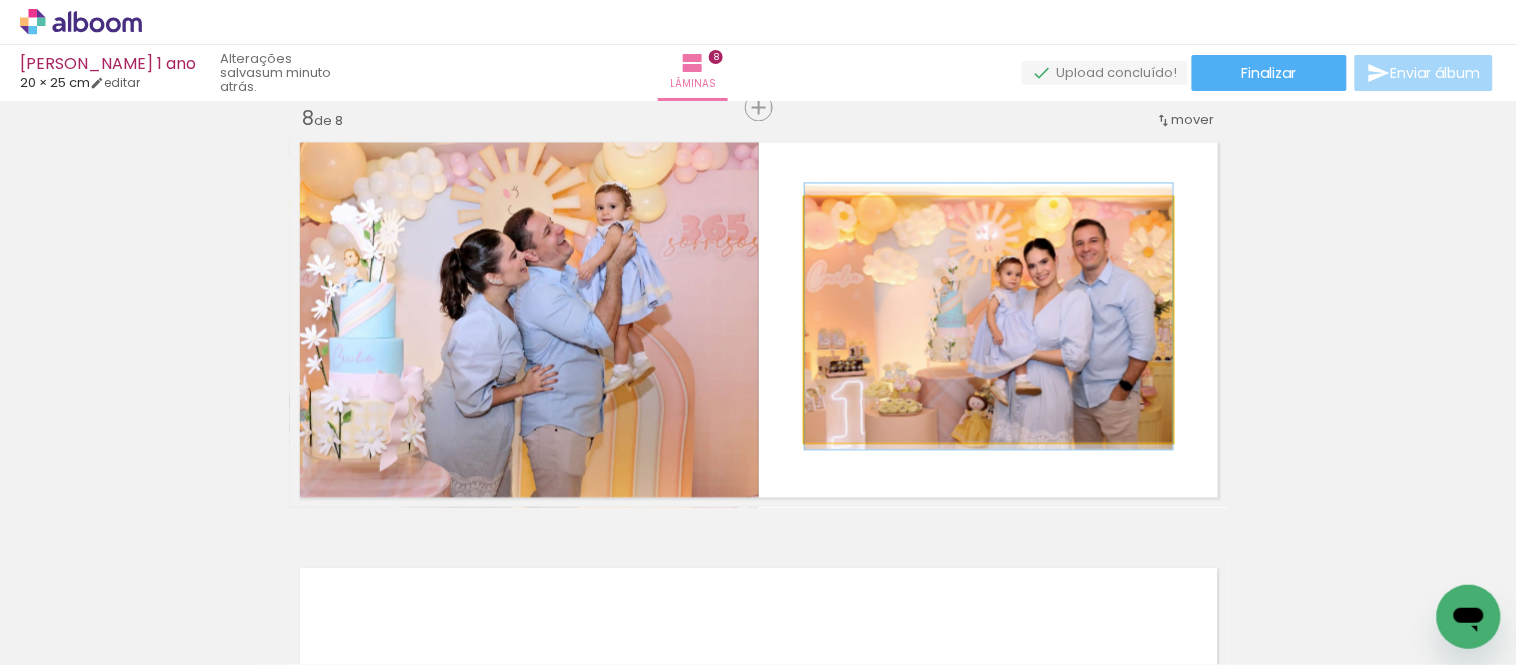 drag, startPoint x: 970, startPoint y: 373, endPoint x: 943, endPoint y: 370, distance: 27.166155 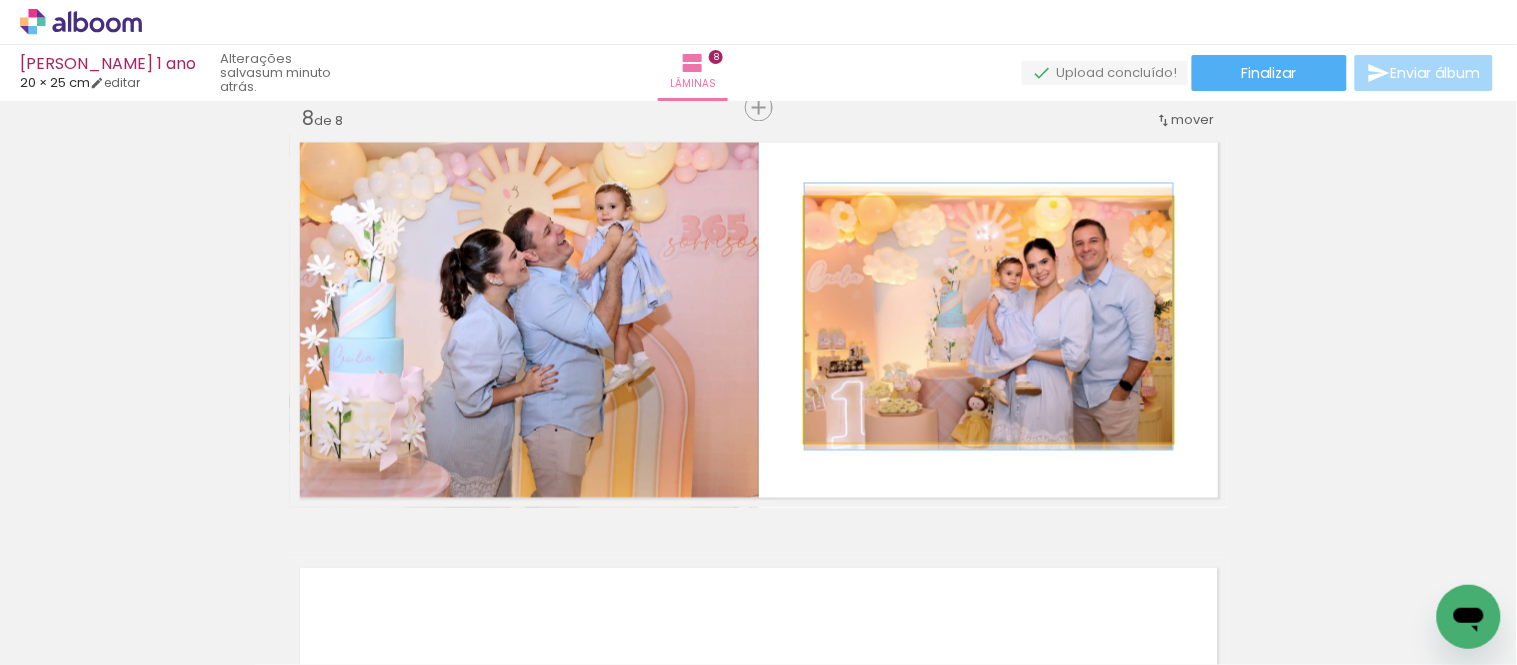 drag, startPoint x: 901, startPoint y: 310, endPoint x: 523, endPoint y: 313, distance: 378.0119 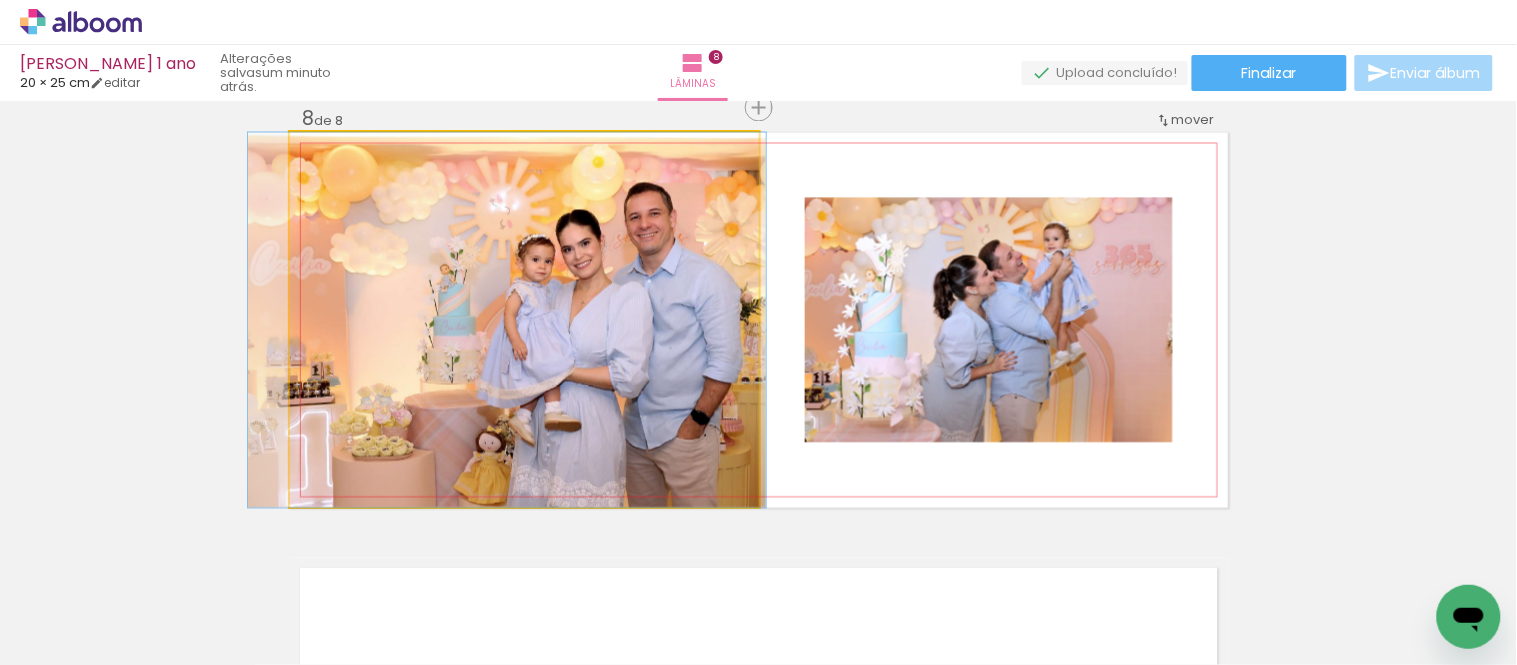 drag, startPoint x: 457, startPoint y: 343, endPoint x: 448, endPoint y: 338, distance: 10.29563 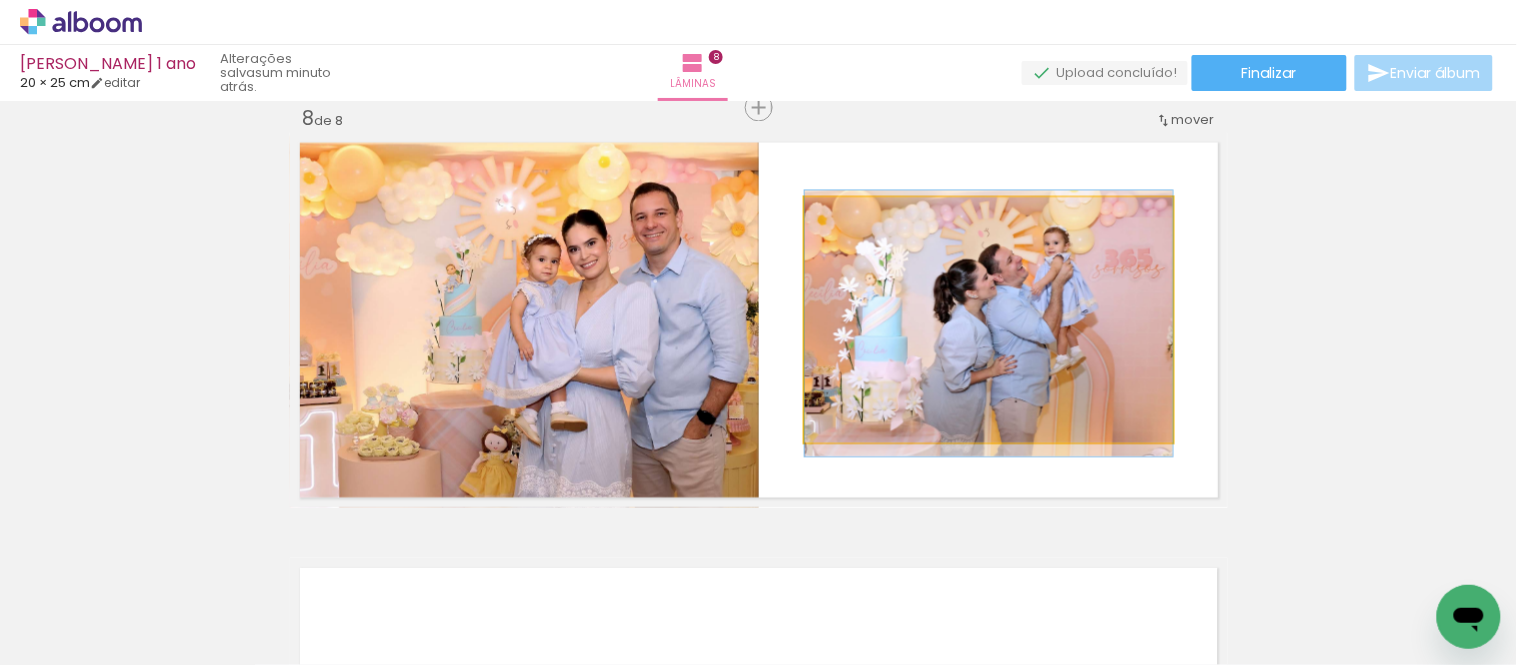 drag, startPoint x: 1066, startPoint y: 330, endPoint x: 1080, endPoint y: 333, distance: 14.3178215 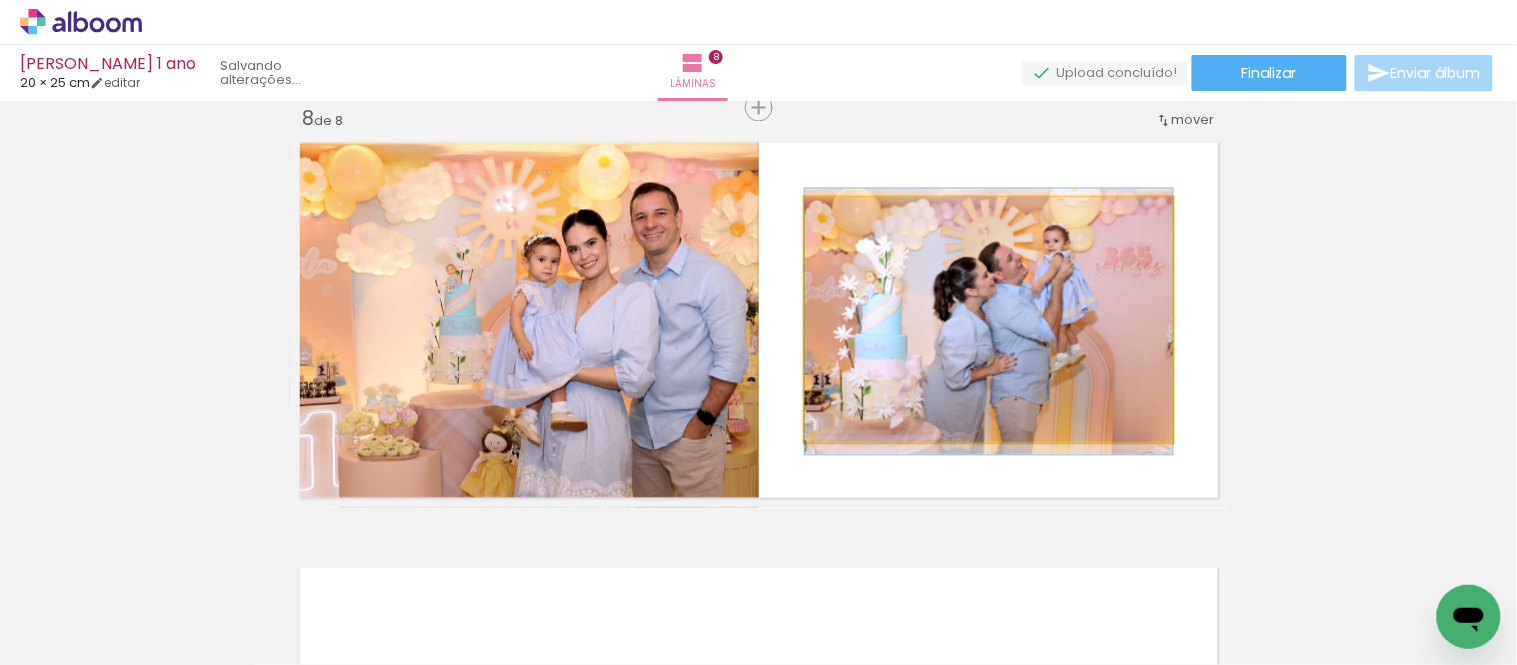click 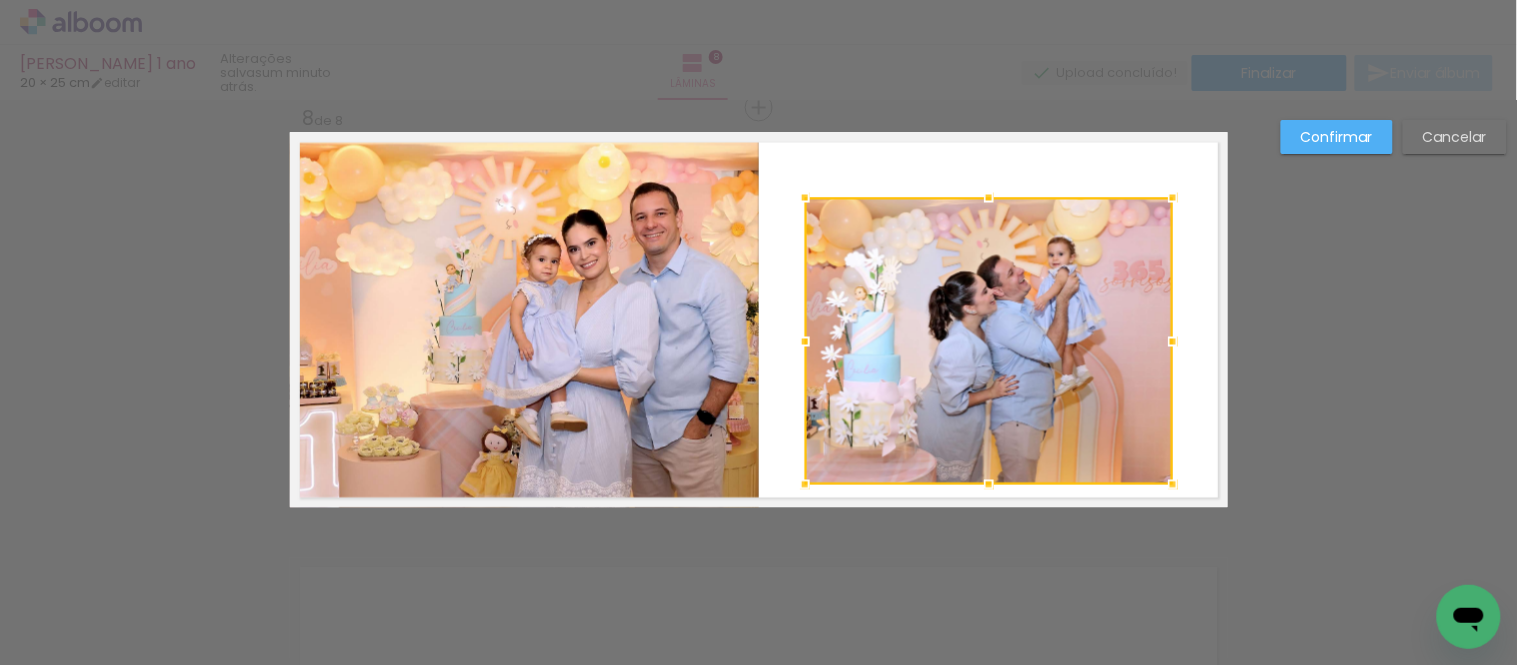 drag, startPoint x: 978, startPoint y: 441, endPoint x: 980, endPoint y: 483, distance: 42.047592 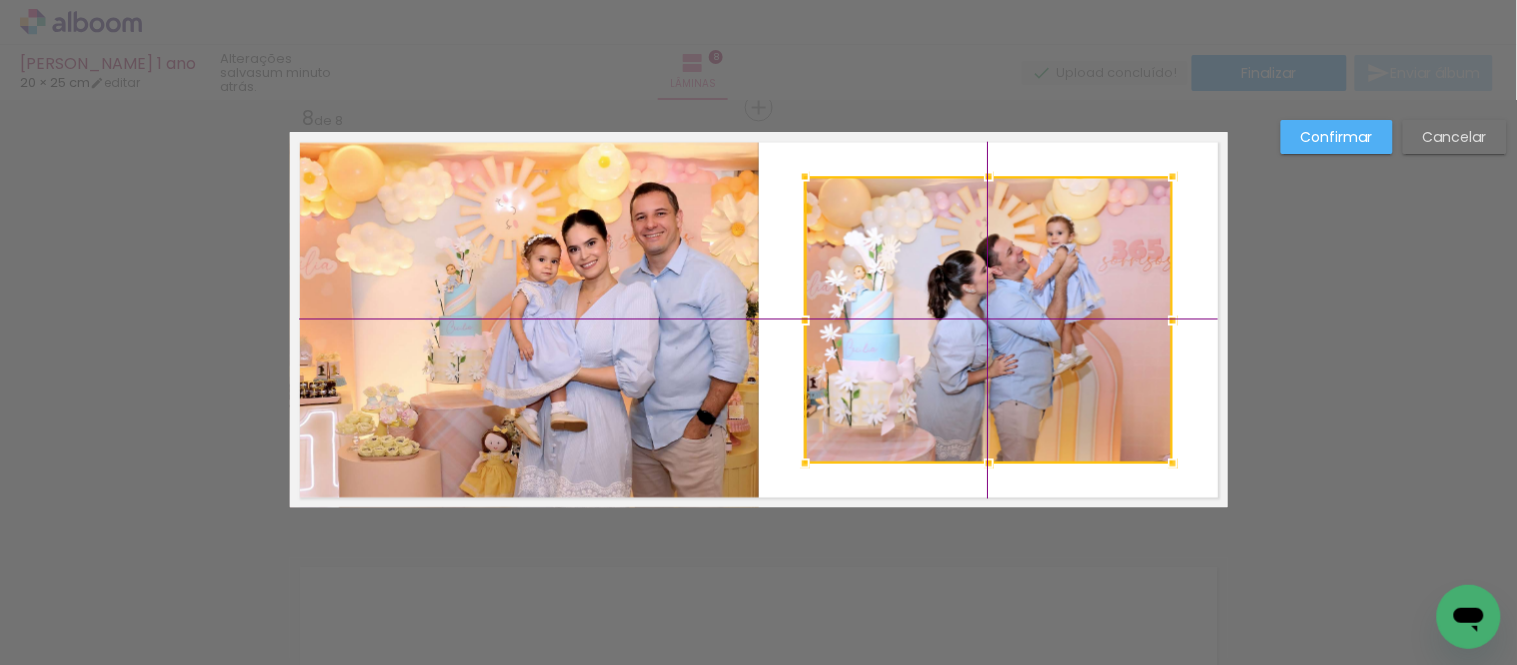 drag, startPoint x: 1058, startPoint y: 421, endPoint x: 1064, endPoint y: 405, distance: 17.088007 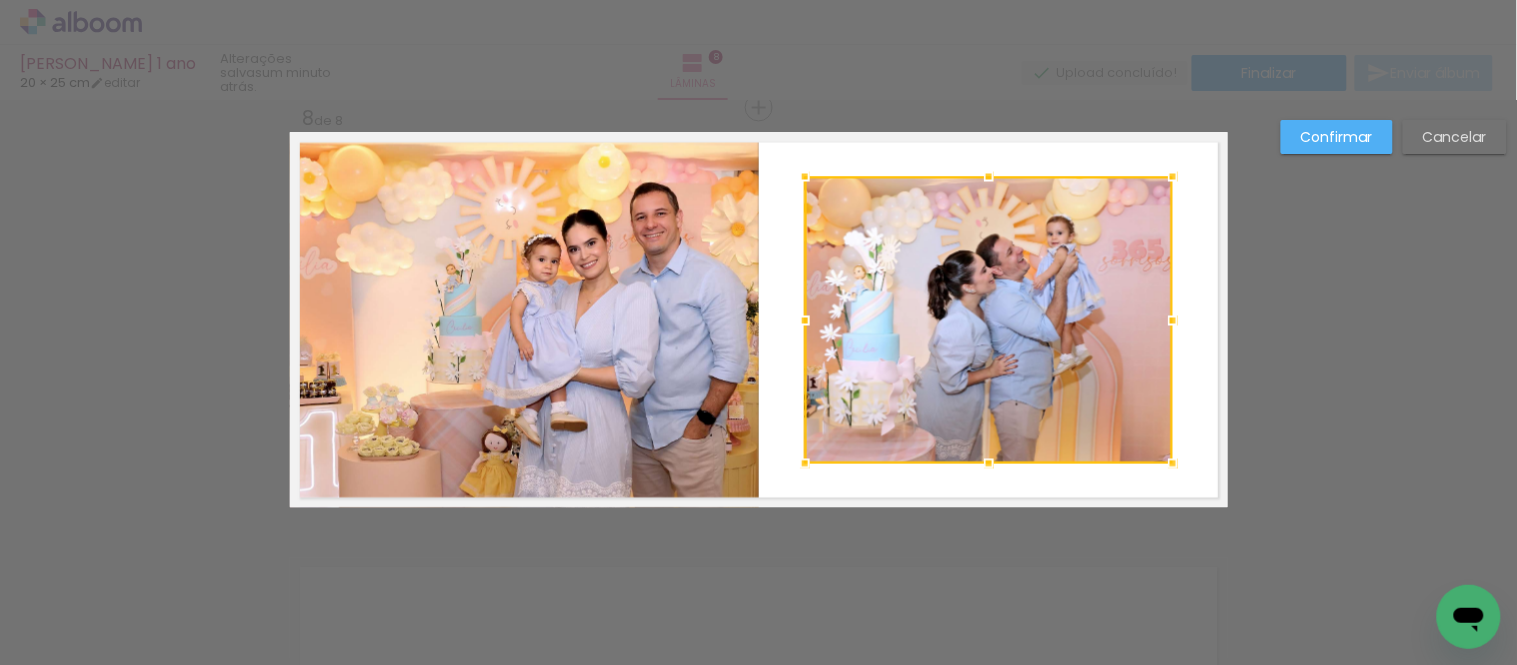 click on "Confirmar" at bounding box center [1337, 137] 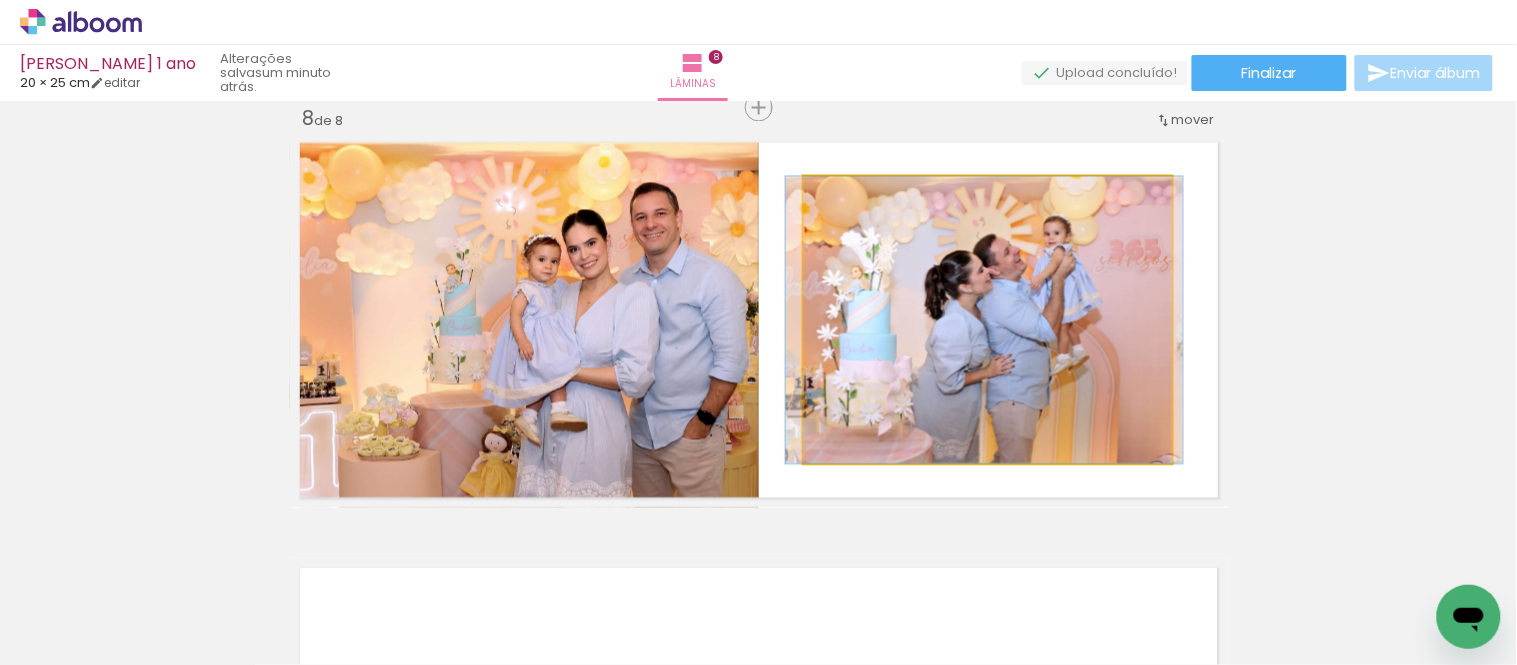 drag, startPoint x: 1022, startPoint y: 303, endPoint x: 1013, endPoint y: 280, distance: 24.698177 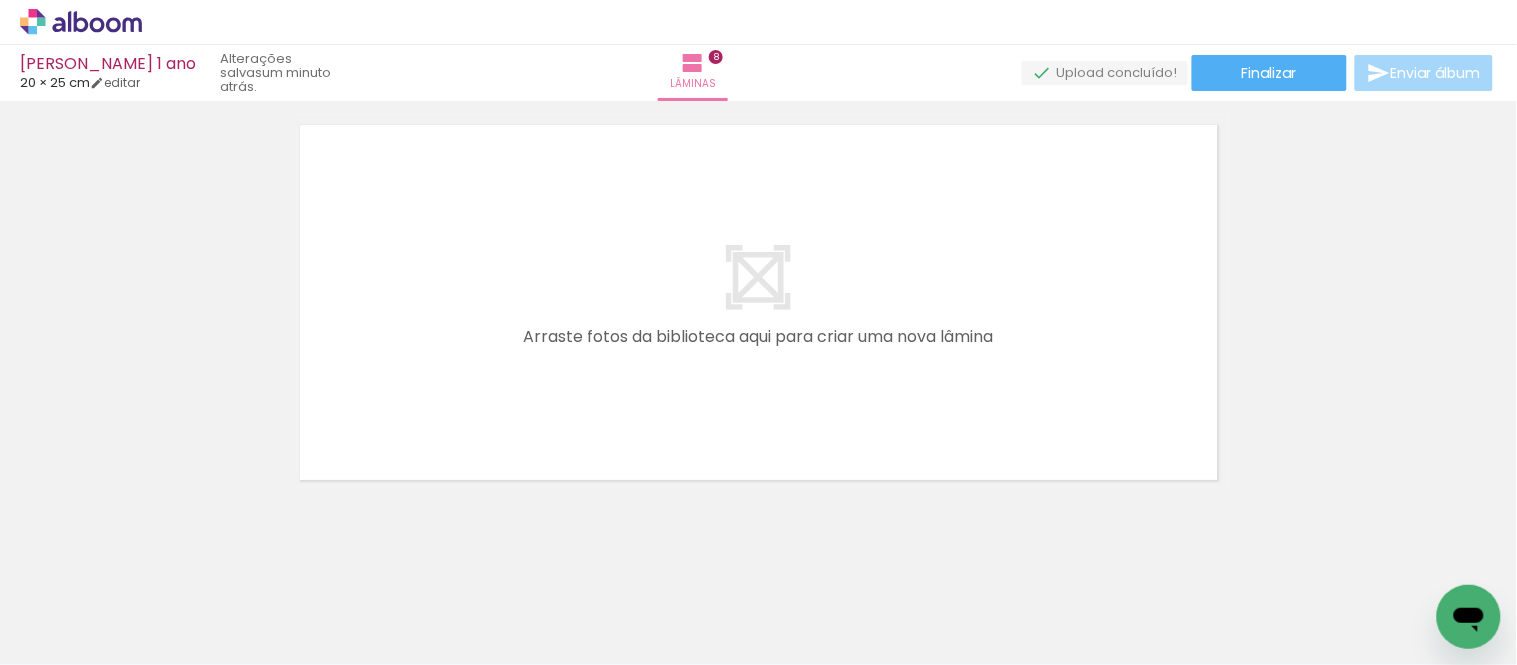 scroll, scrollTop: 3445, scrollLeft: 0, axis: vertical 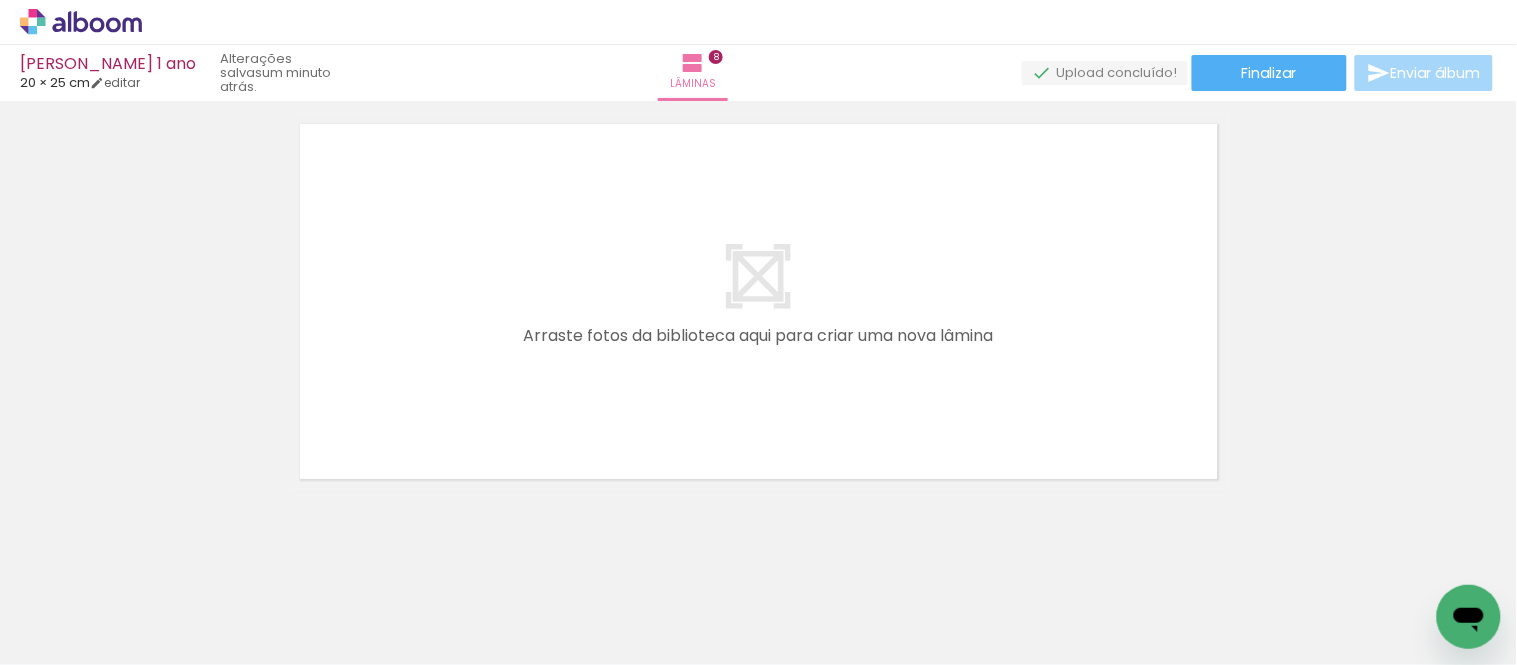 drag, startPoint x: 662, startPoint y: 577, endPoint x: 753, endPoint y: 564, distance: 91.92388 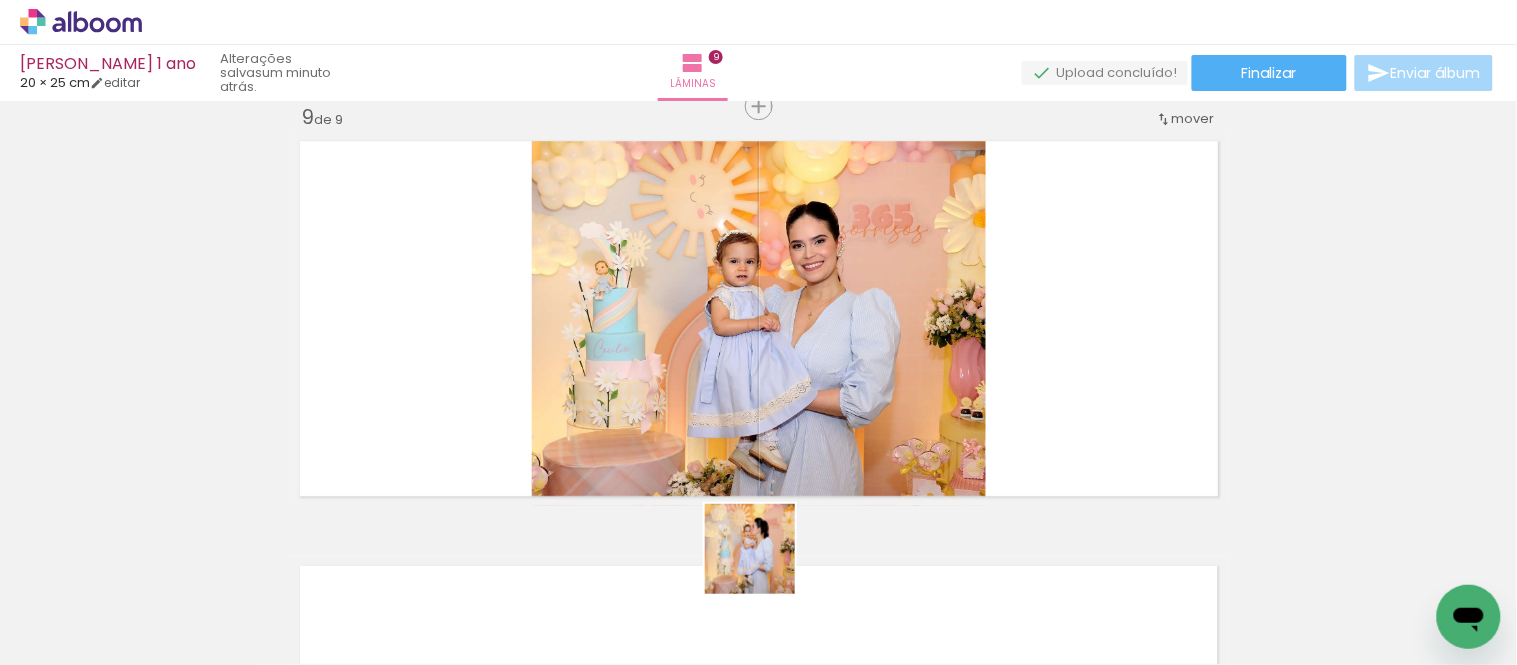 scroll, scrollTop: 3425, scrollLeft: 0, axis: vertical 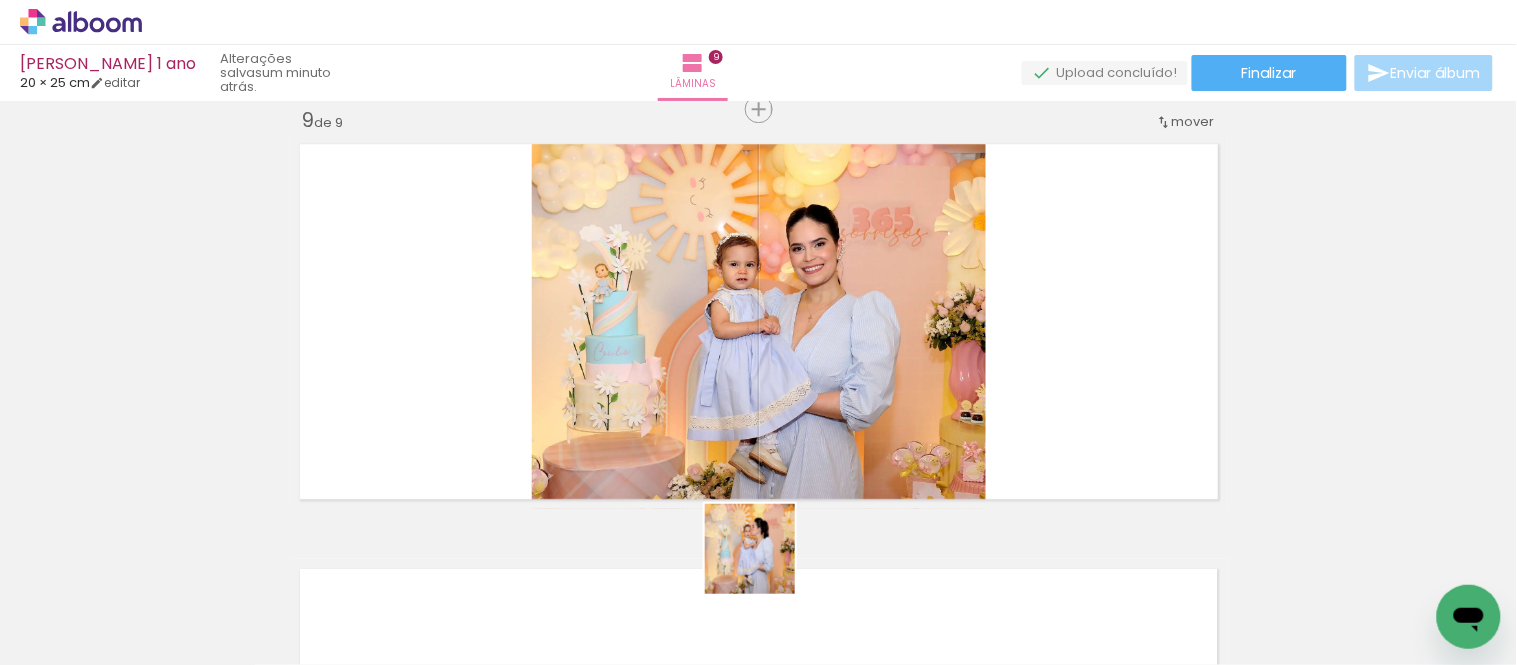 drag, startPoint x: 765, startPoint y: 580, endPoint x: 880, endPoint y: 586, distance: 115.15642 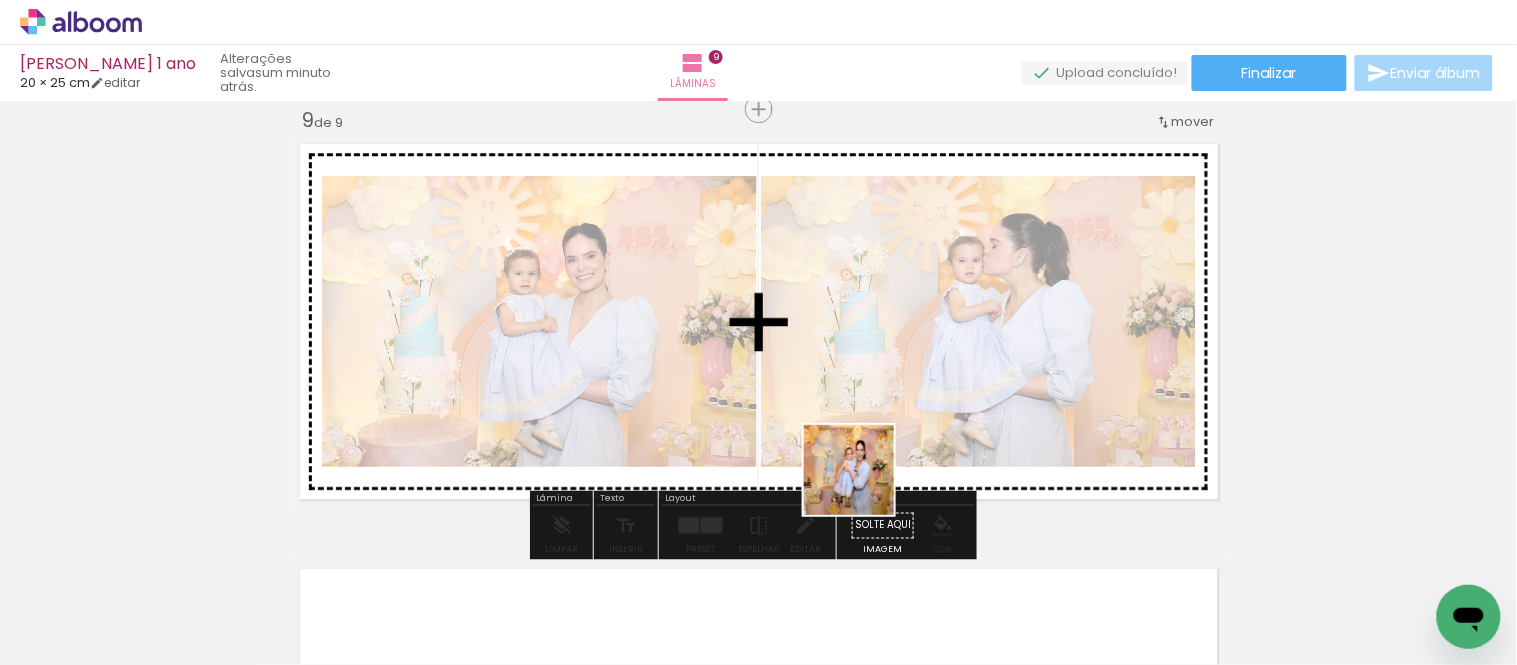 drag, startPoint x: 884, startPoint y: 590, endPoint x: 884, endPoint y: 508, distance: 82 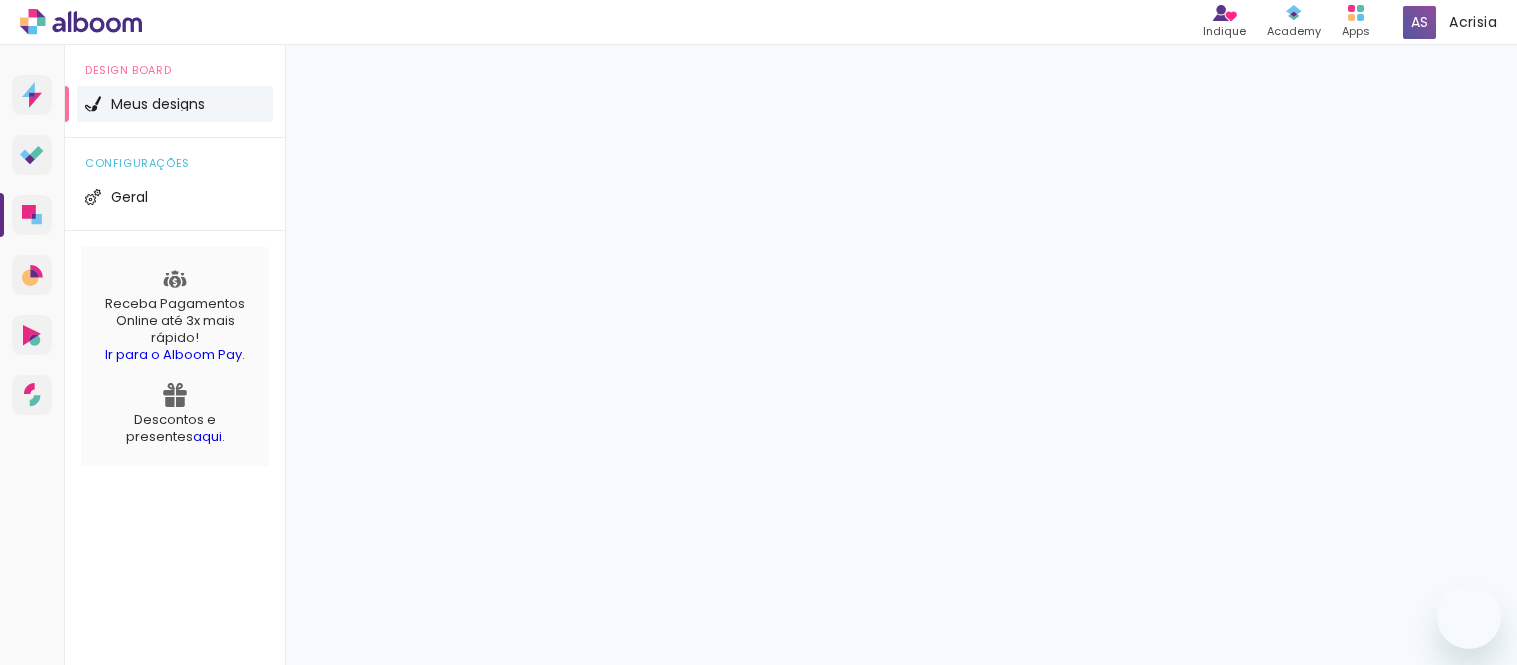 scroll, scrollTop: 0, scrollLeft: 0, axis: both 